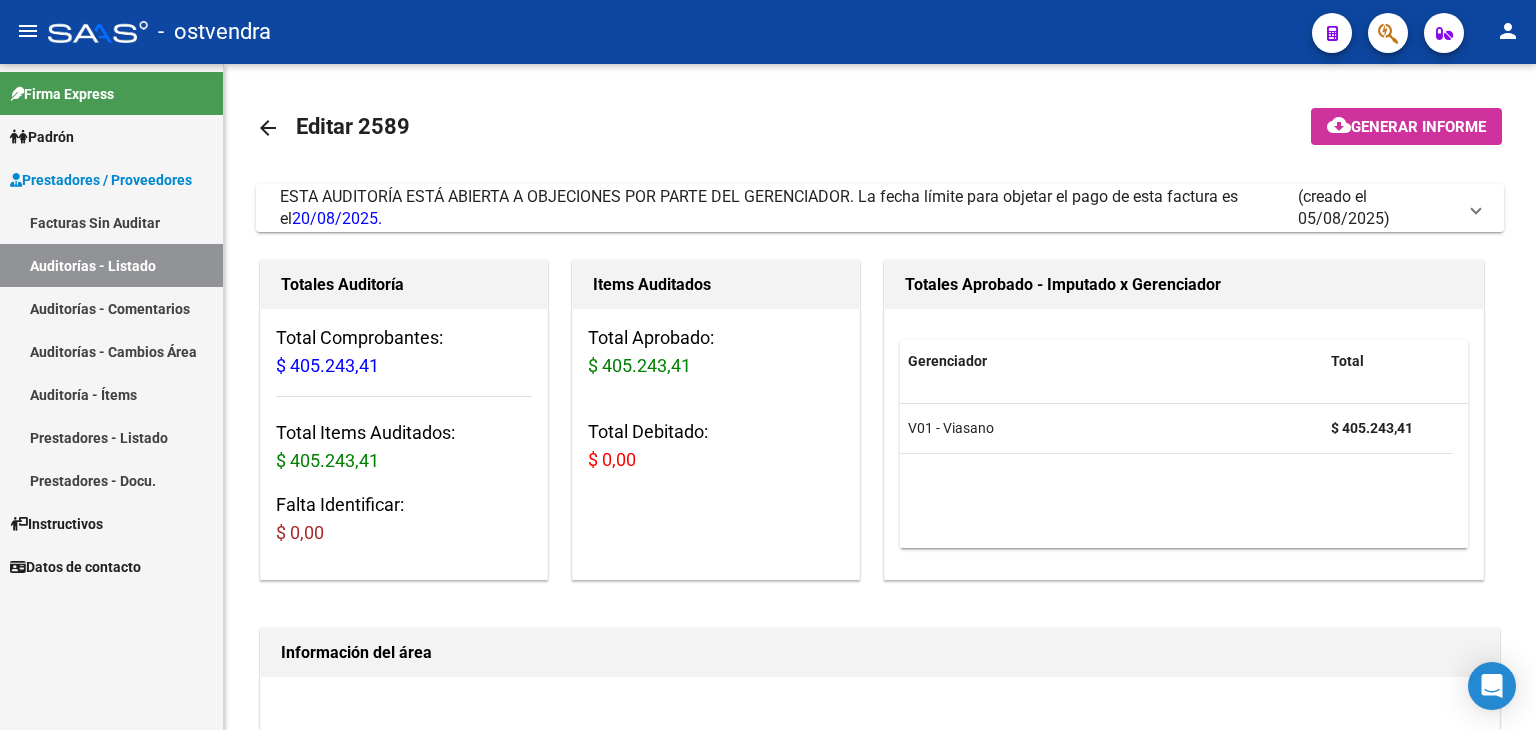 scroll, scrollTop: 0, scrollLeft: 0, axis: both 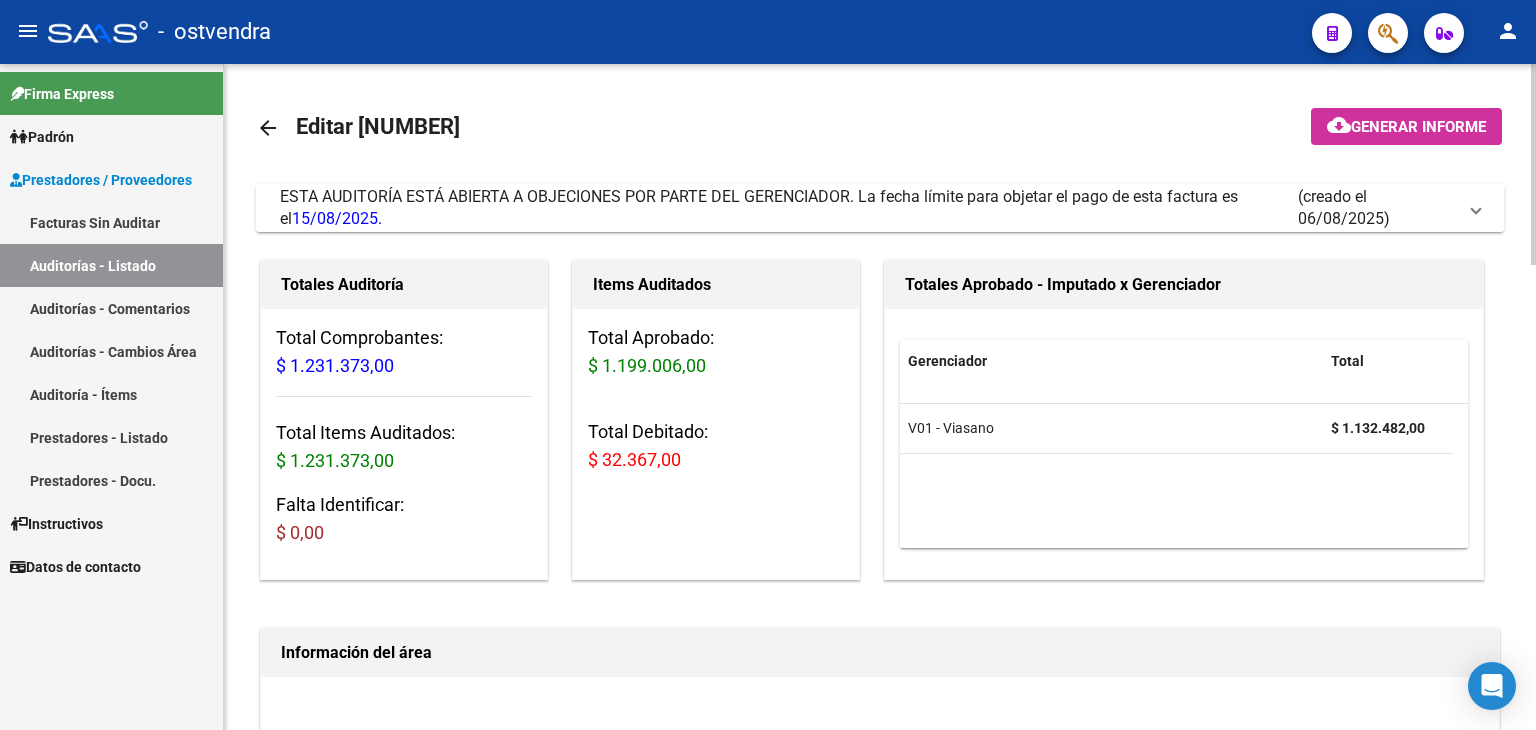 click at bounding box center [1476, 208] 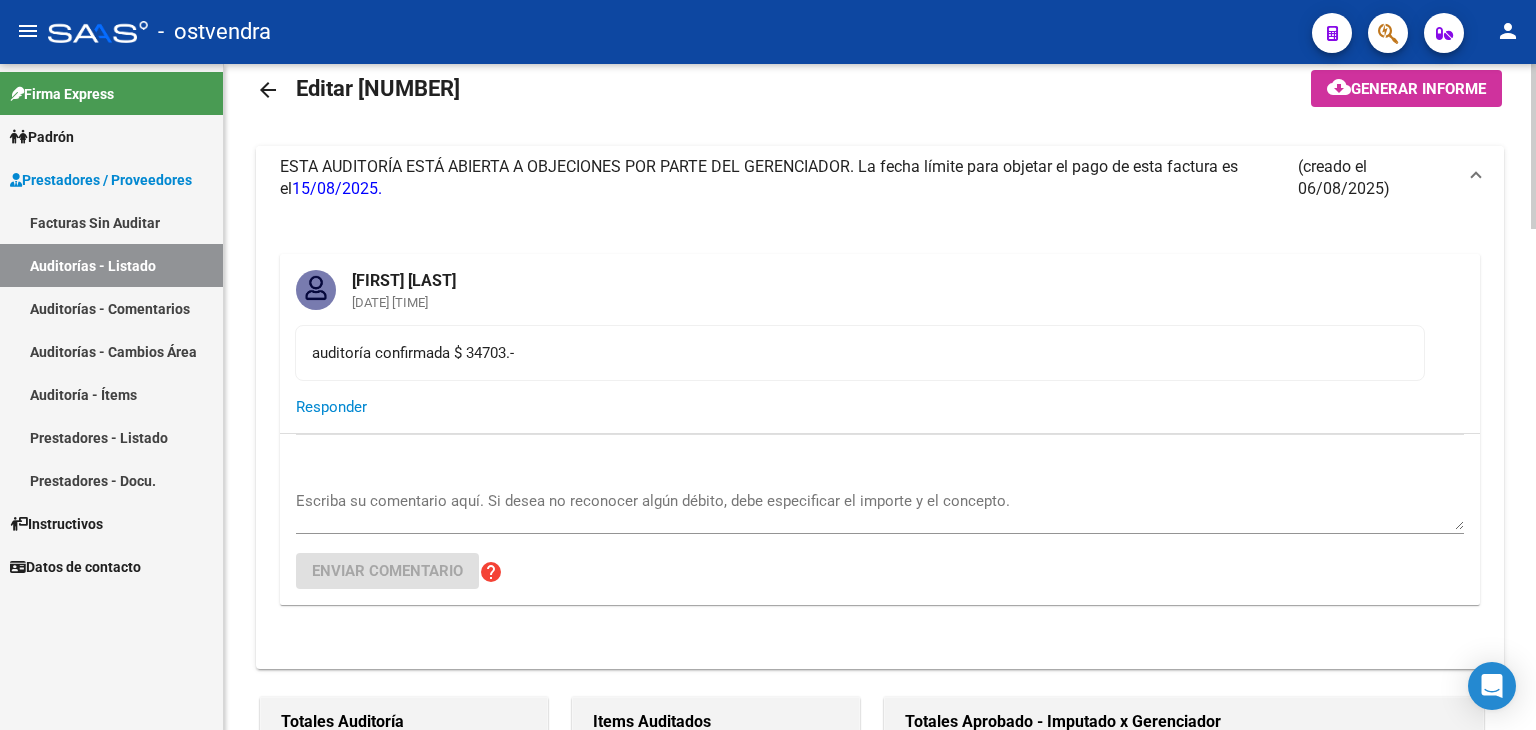 scroll, scrollTop: 0, scrollLeft: 0, axis: both 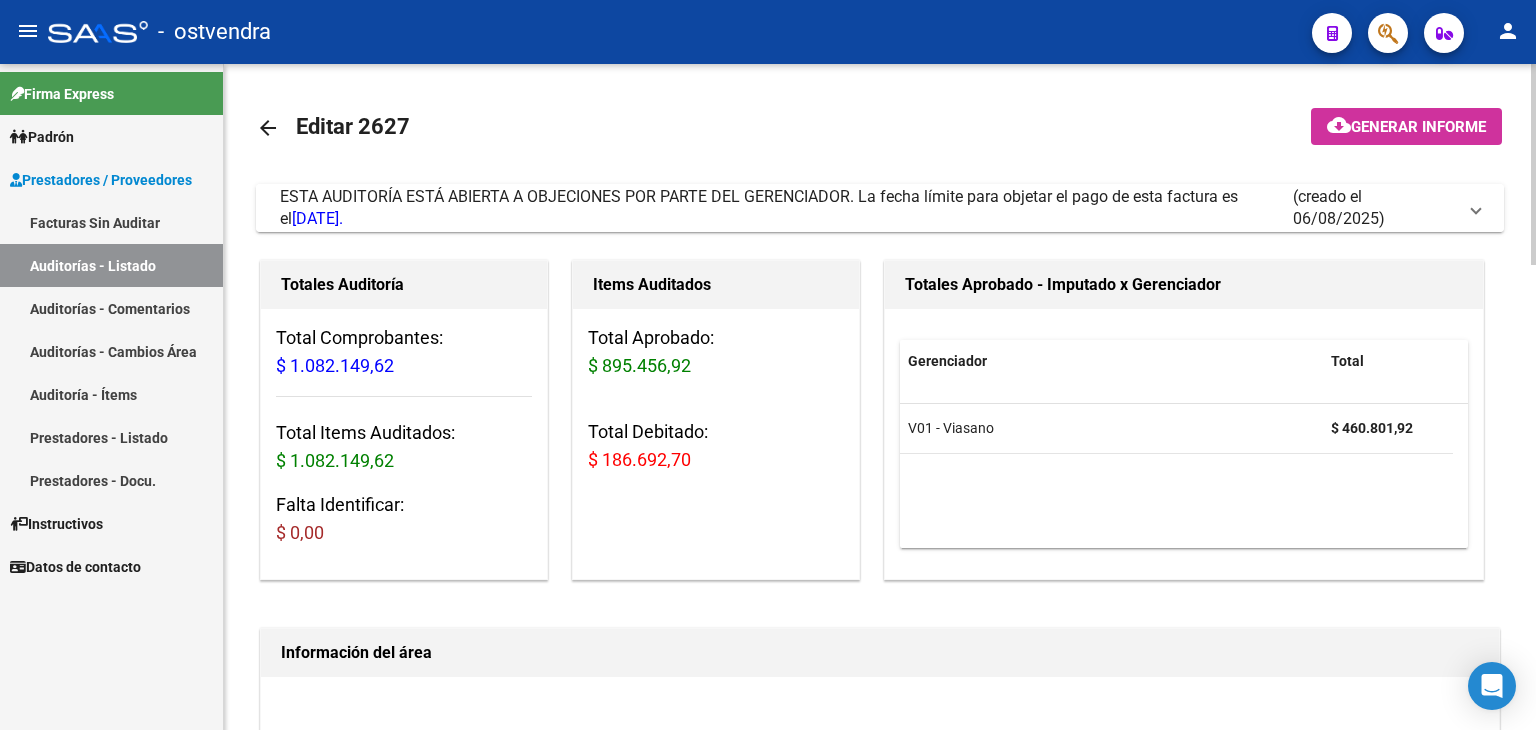 click on "ESTA AUDITORÍA ESTÁ ABIERTA A OBJECIONES POR PARTE DEL GERENCIADOR. La fecha límite para objetar el pago de esta factura es el  [DATE].   (creado el [DATE])" at bounding box center (880, 208) 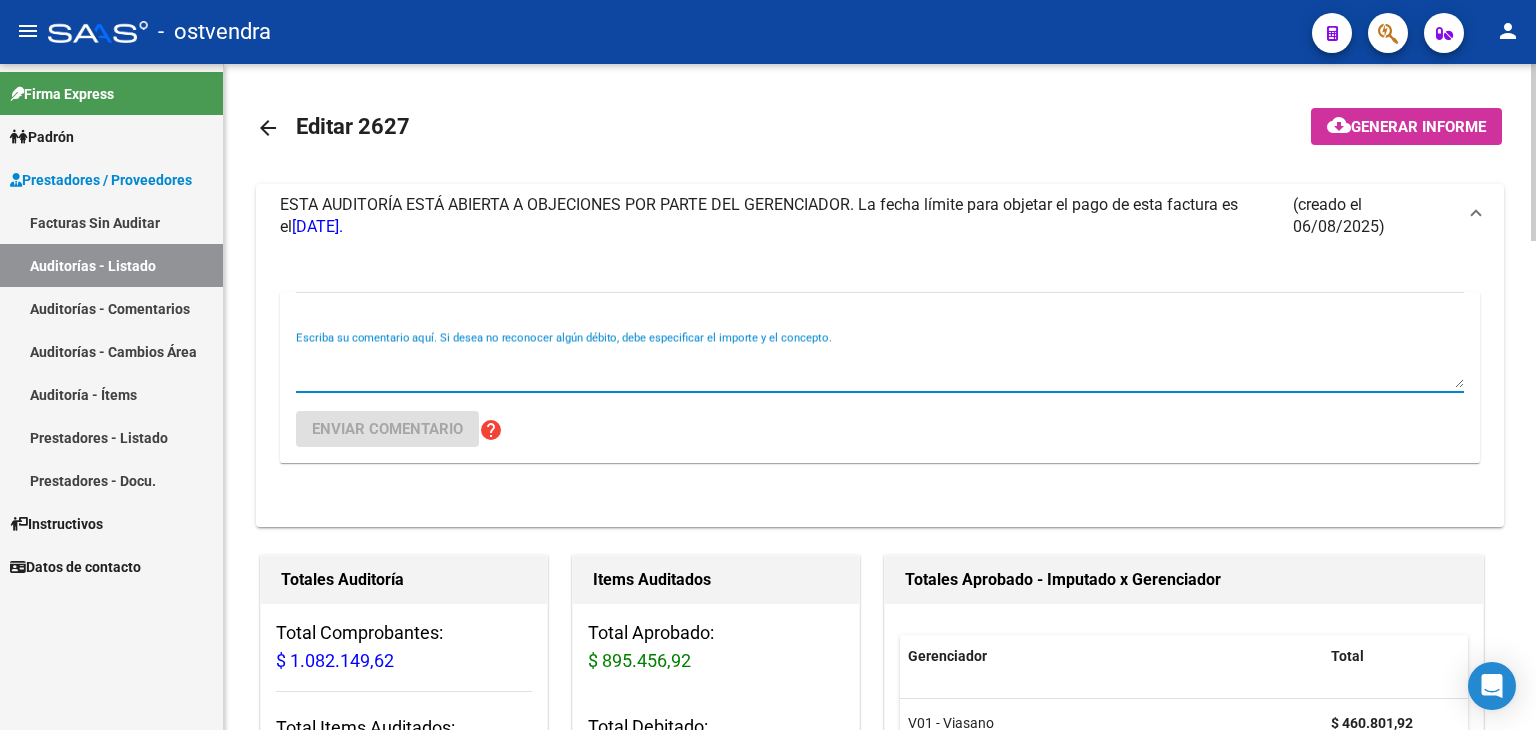 click on "Escriba su comentario aquí. Si desea no reconocer algún débito, debe especificar el importe y el concepto." at bounding box center (880, 368) 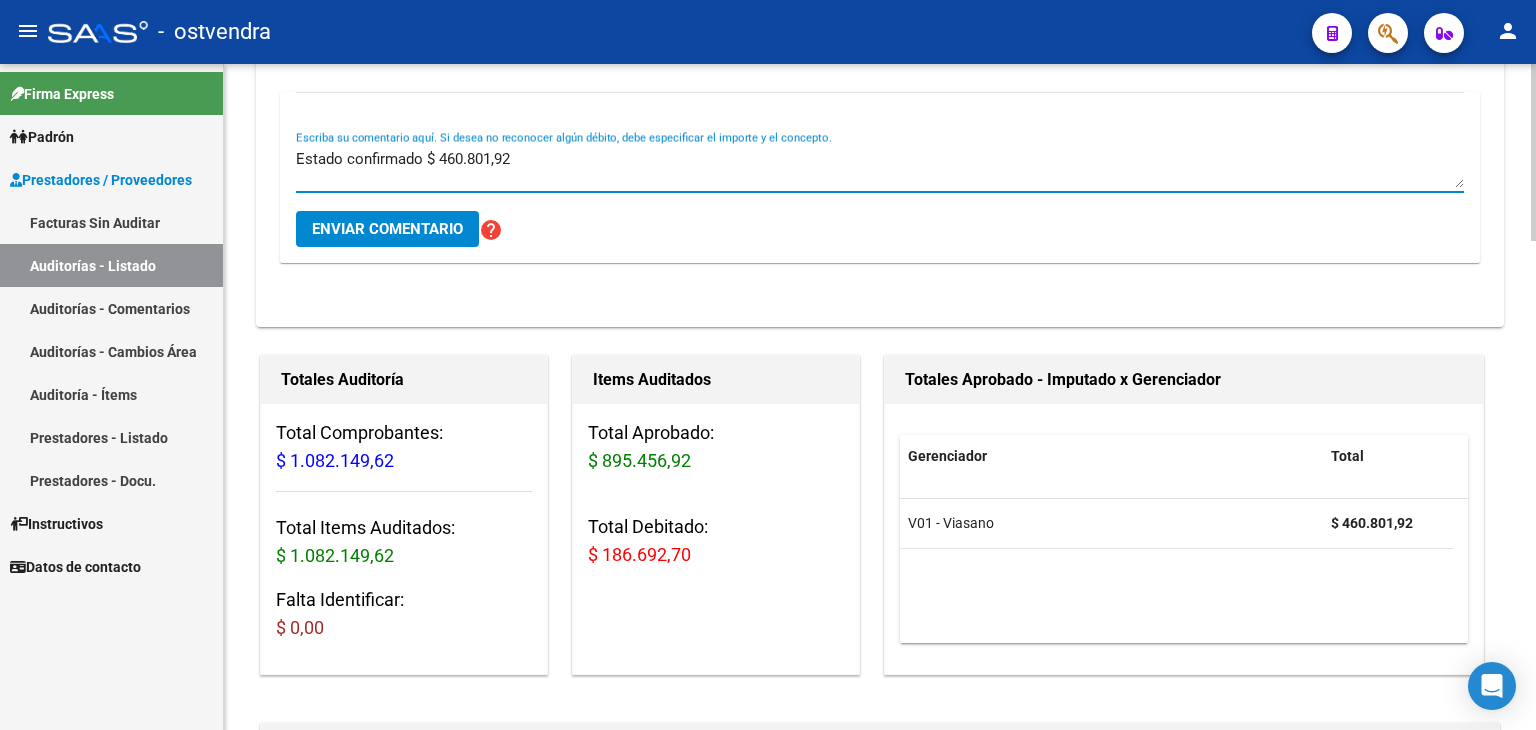 scroll, scrollTop: 0, scrollLeft: 0, axis: both 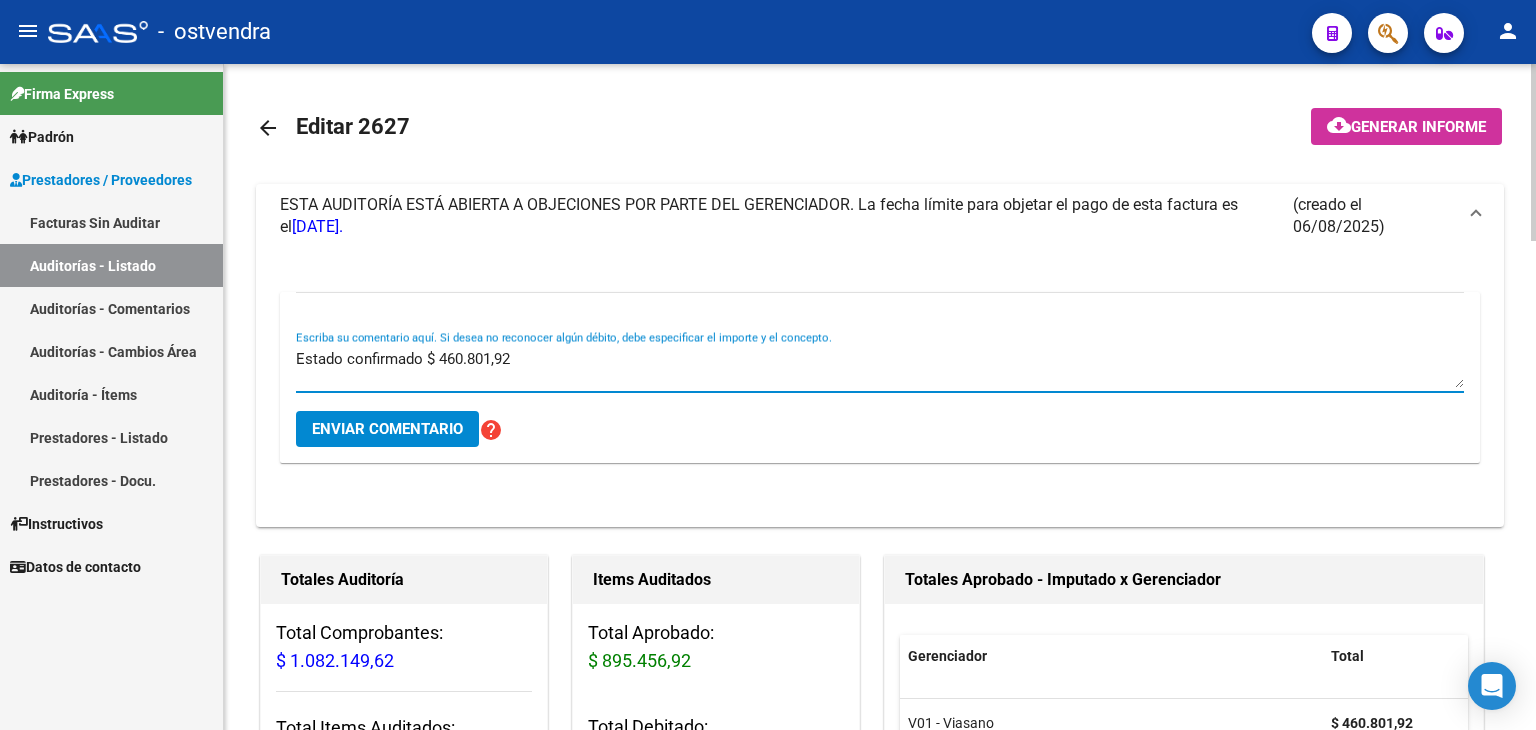 type on "Estado confirmado $ 460.801,92" 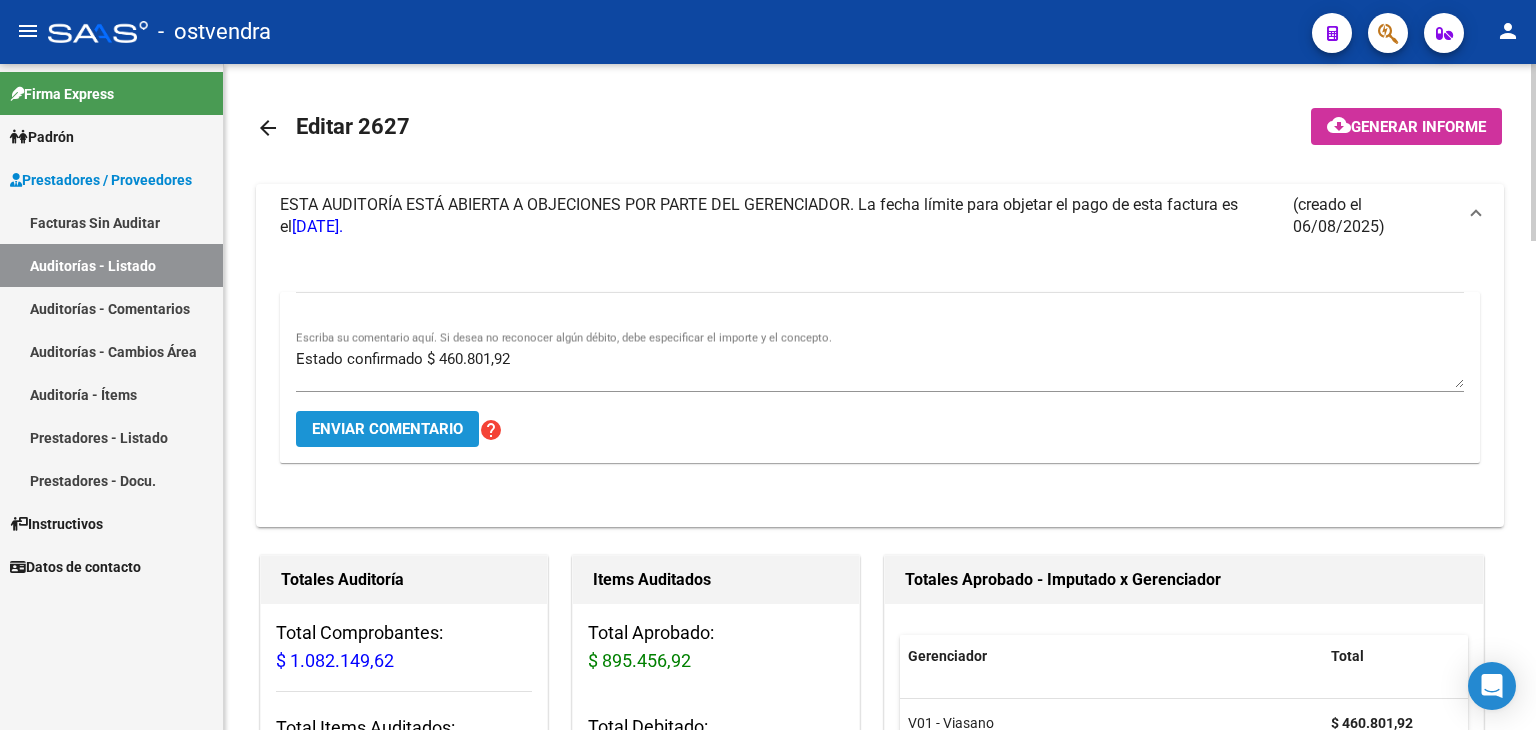 click on "Enviar comentario" at bounding box center [387, 429] 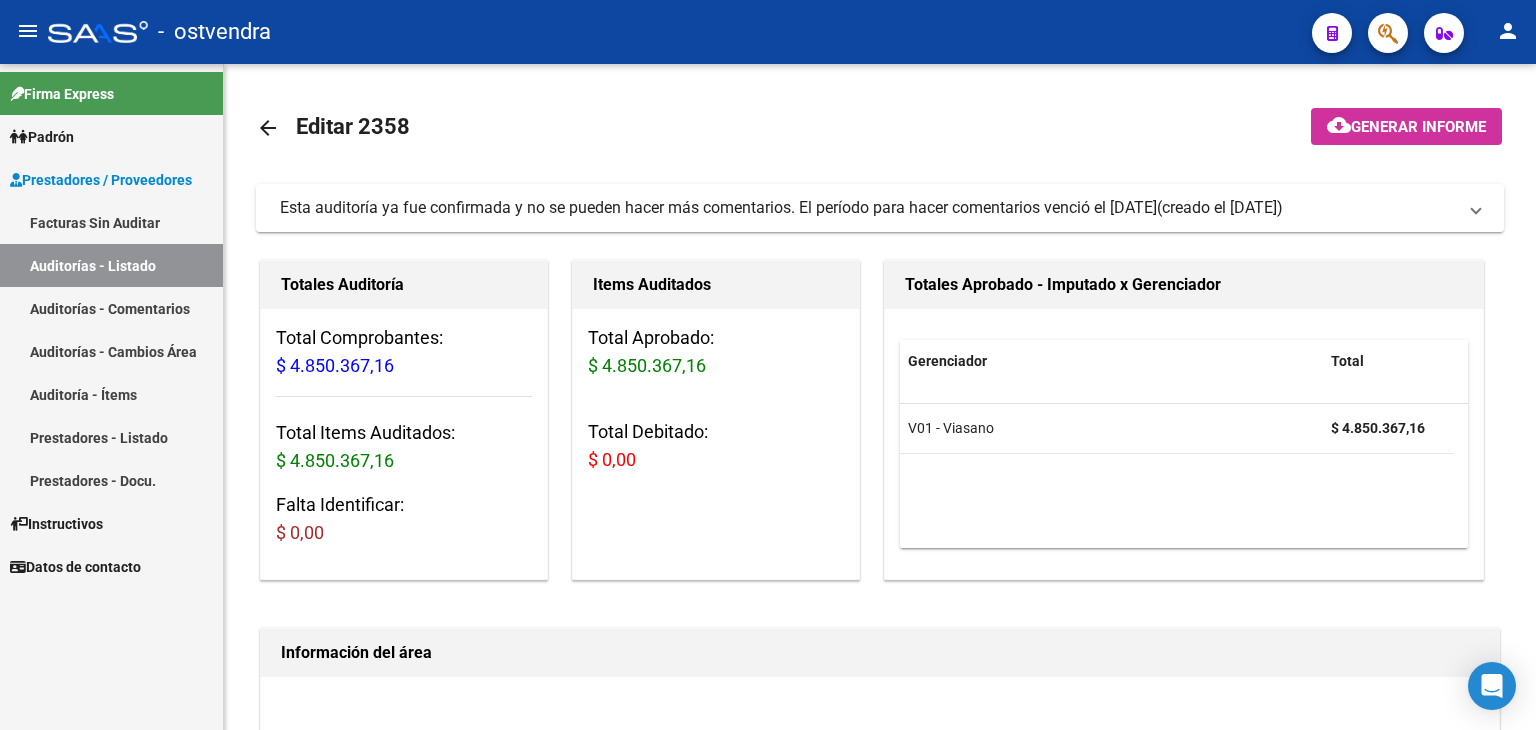 scroll, scrollTop: 0, scrollLeft: 0, axis: both 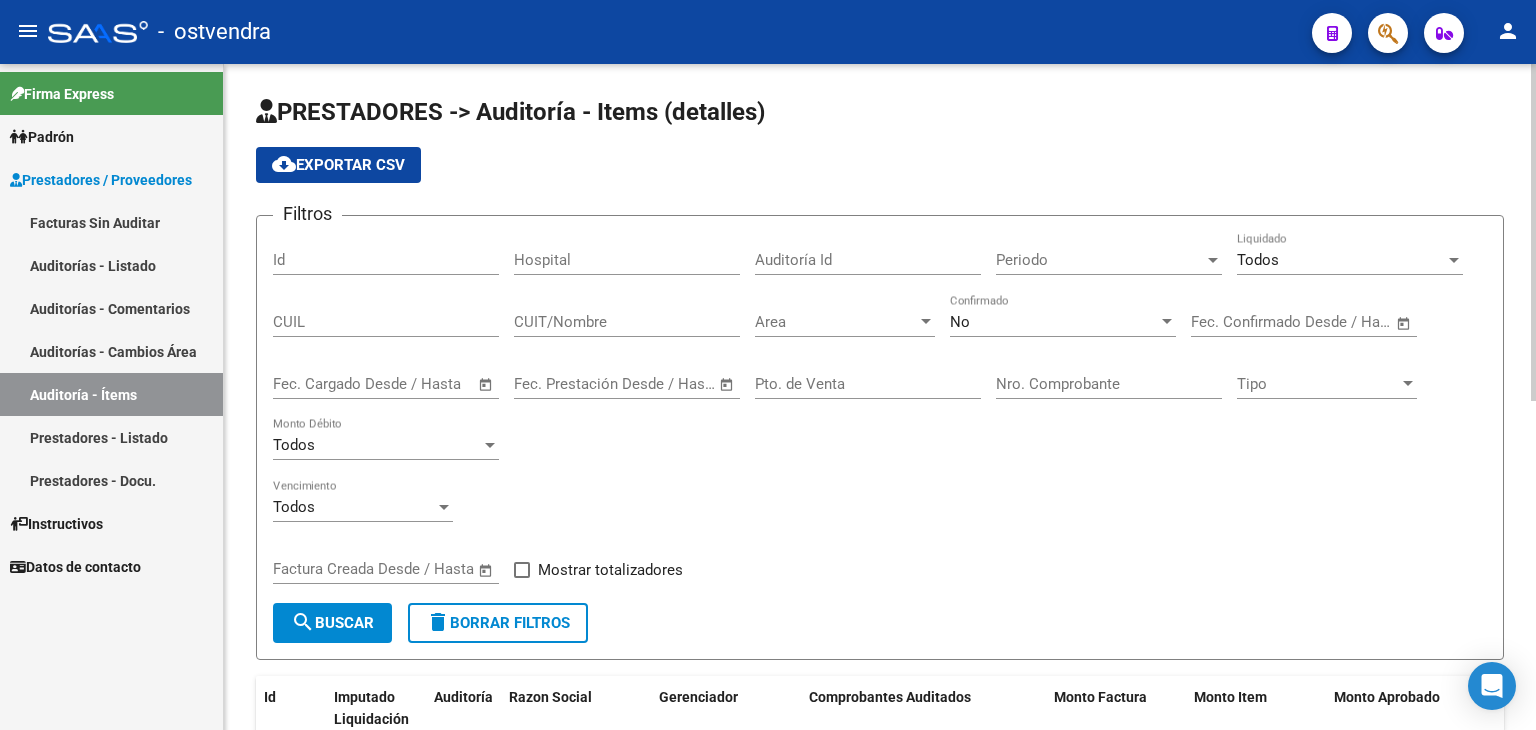 click at bounding box center [926, 321] 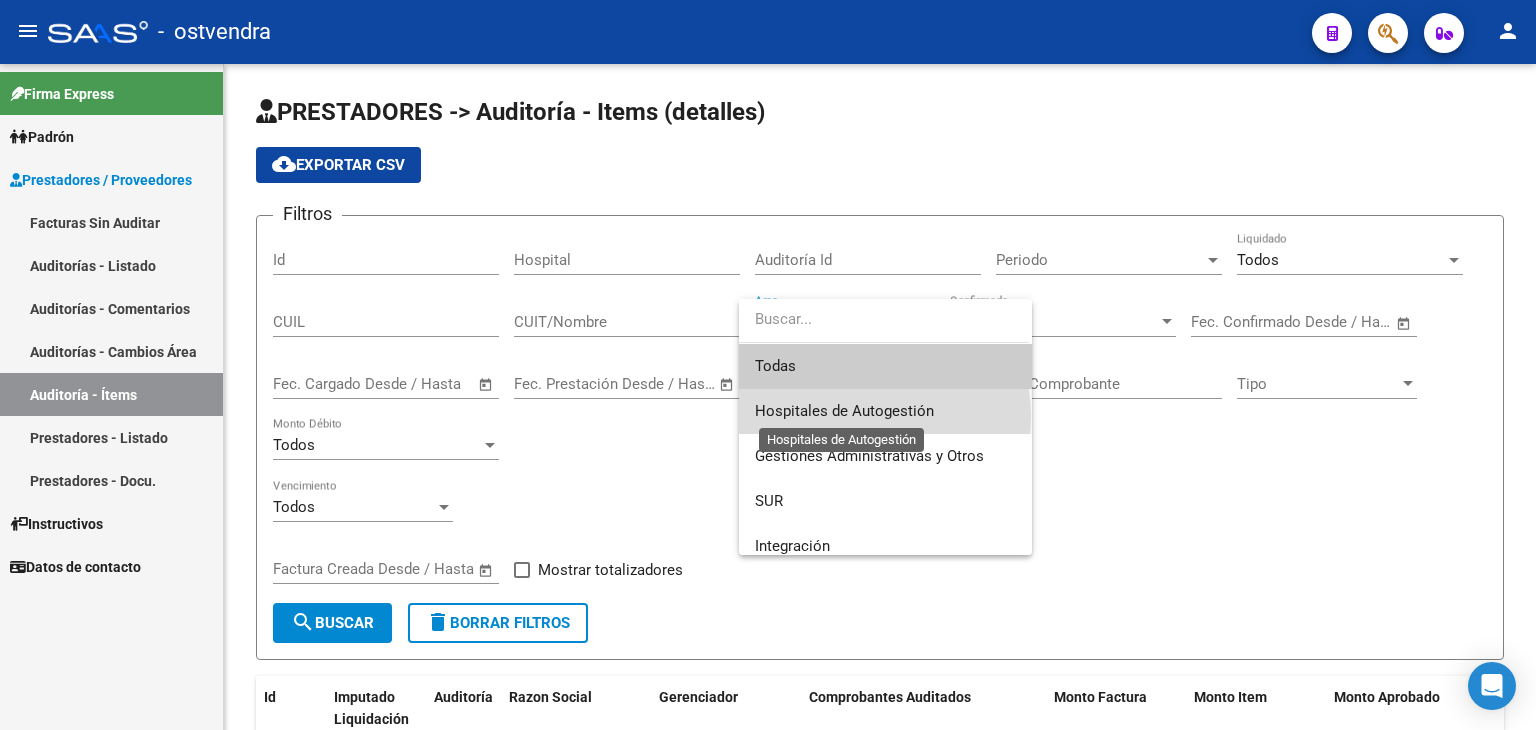 click on "Hospitales de Autogestión" at bounding box center [844, 411] 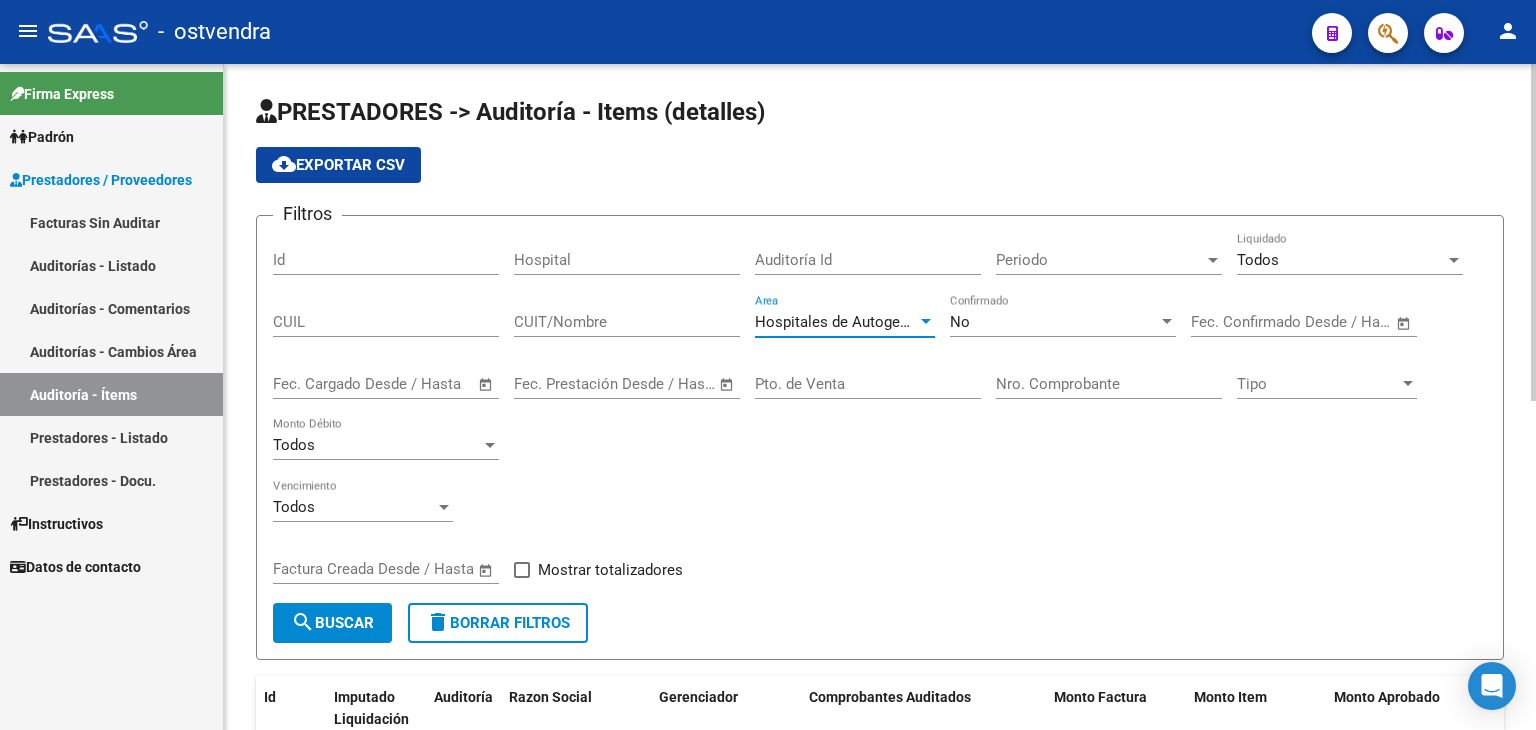 click on "Nro. Comprobante" 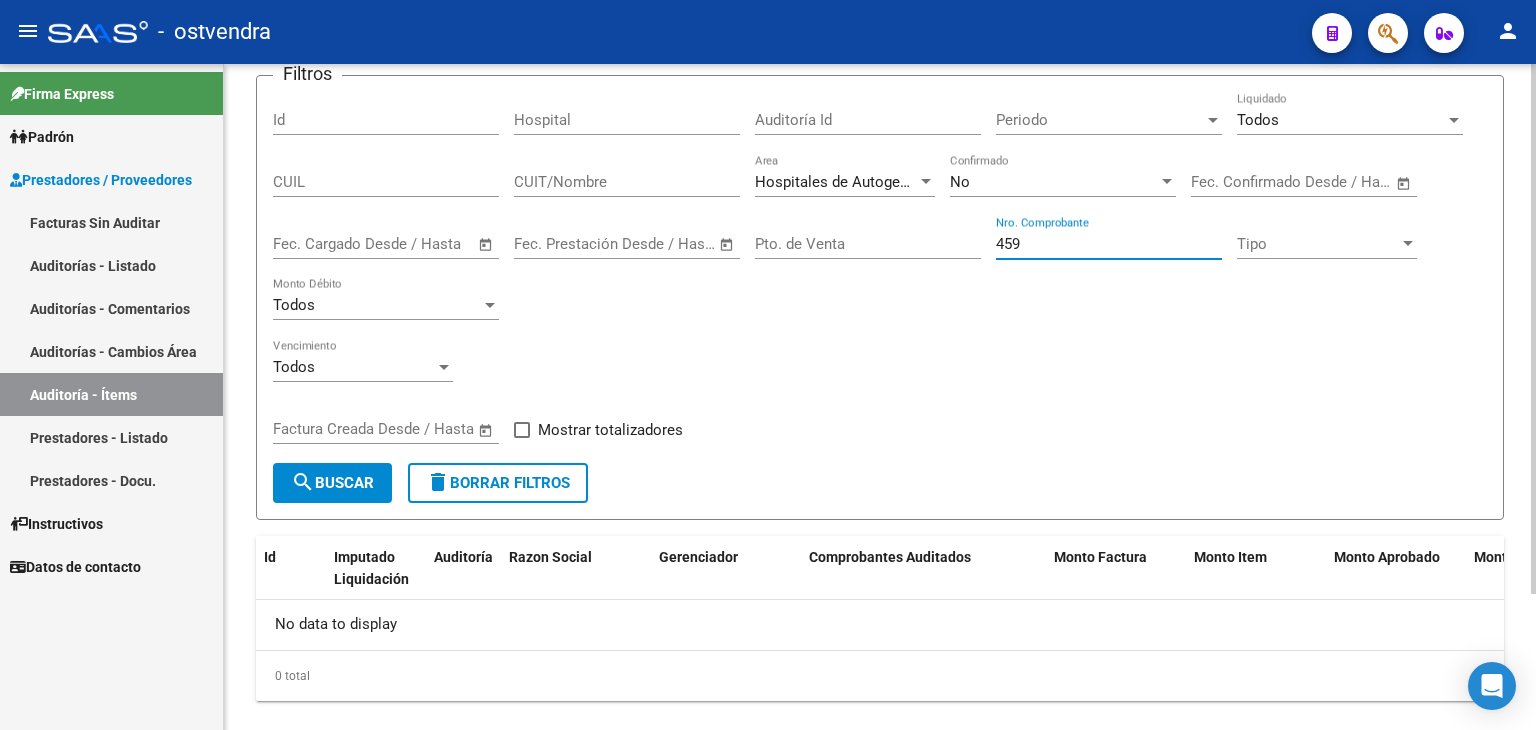 scroll, scrollTop: 0, scrollLeft: 0, axis: both 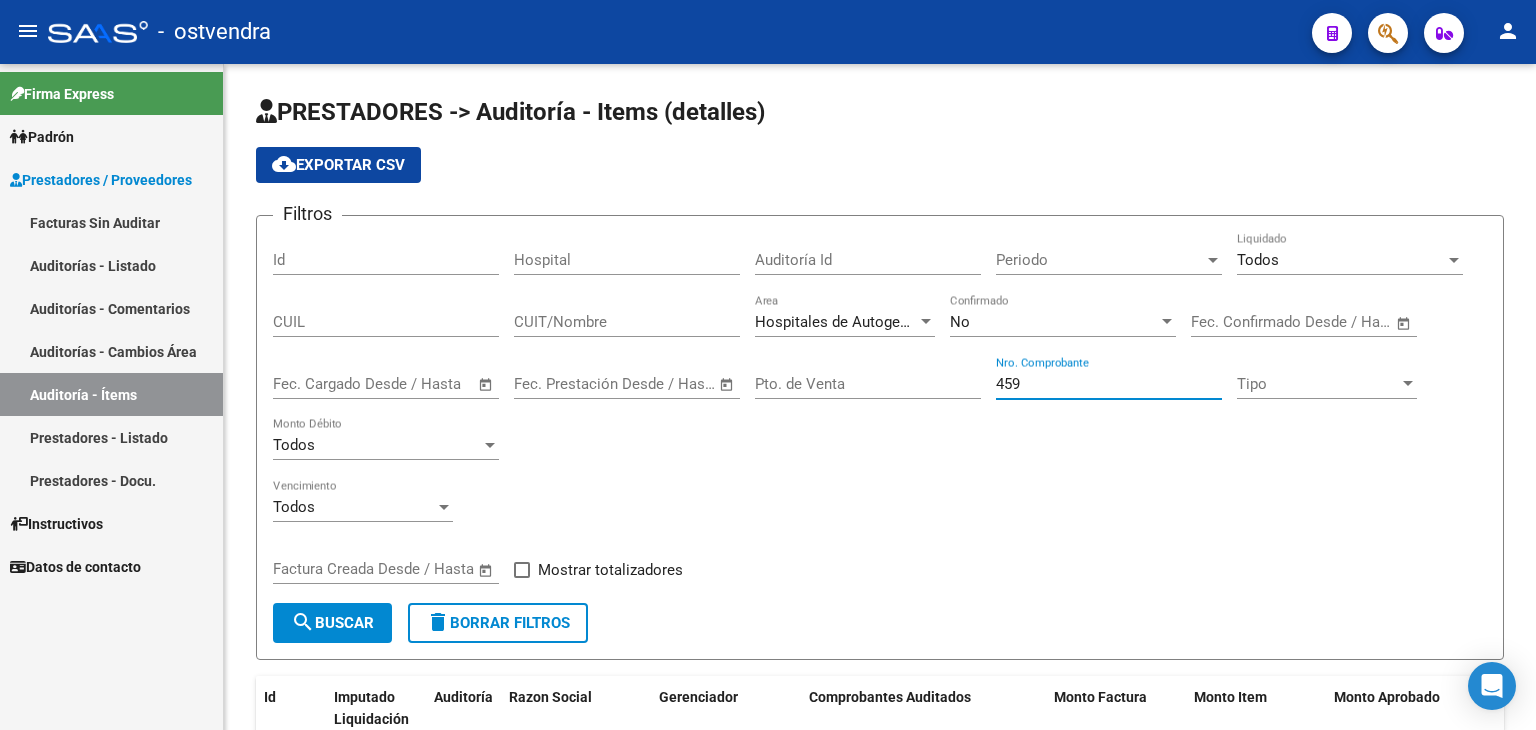 type on "459" 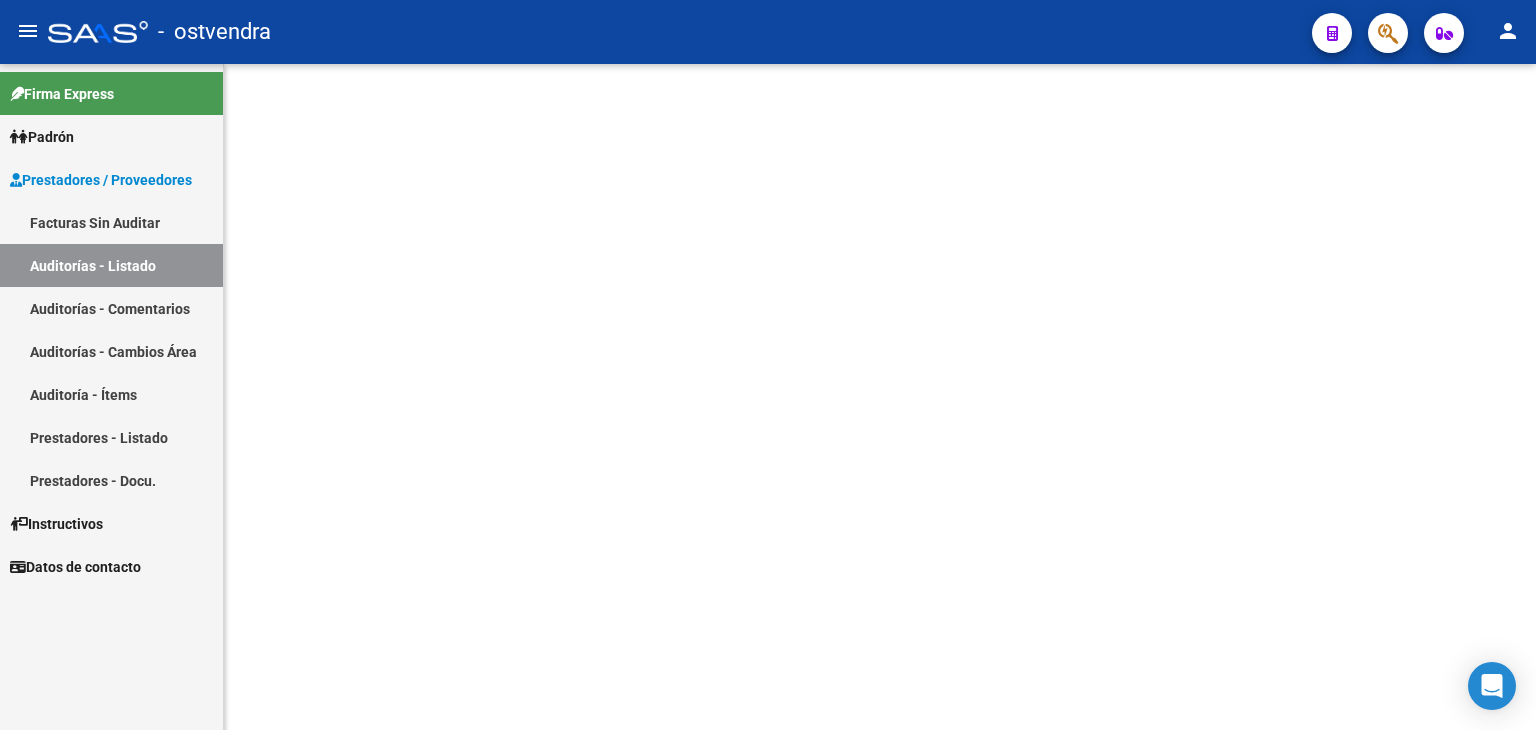 scroll, scrollTop: 0, scrollLeft: 0, axis: both 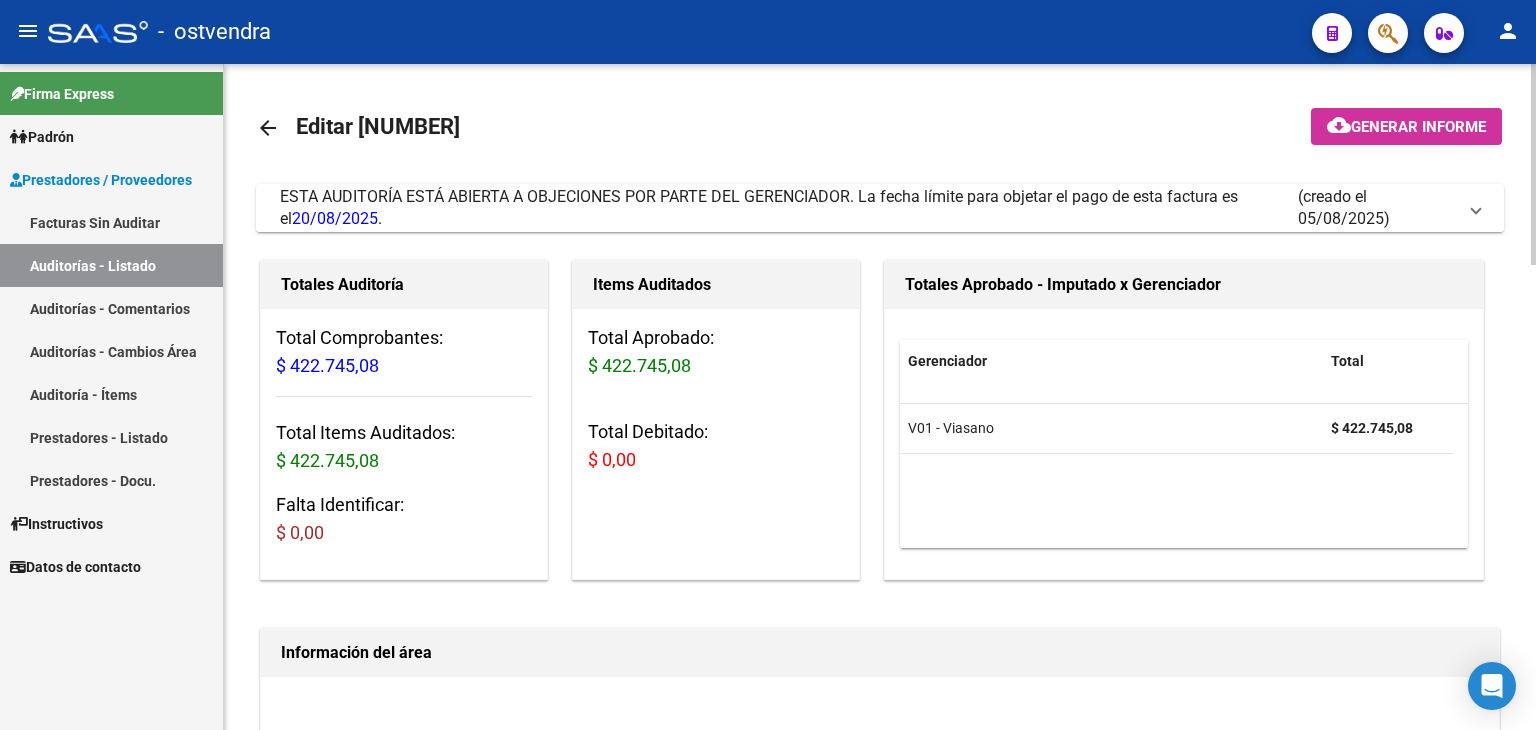 click on "ESTA AUDITORÍA ESTÁ ABIERTA A OBJECIONES POR PARTE DEL GERENCIADOR. La fecha límite para objetar el pago de esta factura es el  20/08/2025.   (creado el 05/08/2025)" at bounding box center [880, 208] 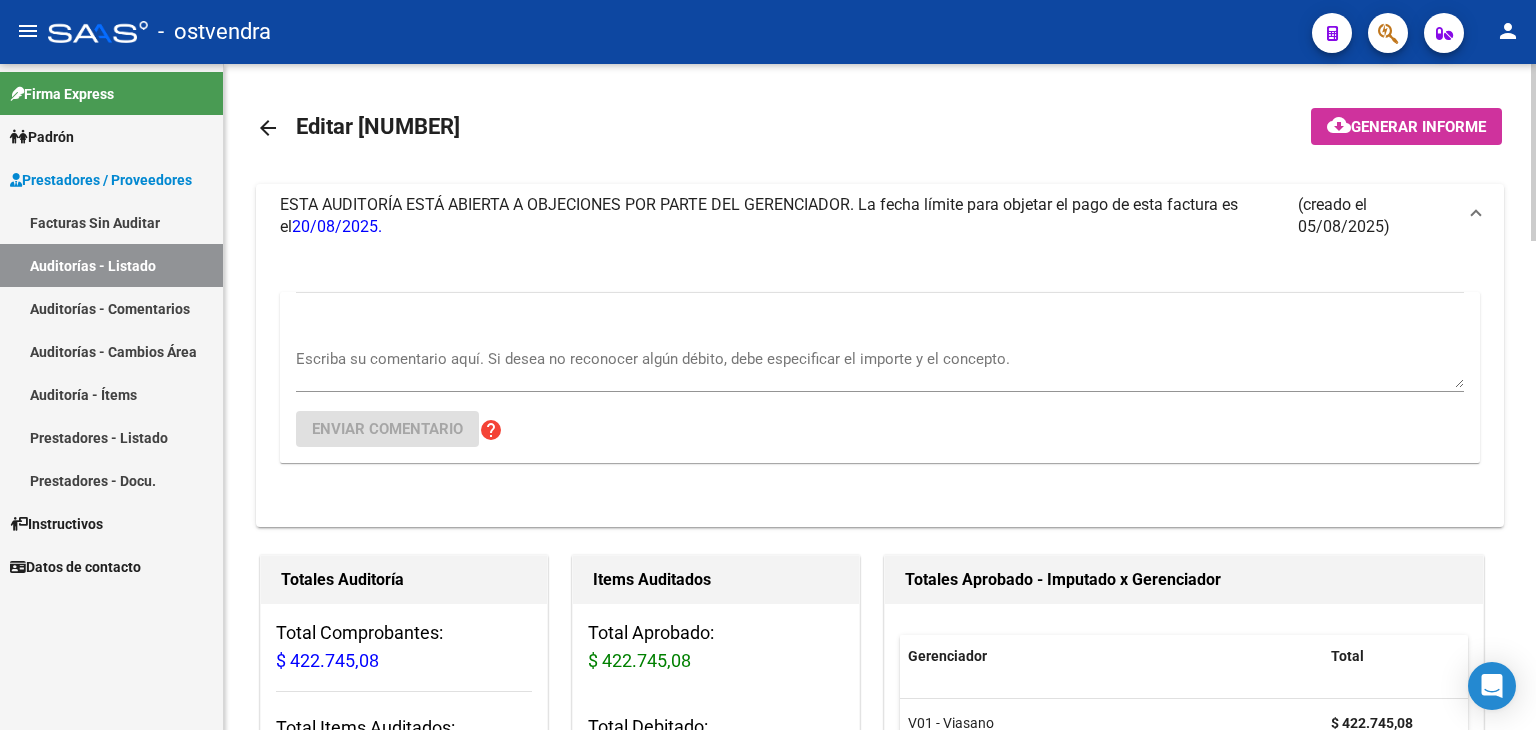 click on "Escriba su comentario aquí. Si desea no reconocer algún débito, debe especificar el importe y el concepto." at bounding box center (880, 368) 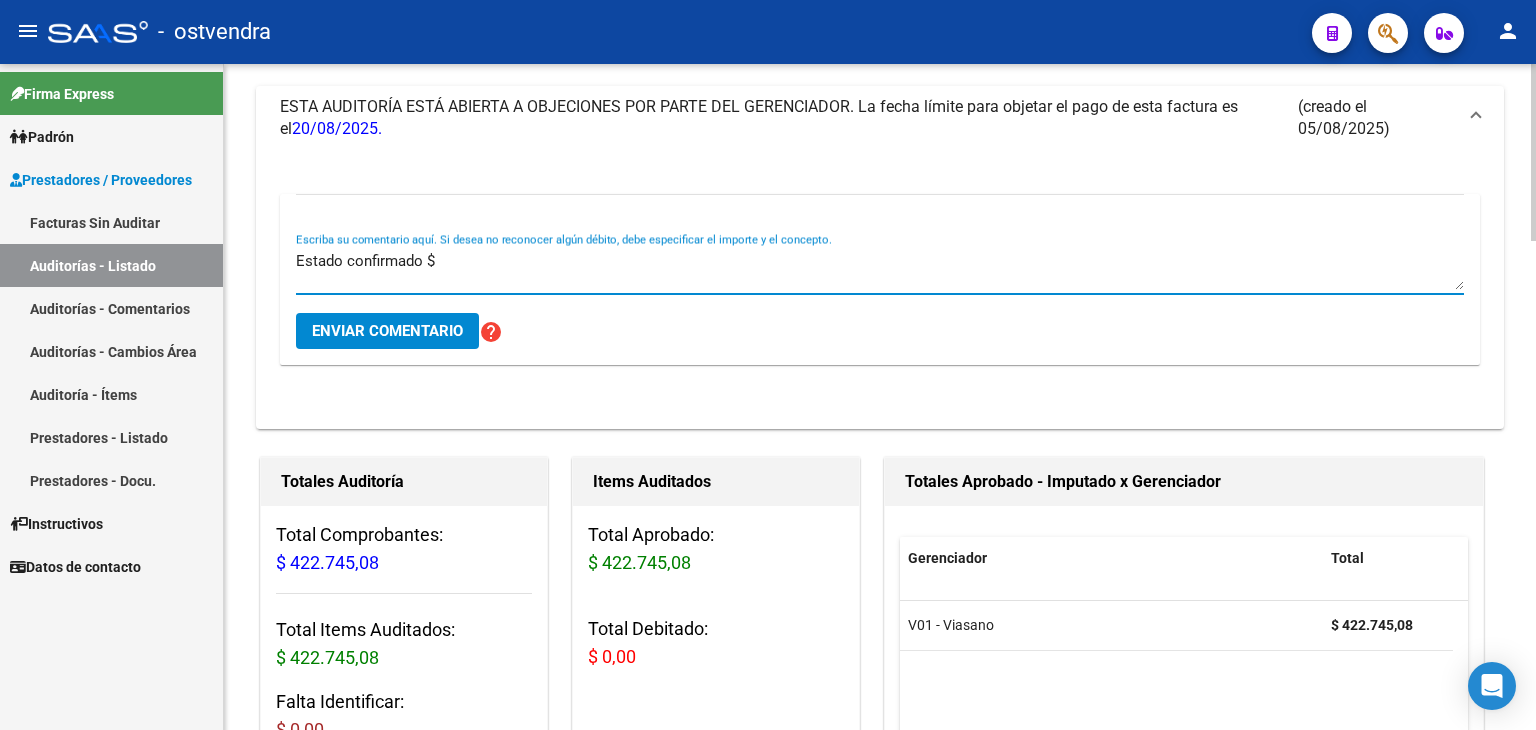 scroll, scrollTop: 100, scrollLeft: 0, axis: vertical 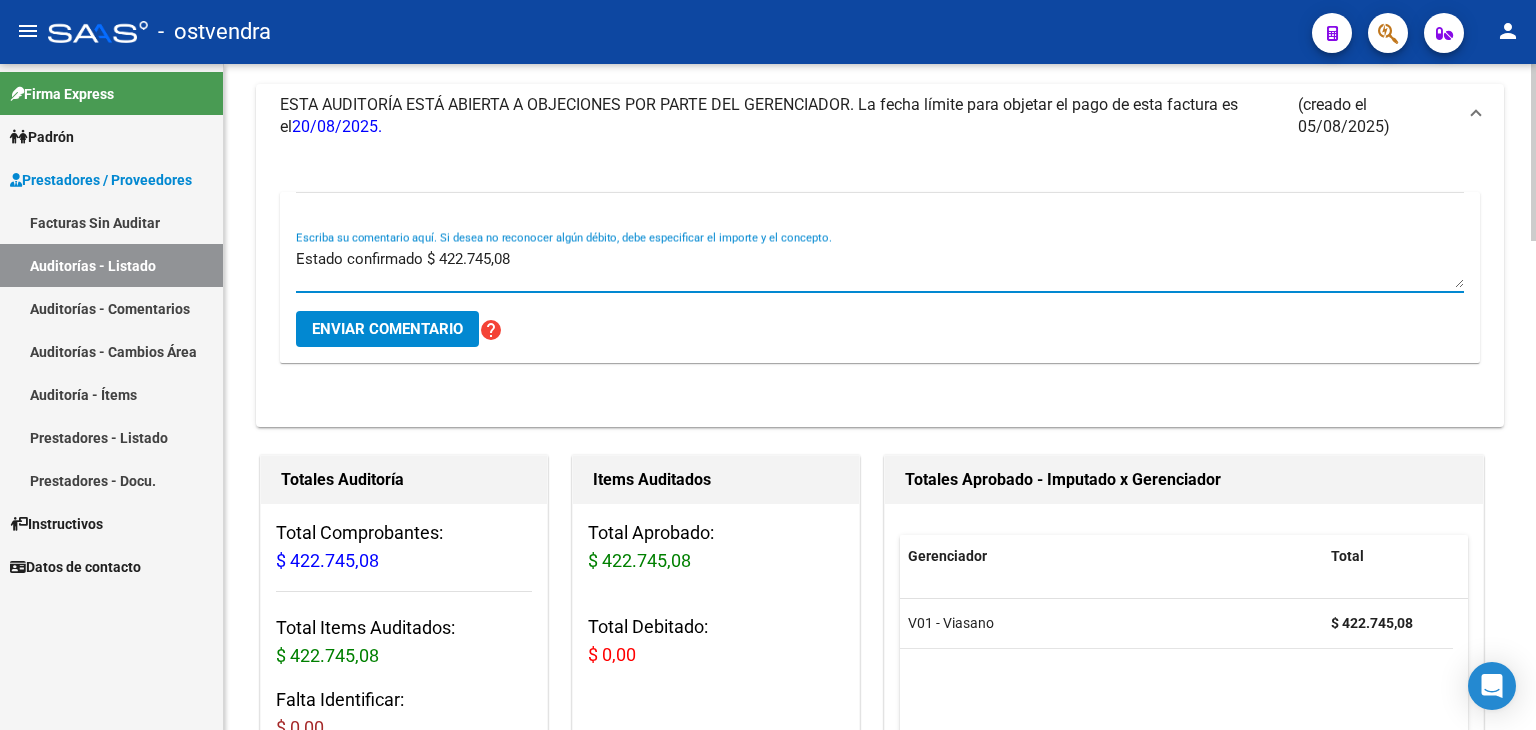 type on "Estado confirmado $ 422.745,08" 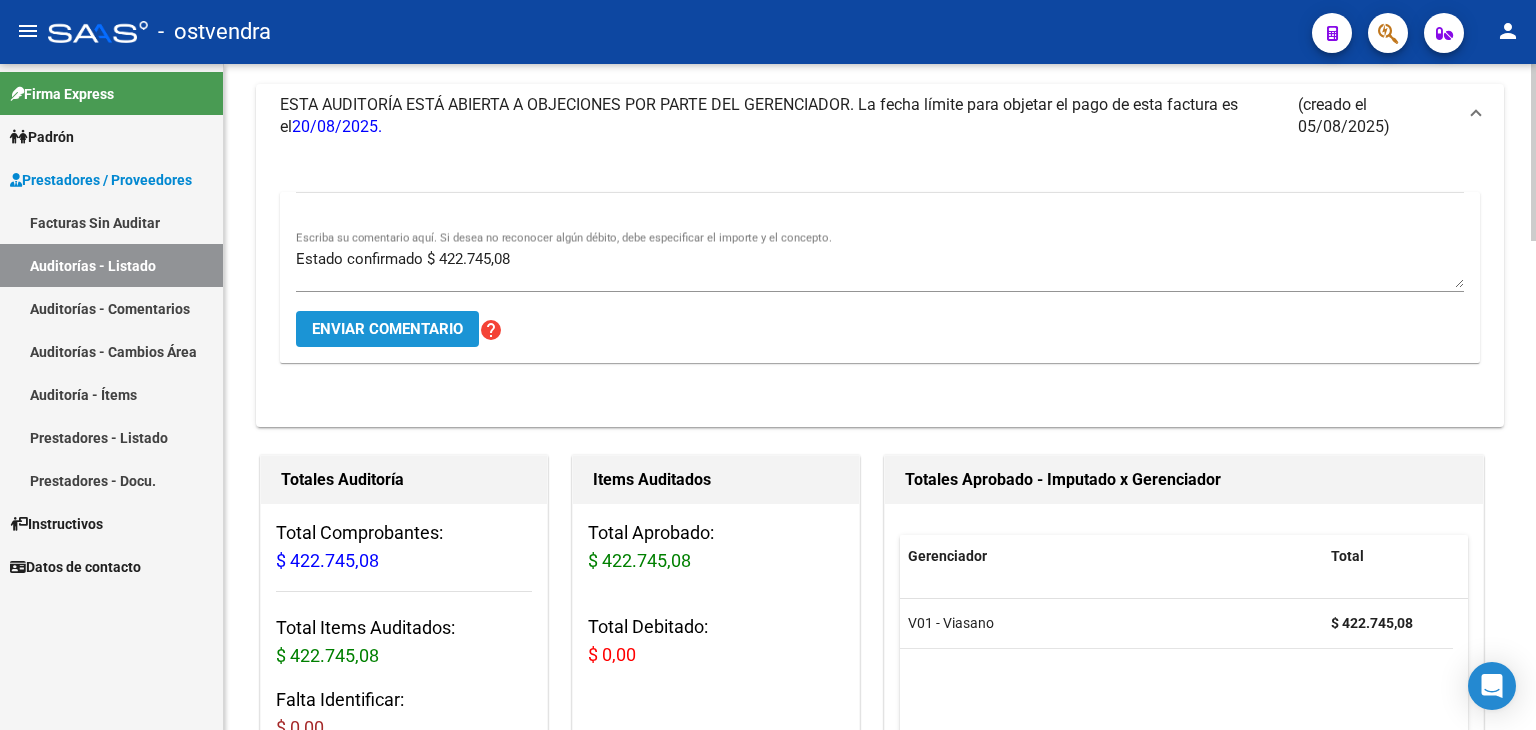 click on "Enviar comentario" at bounding box center [387, 329] 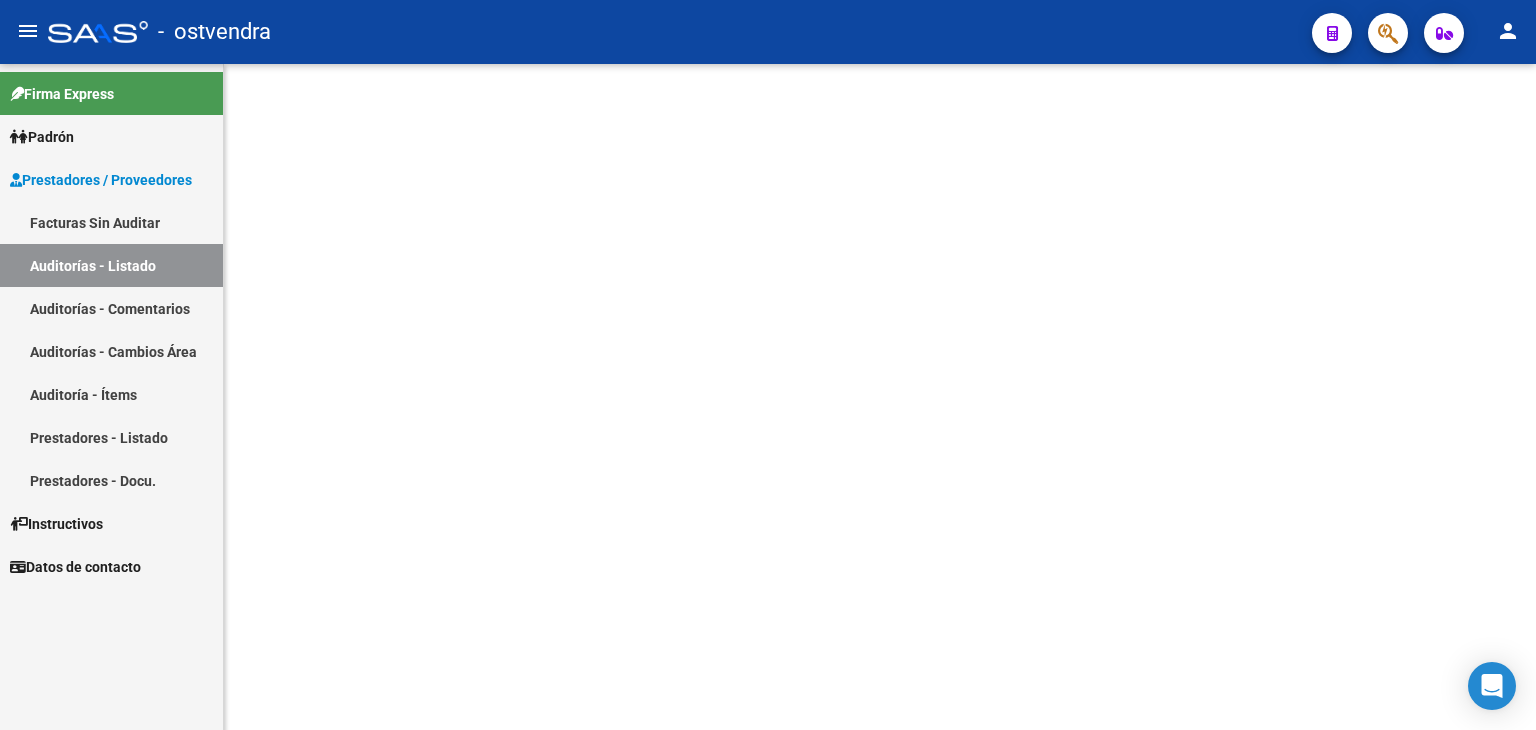 scroll, scrollTop: 0, scrollLeft: 0, axis: both 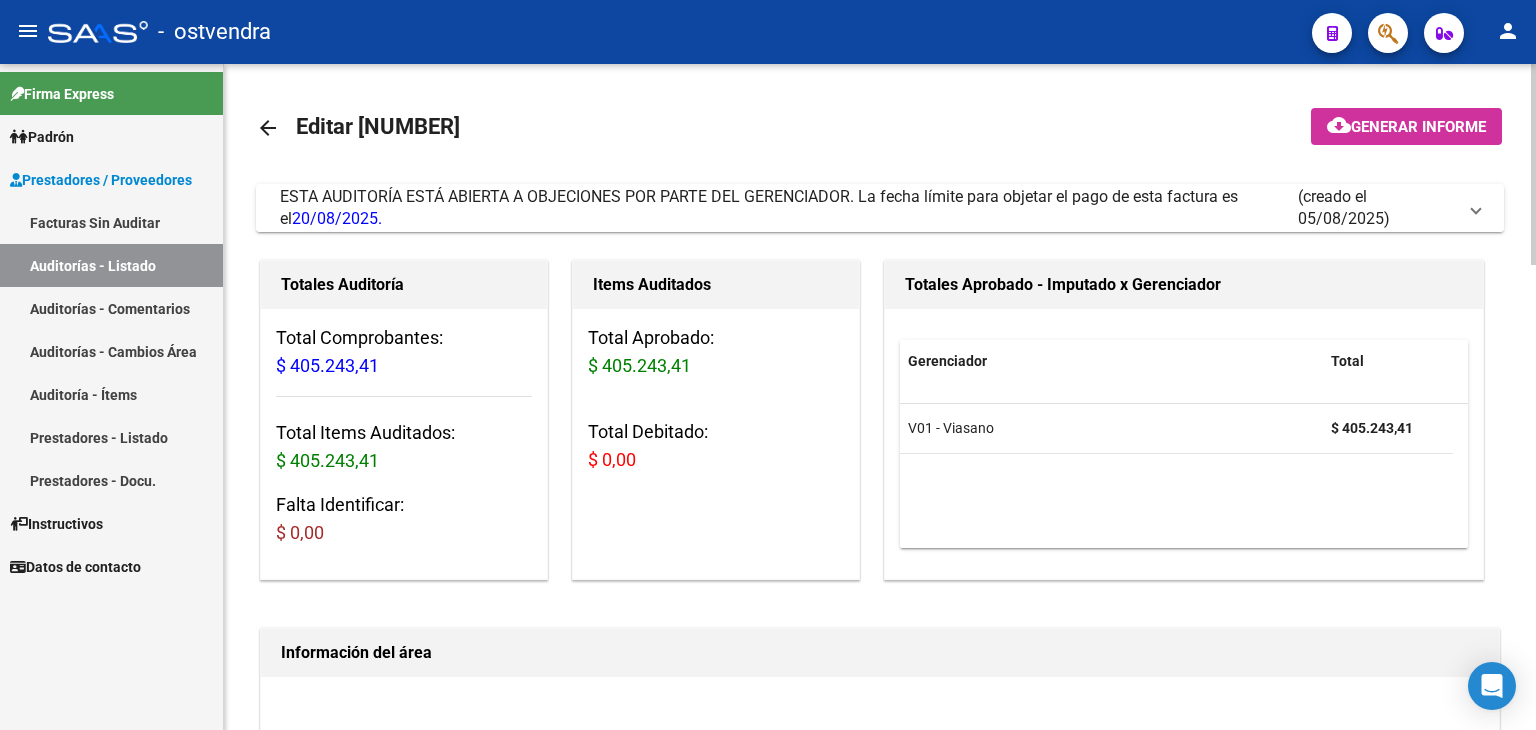 click on "ESTA AUDITORÍA ESTÁ ABIERTA A OBJECIONES POR PARTE DEL GERENCIADOR. La fecha límite para objetar el pago de esta factura es el  [DATE].   (creado el [DATE])" at bounding box center (880, 208) 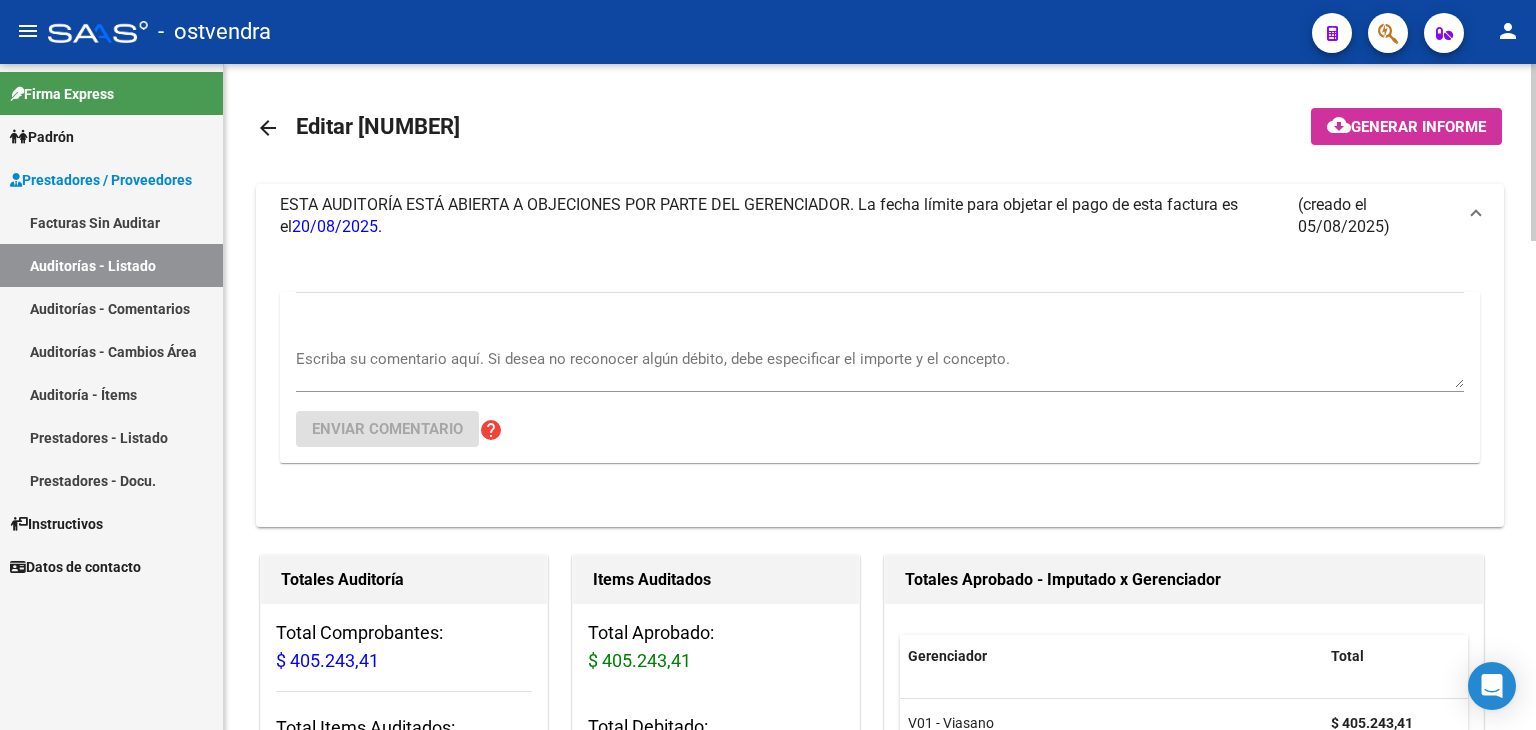 click on "Escriba su comentario aquí. Si desea no reconocer algún débito, debe especificar el importe y el concepto." at bounding box center [880, 361] 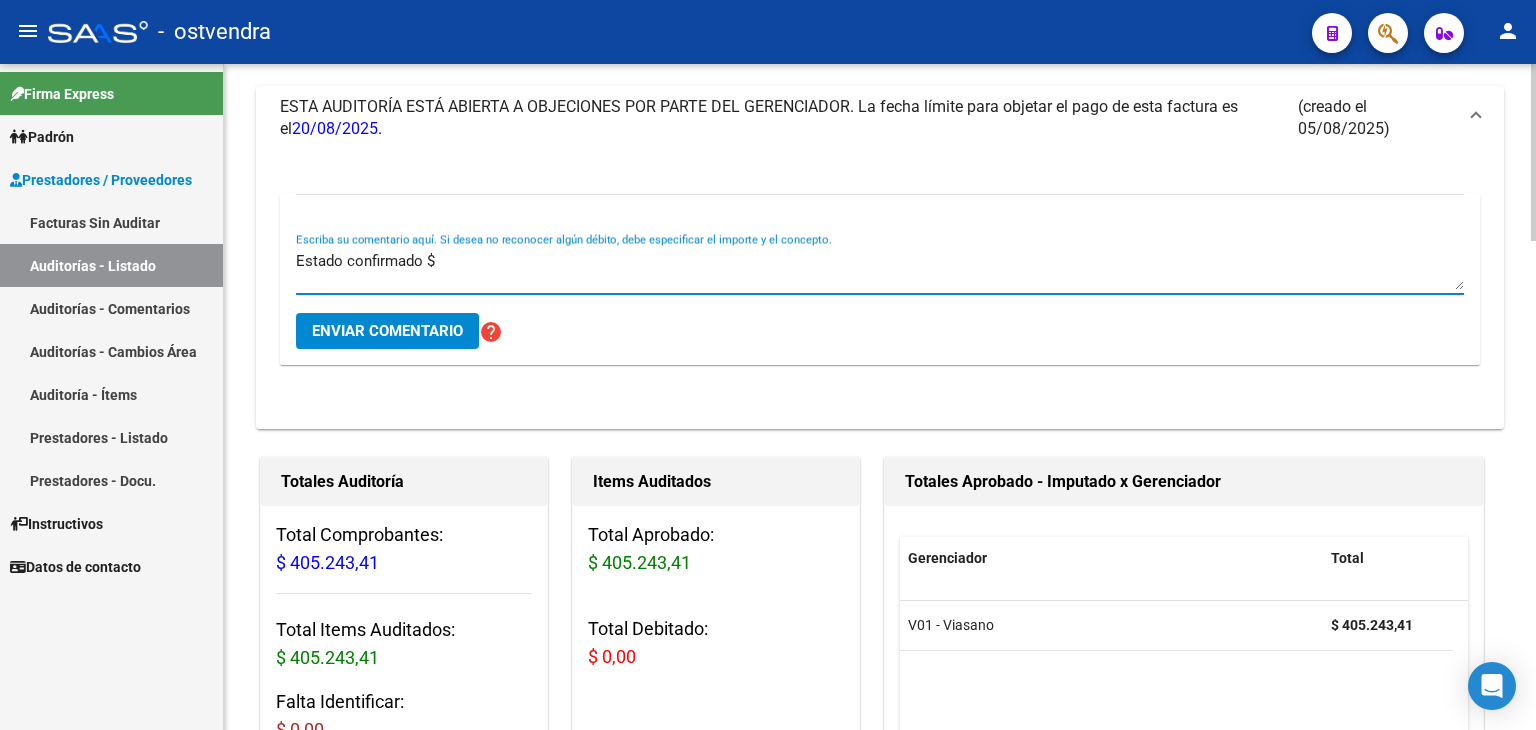 scroll, scrollTop: 100, scrollLeft: 0, axis: vertical 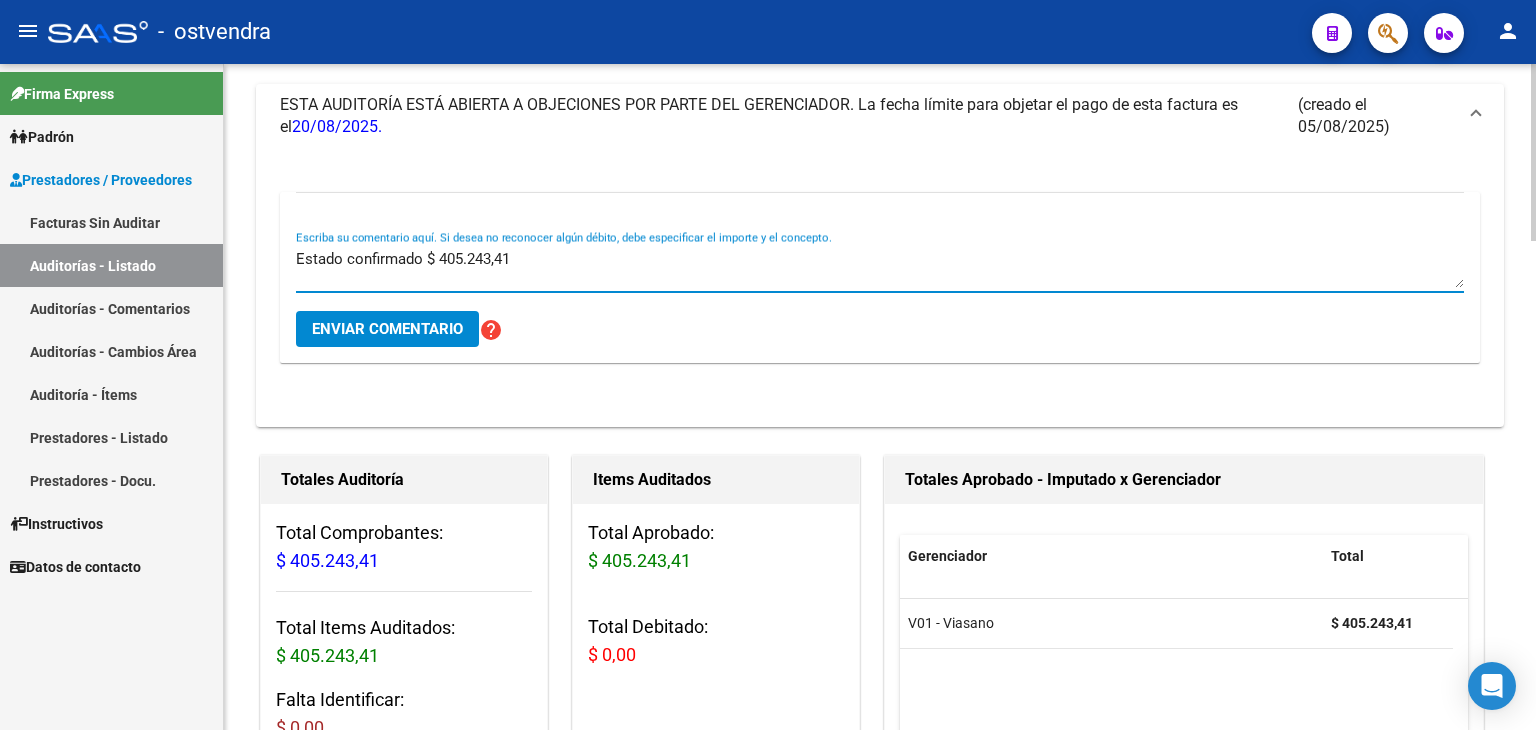 type on "Estado confirmado $ 405.243,41" 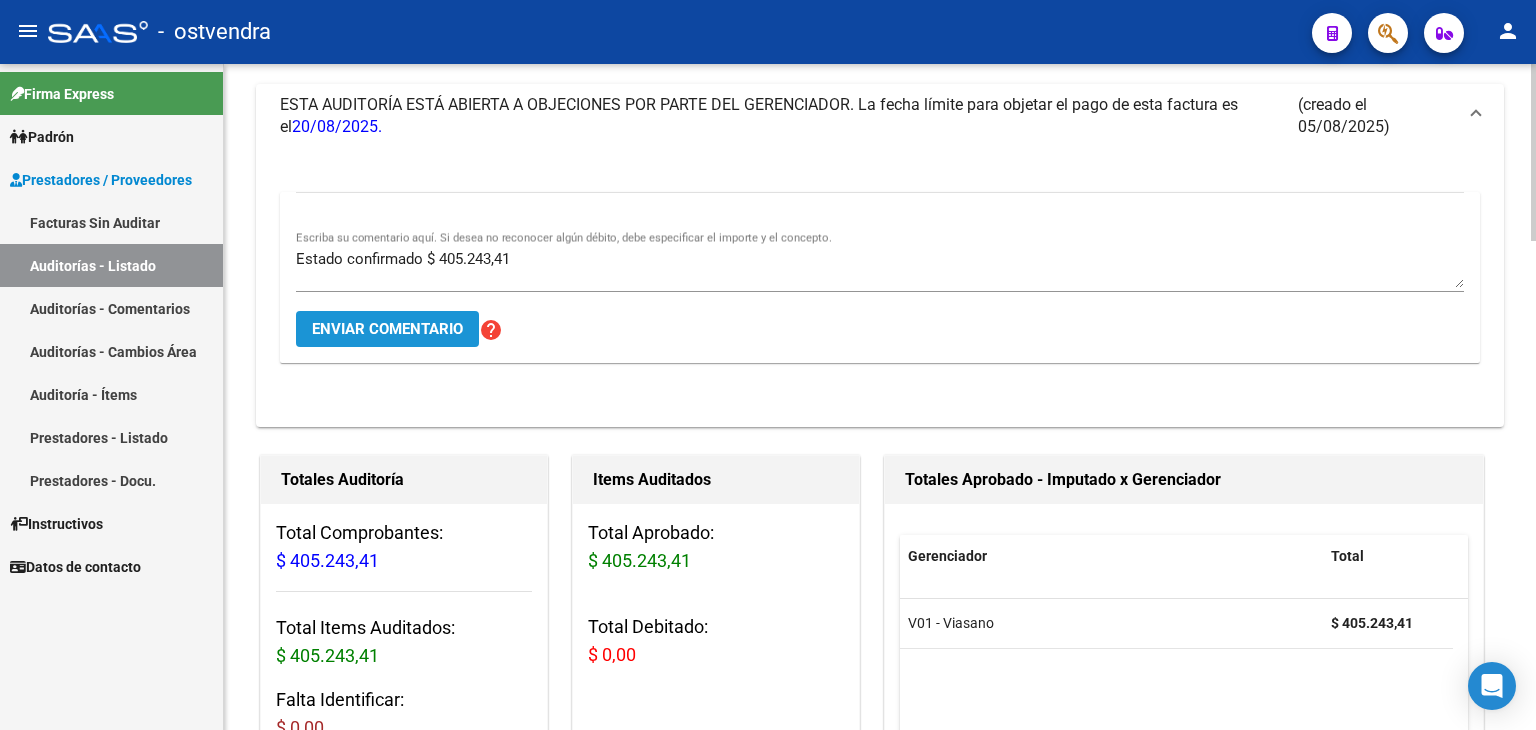 click on "Enviar comentario" at bounding box center (387, 329) 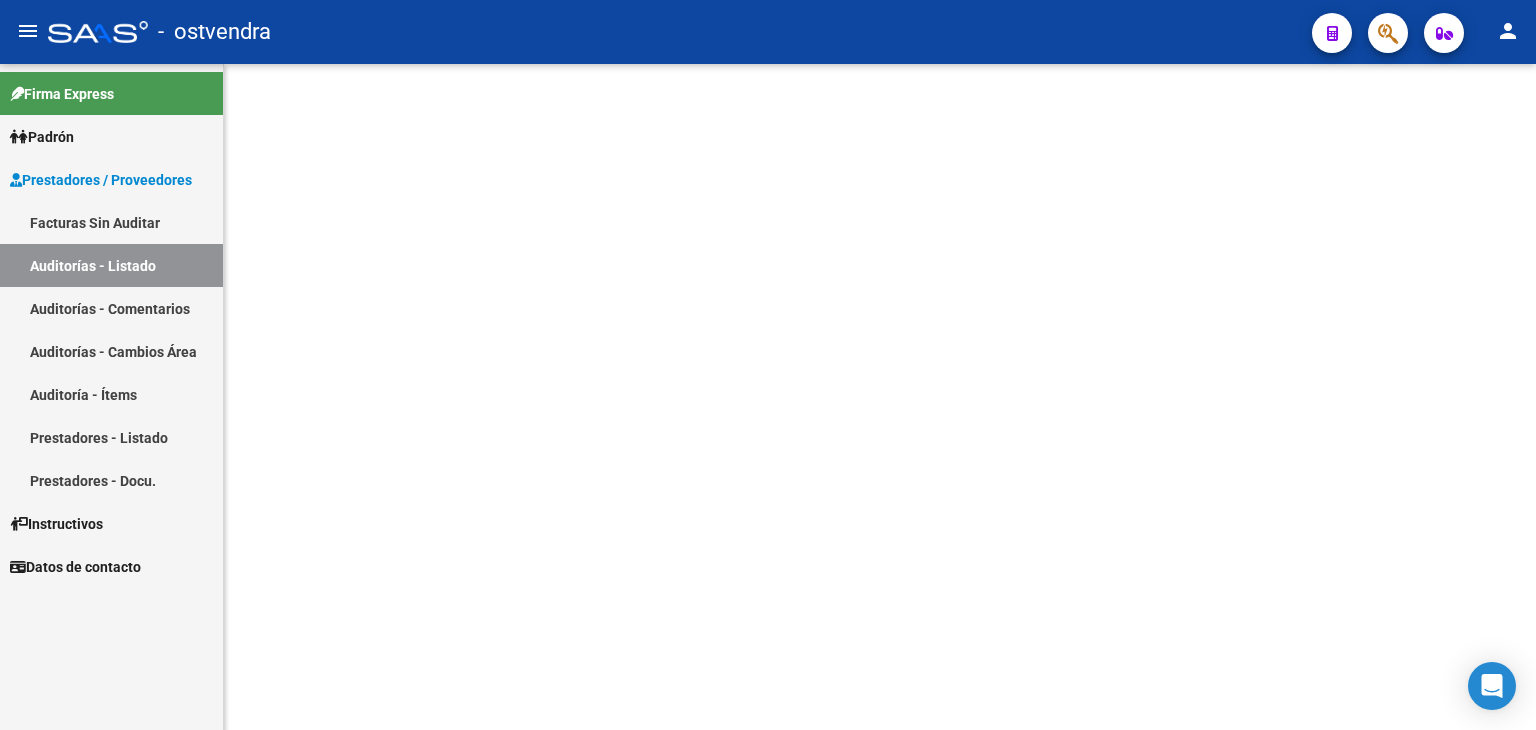 scroll, scrollTop: 0, scrollLeft: 0, axis: both 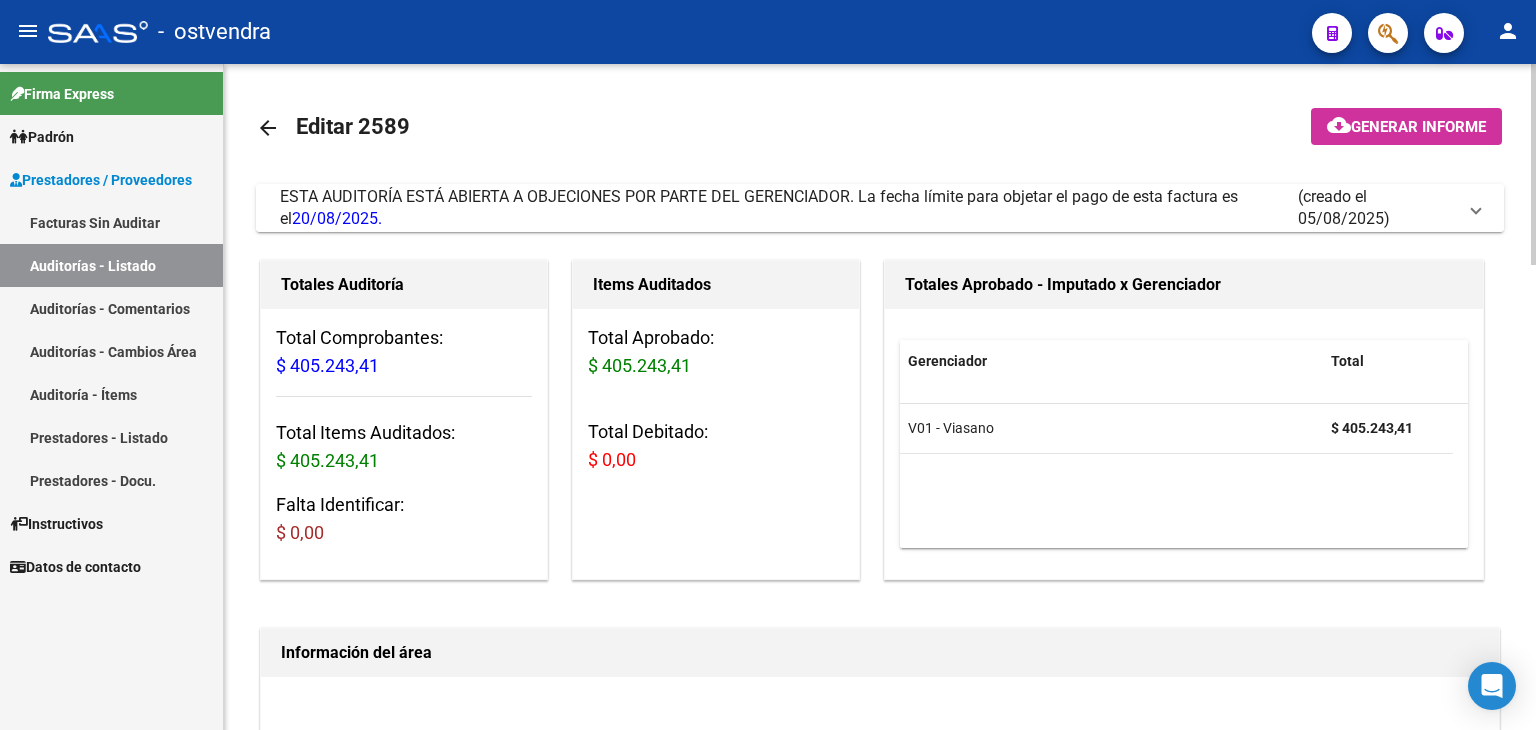 click on "ESTA AUDITORÍA ESTÁ ABIERTA A OBJECIONES POR PARTE DEL GERENCIADOR. La fecha límite para objetar el pago de esta factura es el  [DATE].   (creado el [DATE])" at bounding box center (876, 208) 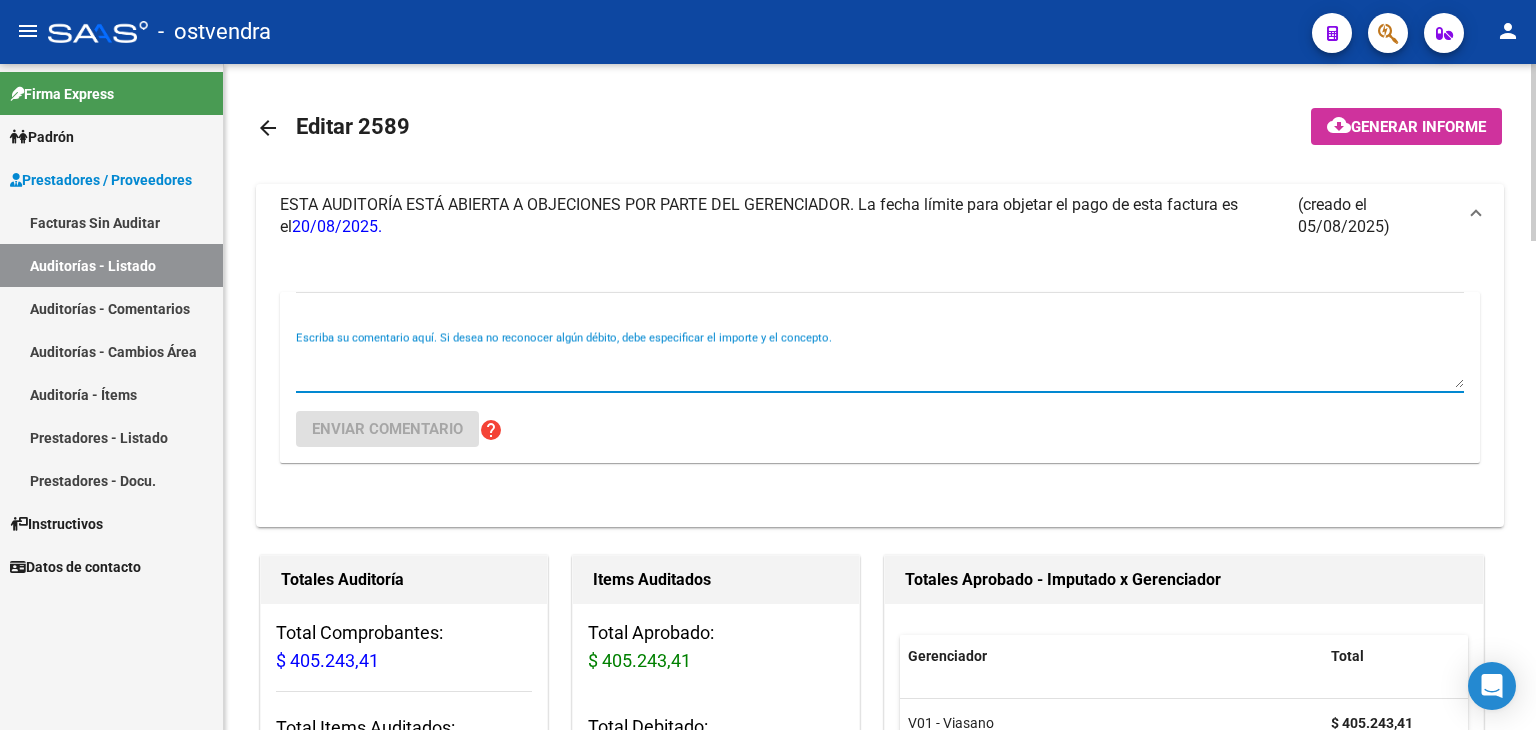 click on "Escriba su comentario aquí. Si desea no reconocer algún débito, debe especificar el importe y el concepto." at bounding box center [880, 368] 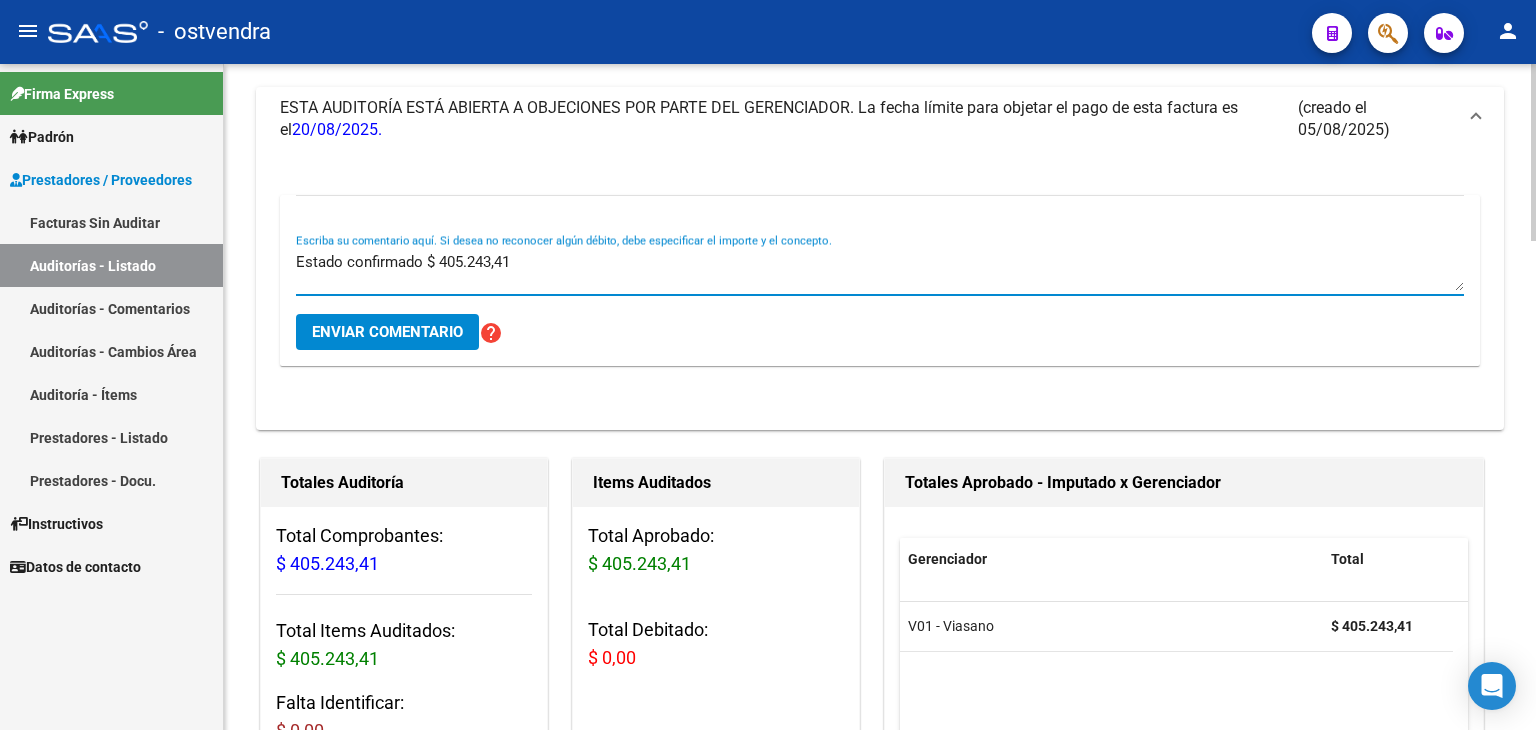 scroll, scrollTop: 100, scrollLeft: 0, axis: vertical 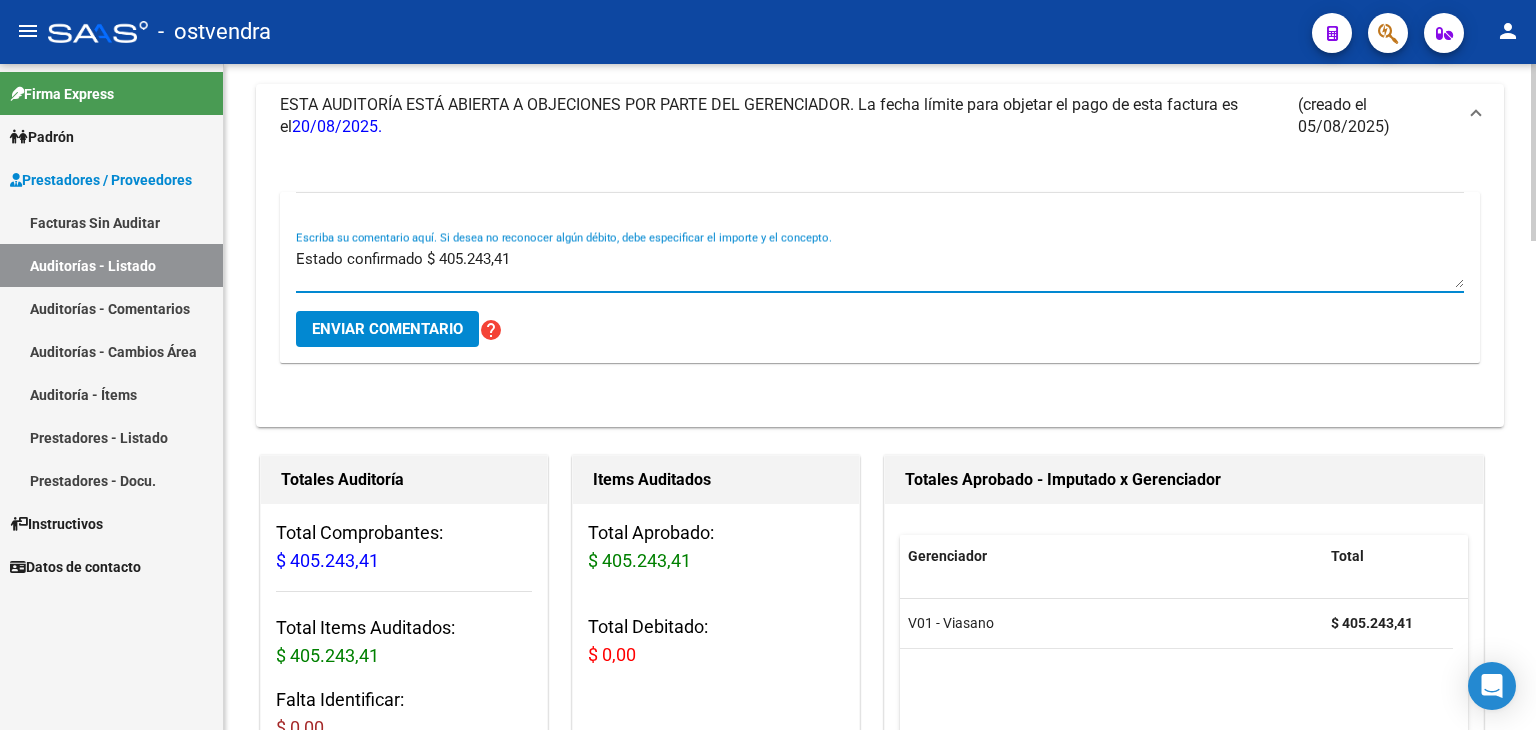 type on "Estado confirmado $ 405.243,41" 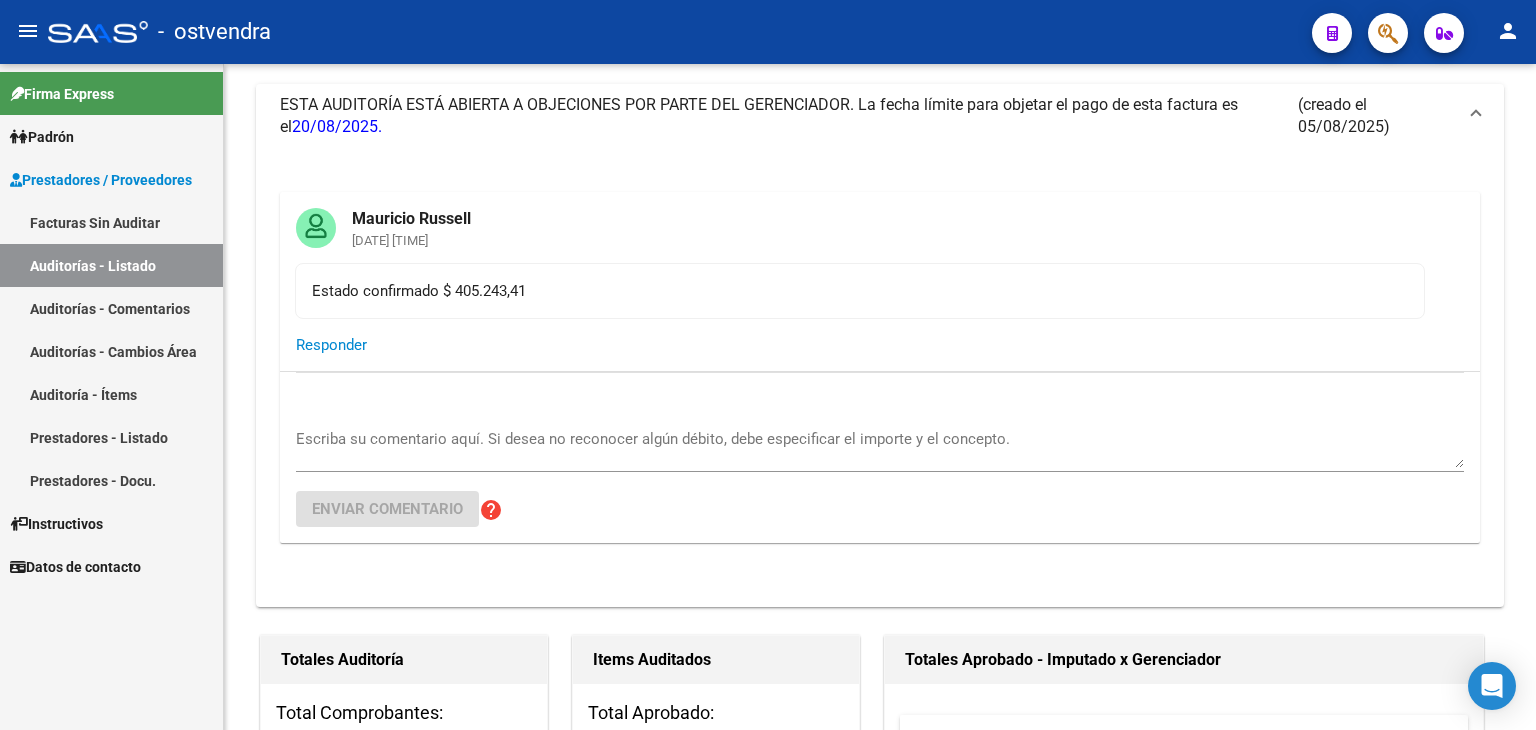 click on "Auditoría - Ítems" at bounding box center [111, 394] 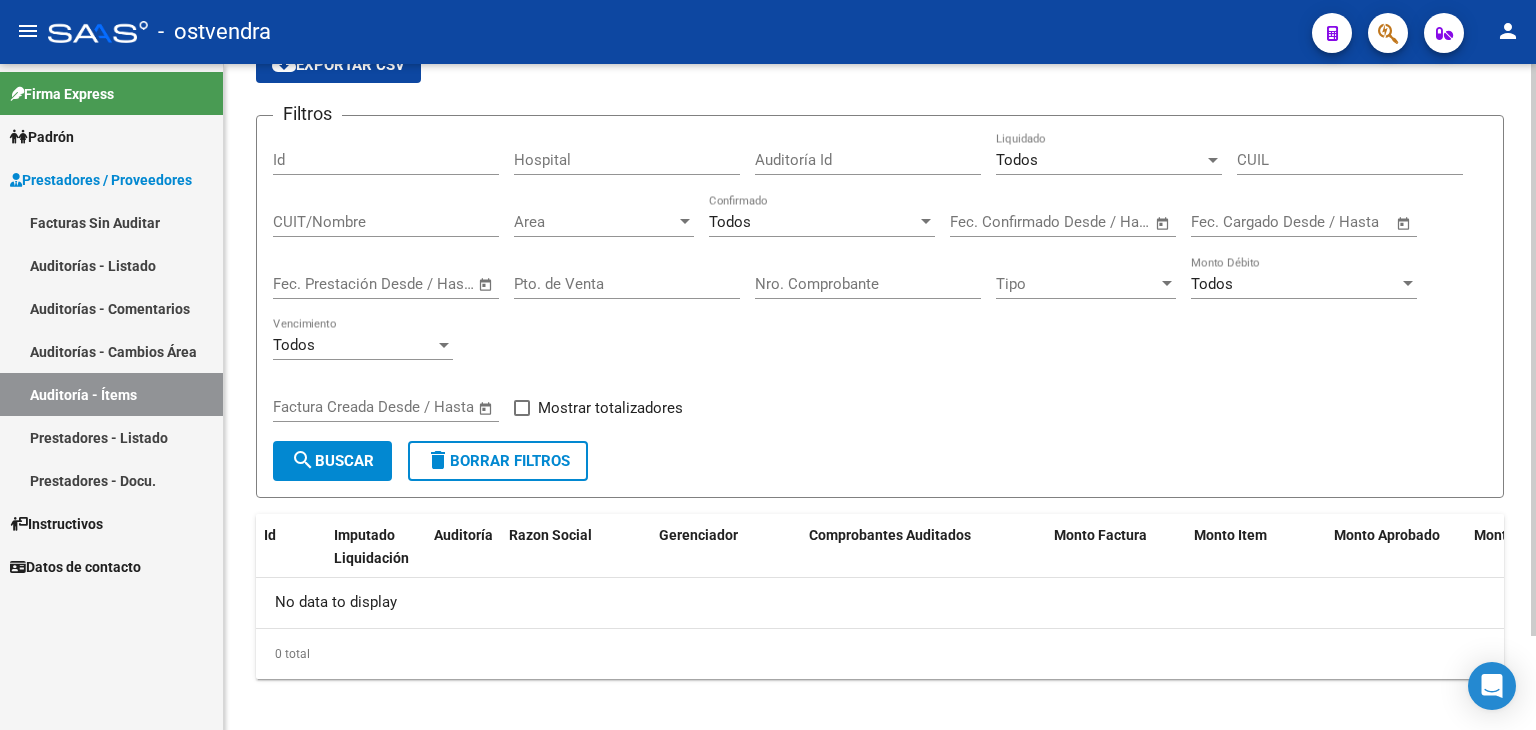 scroll, scrollTop: 100, scrollLeft: 0, axis: vertical 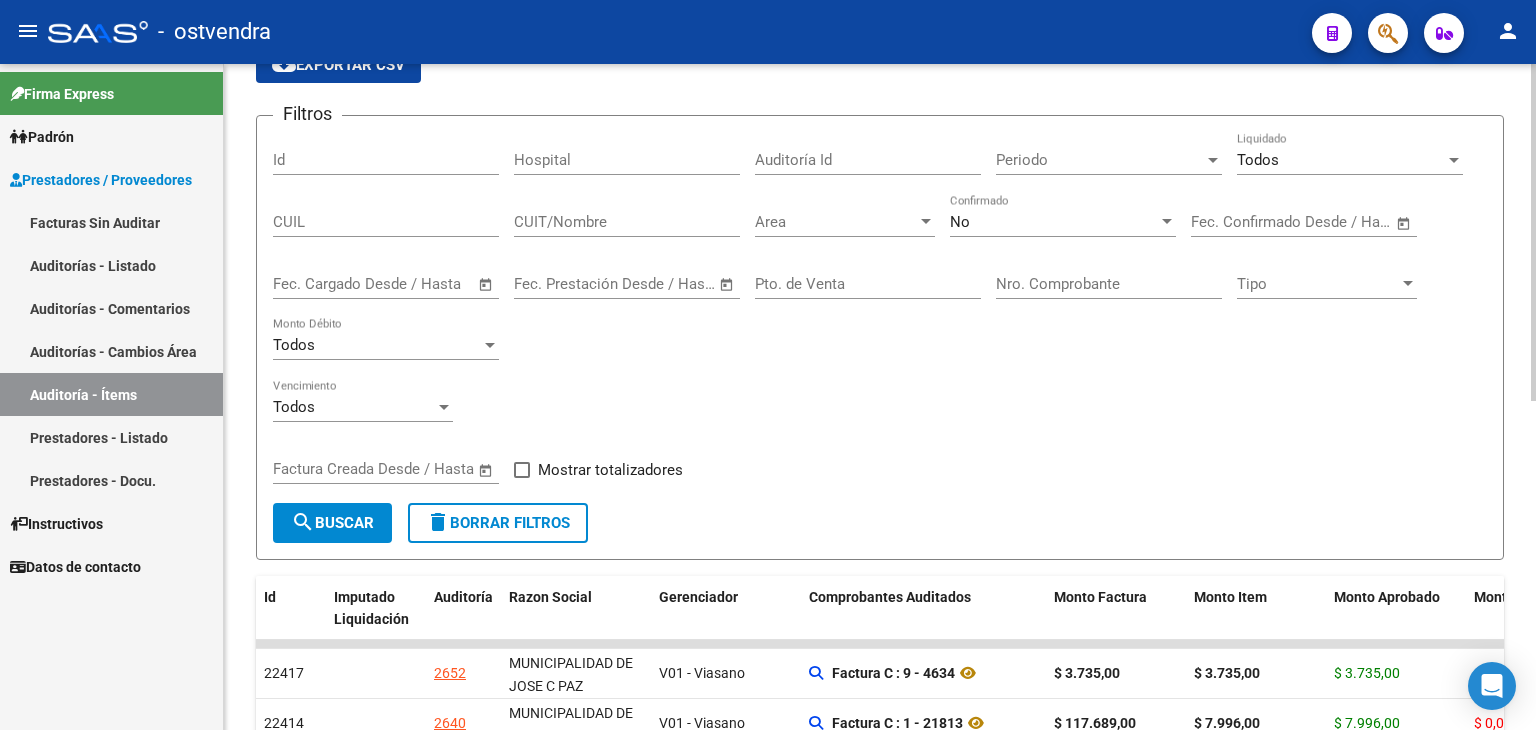 click at bounding box center [926, 222] 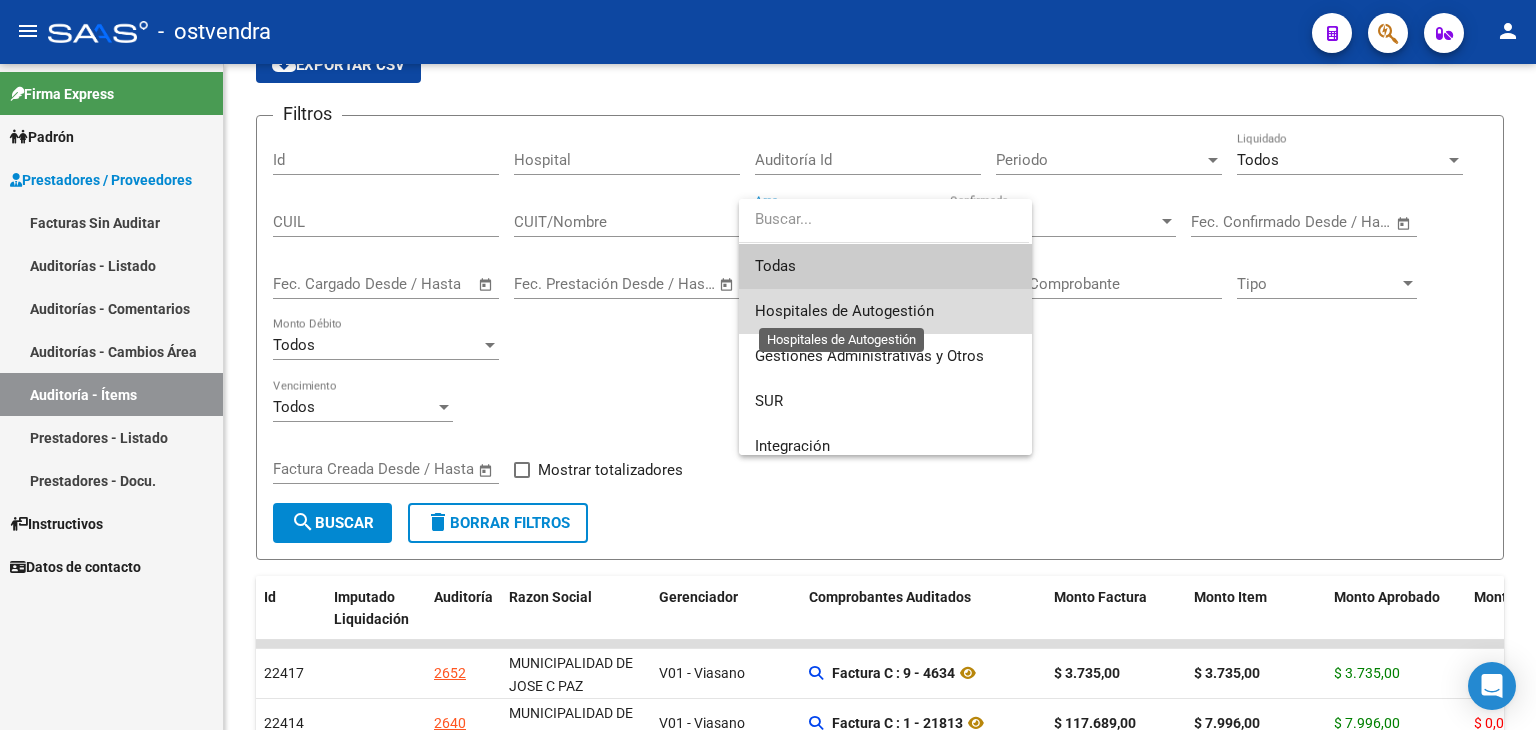 click on "Hospitales de Autogestión" at bounding box center [844, 311] 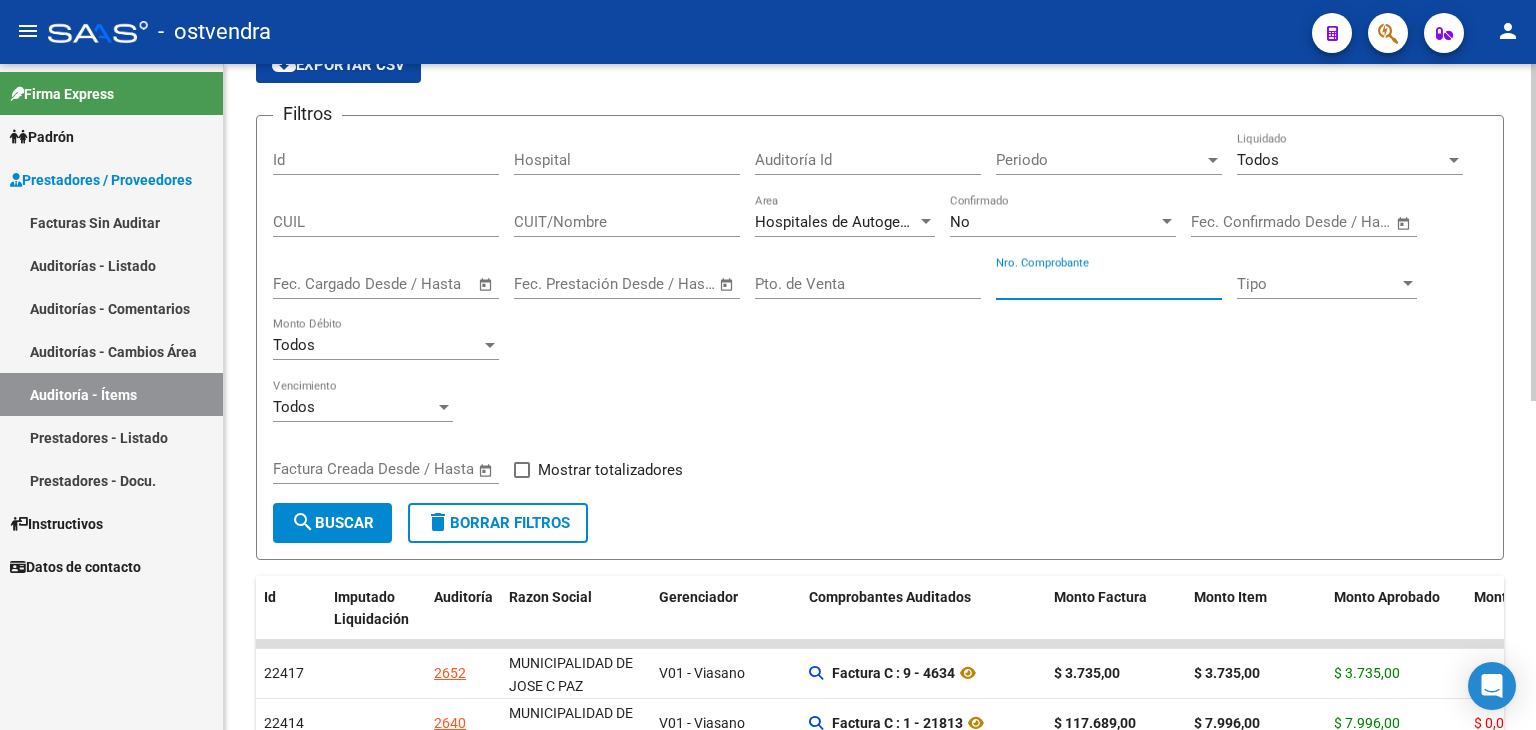 click on "Nro. Comprobante" at bounding box center [1109, 284] 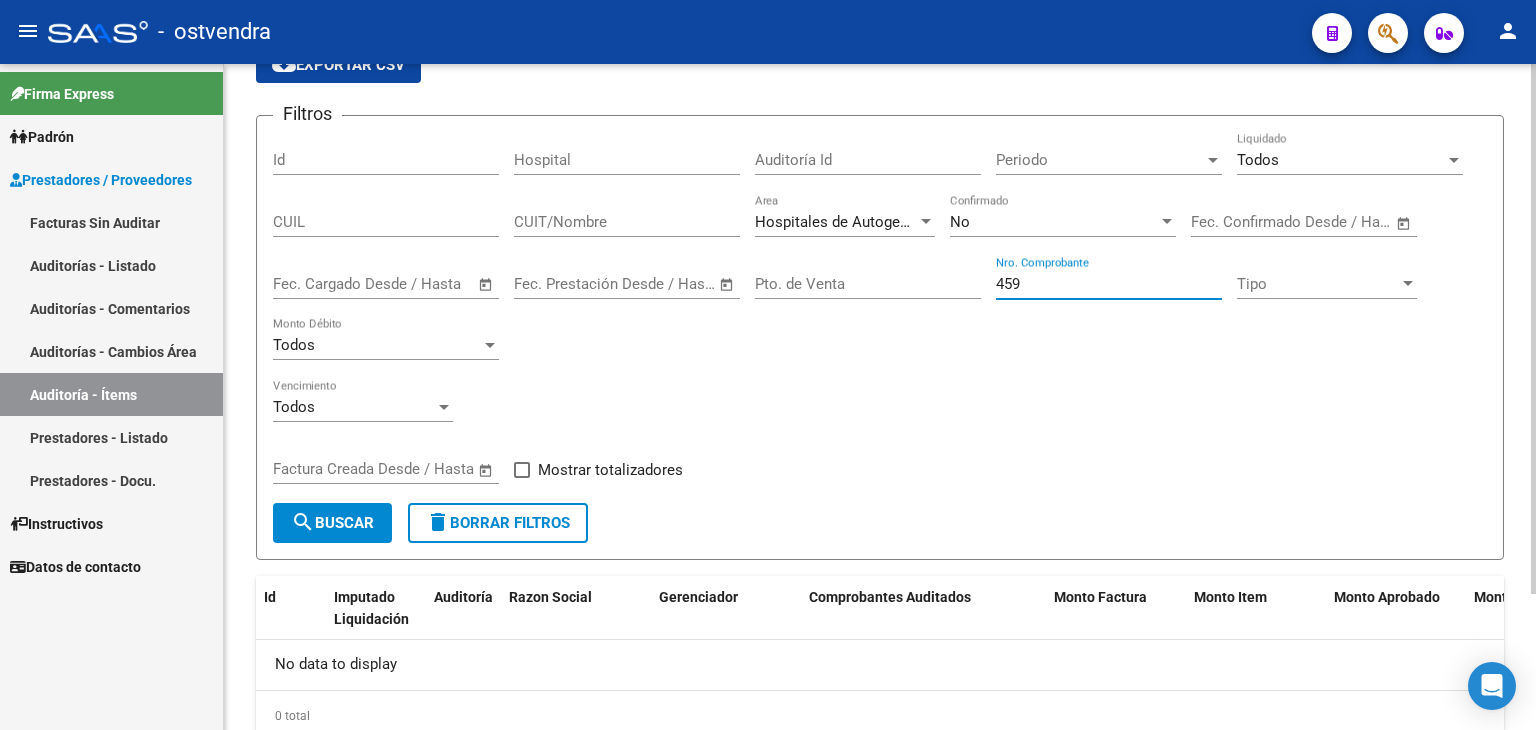type on "459" 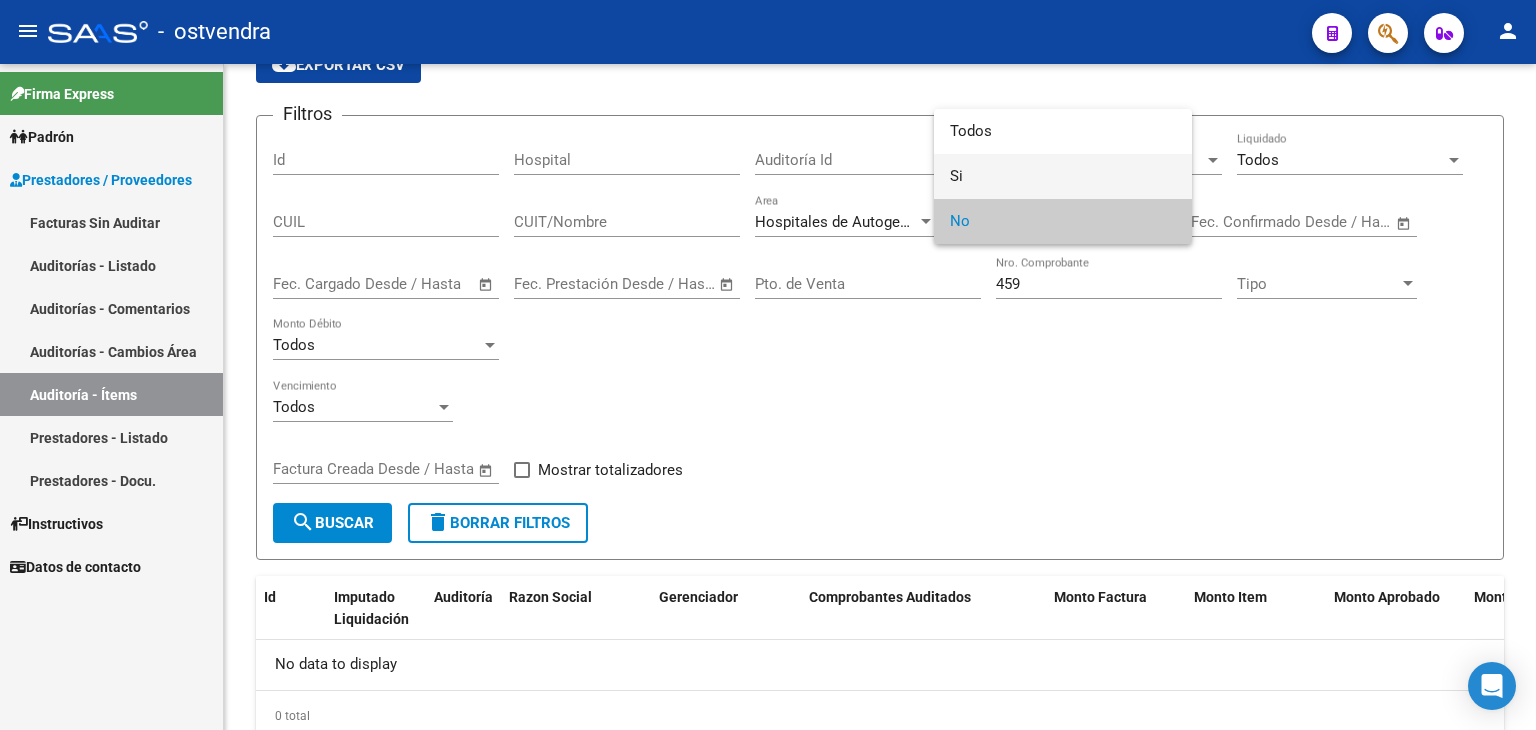 click on "Si" at bounding box center (1063, 176) 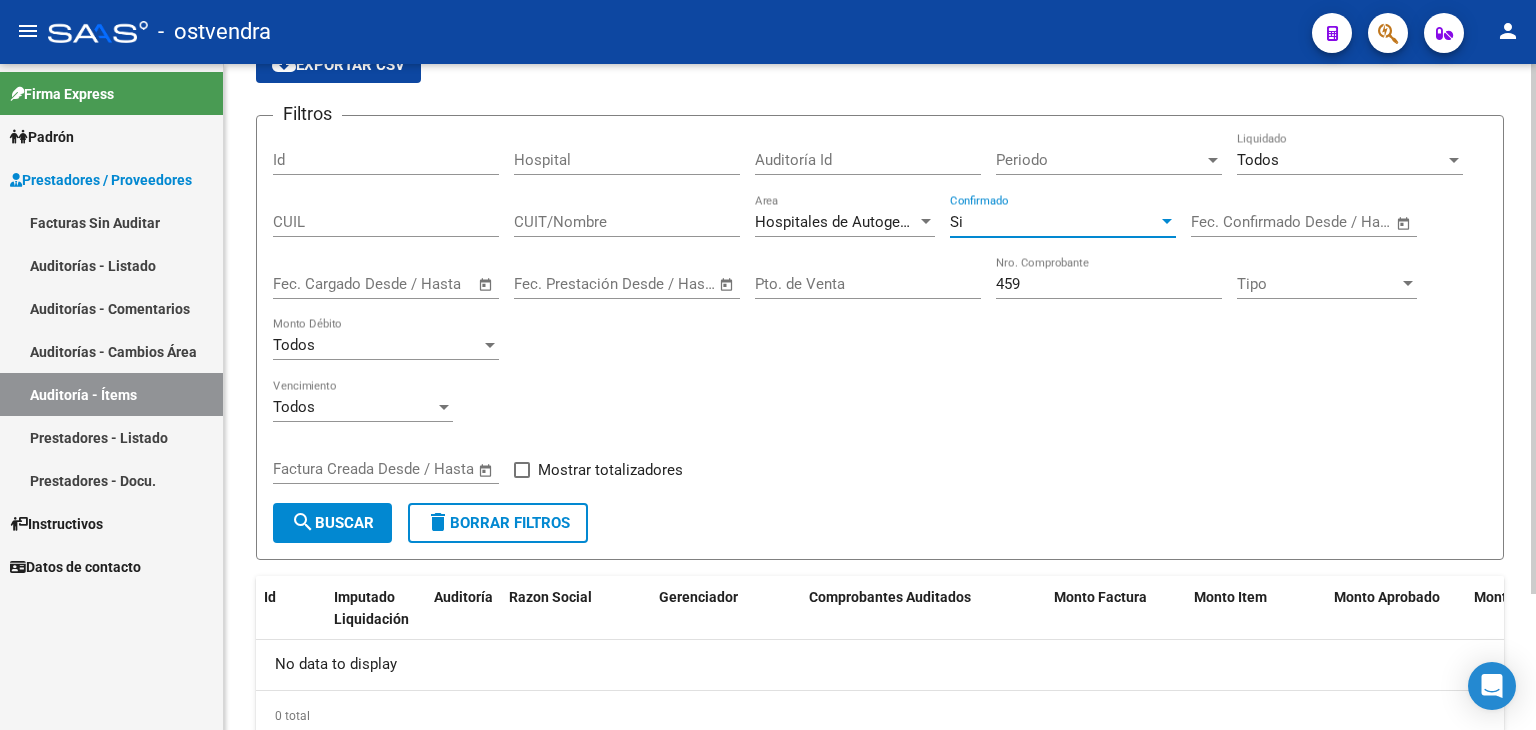 click on "search  Buscar" 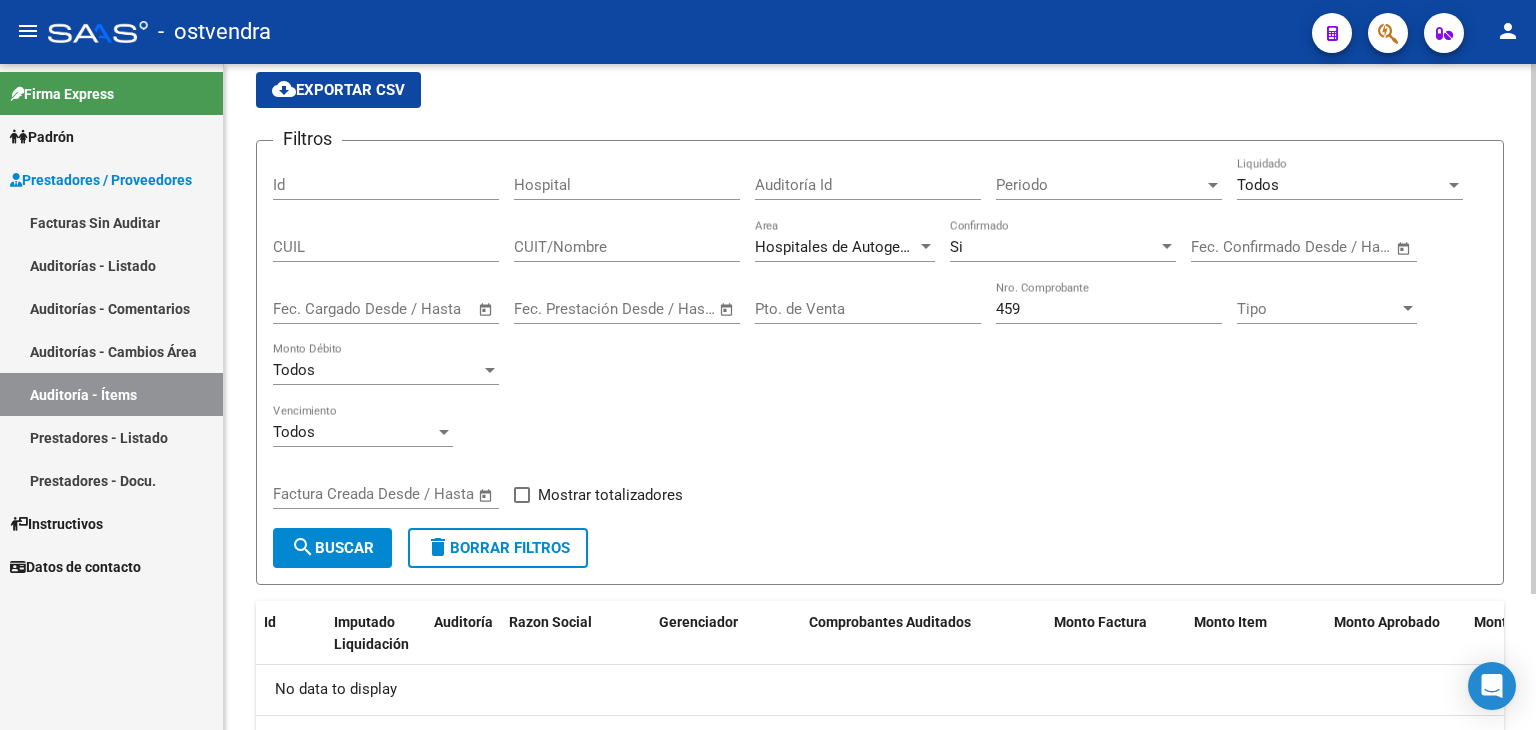 scroll, scrollTop: 72, scrollLeft: 0, axis: vertical 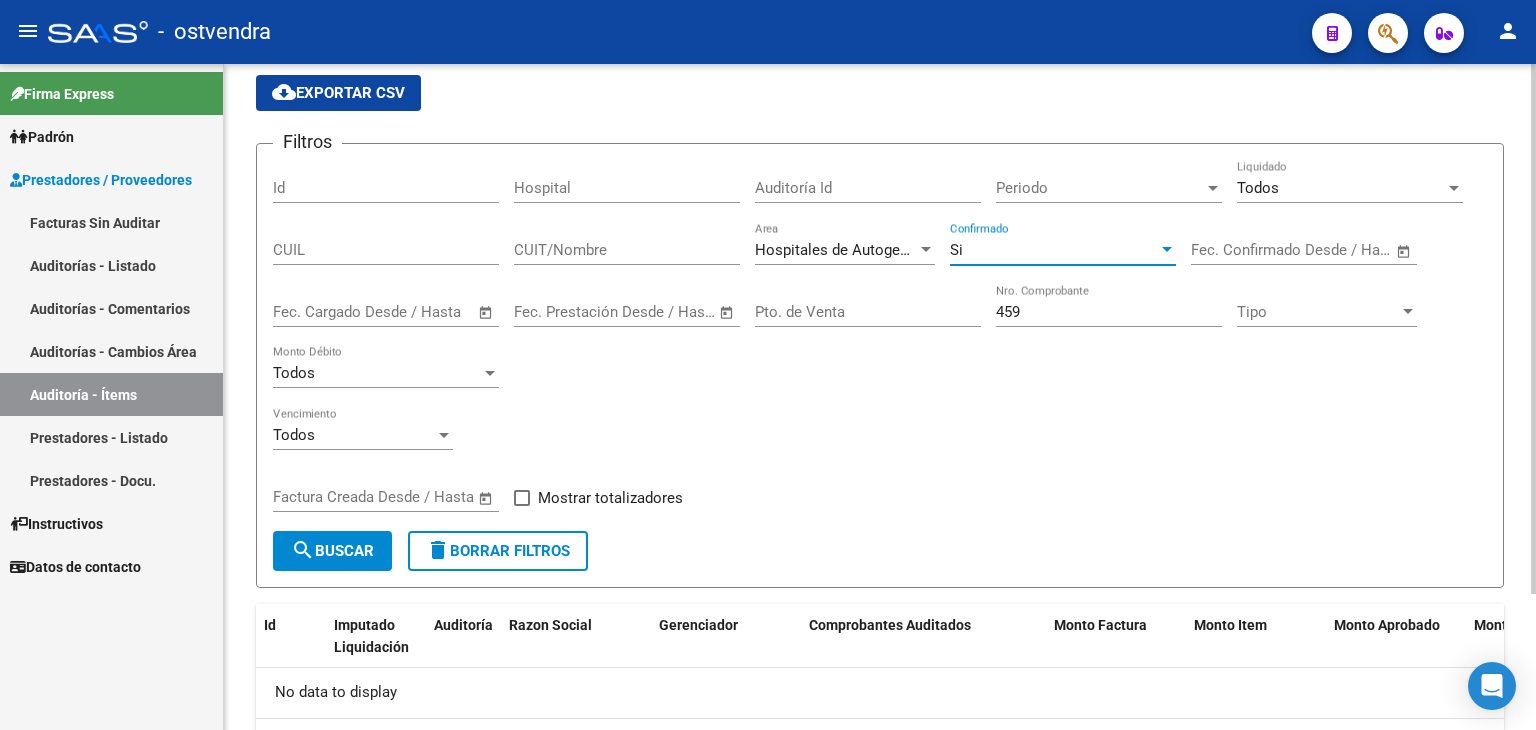 click at bounding box center [1167, 250] 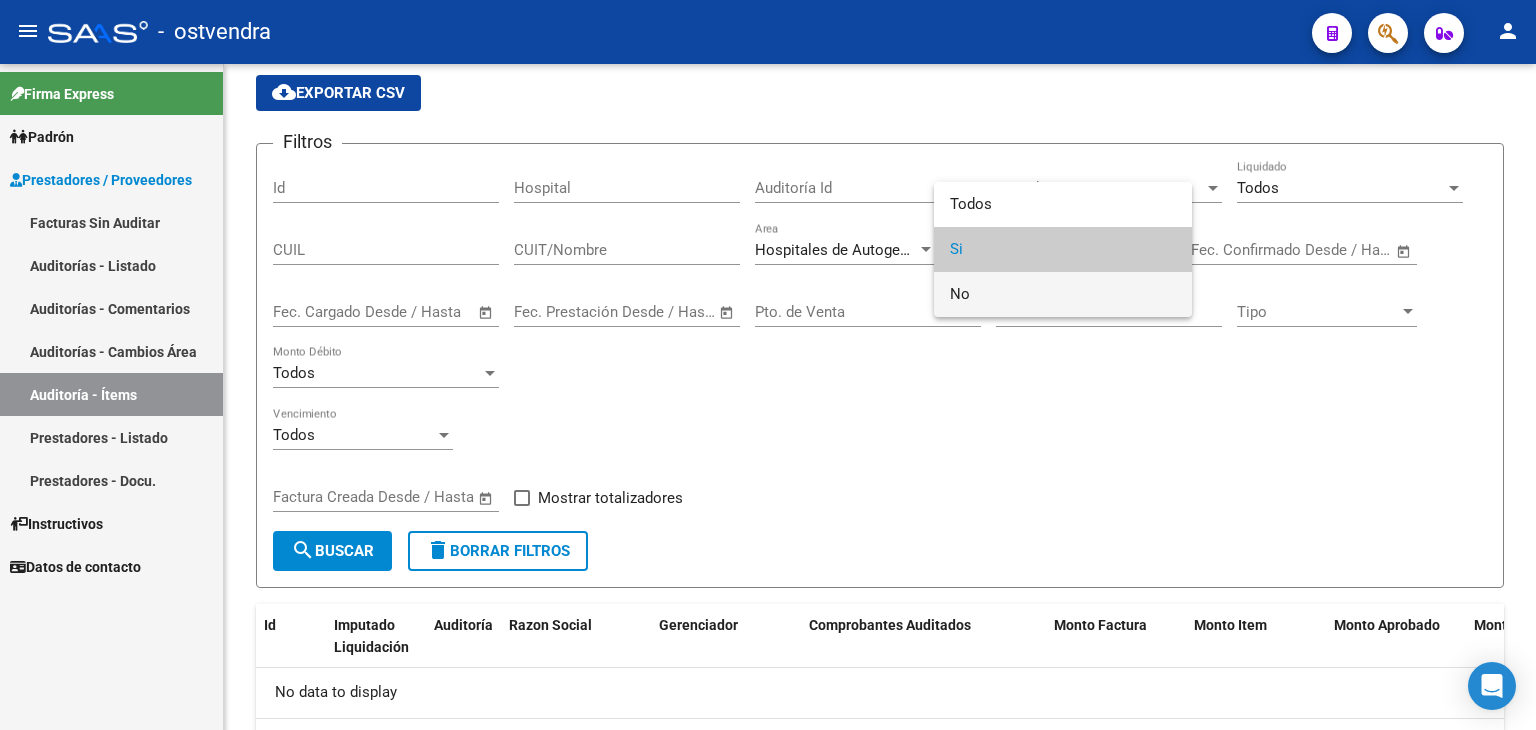 click on "No" at bounding box center [1063, 294] 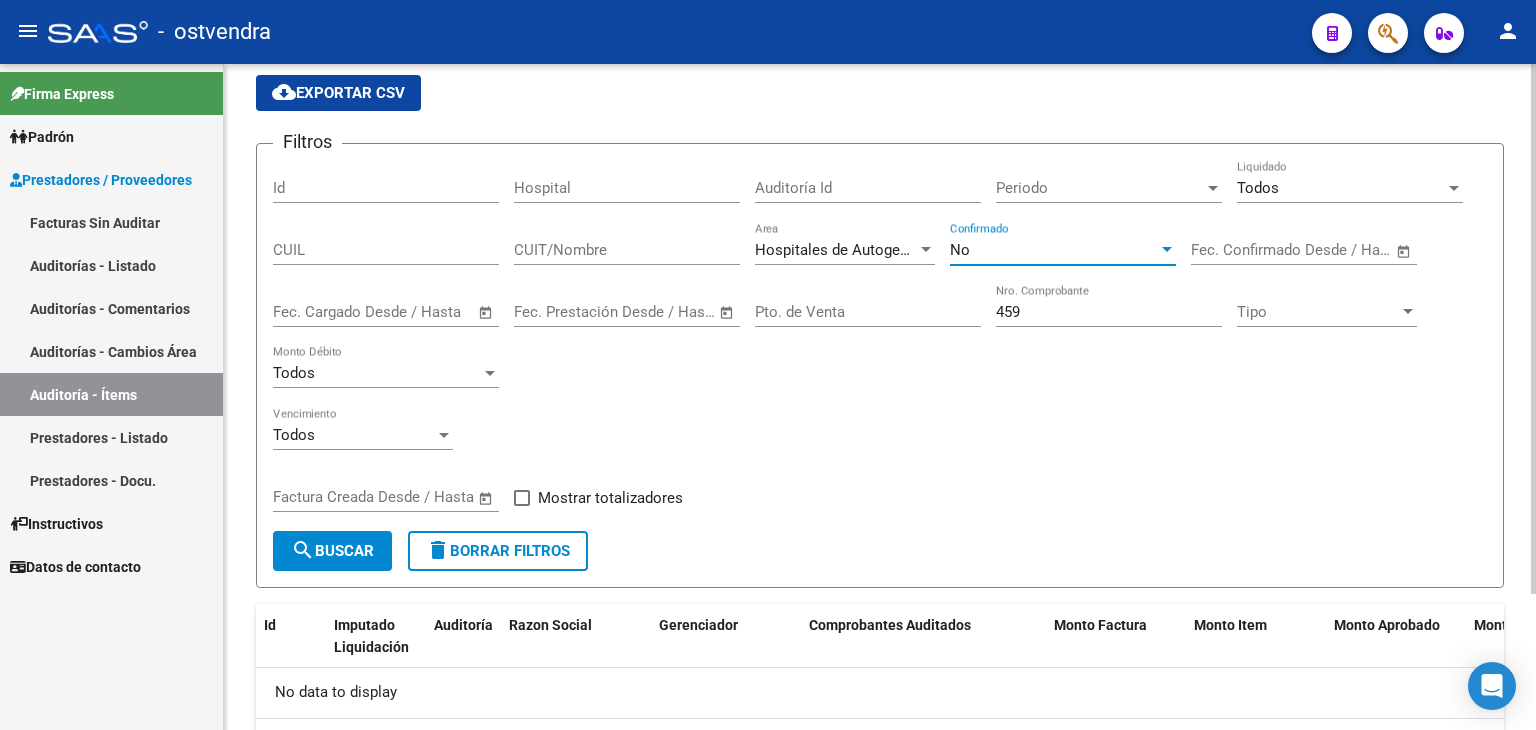 click at bounding box center [1167, 250] 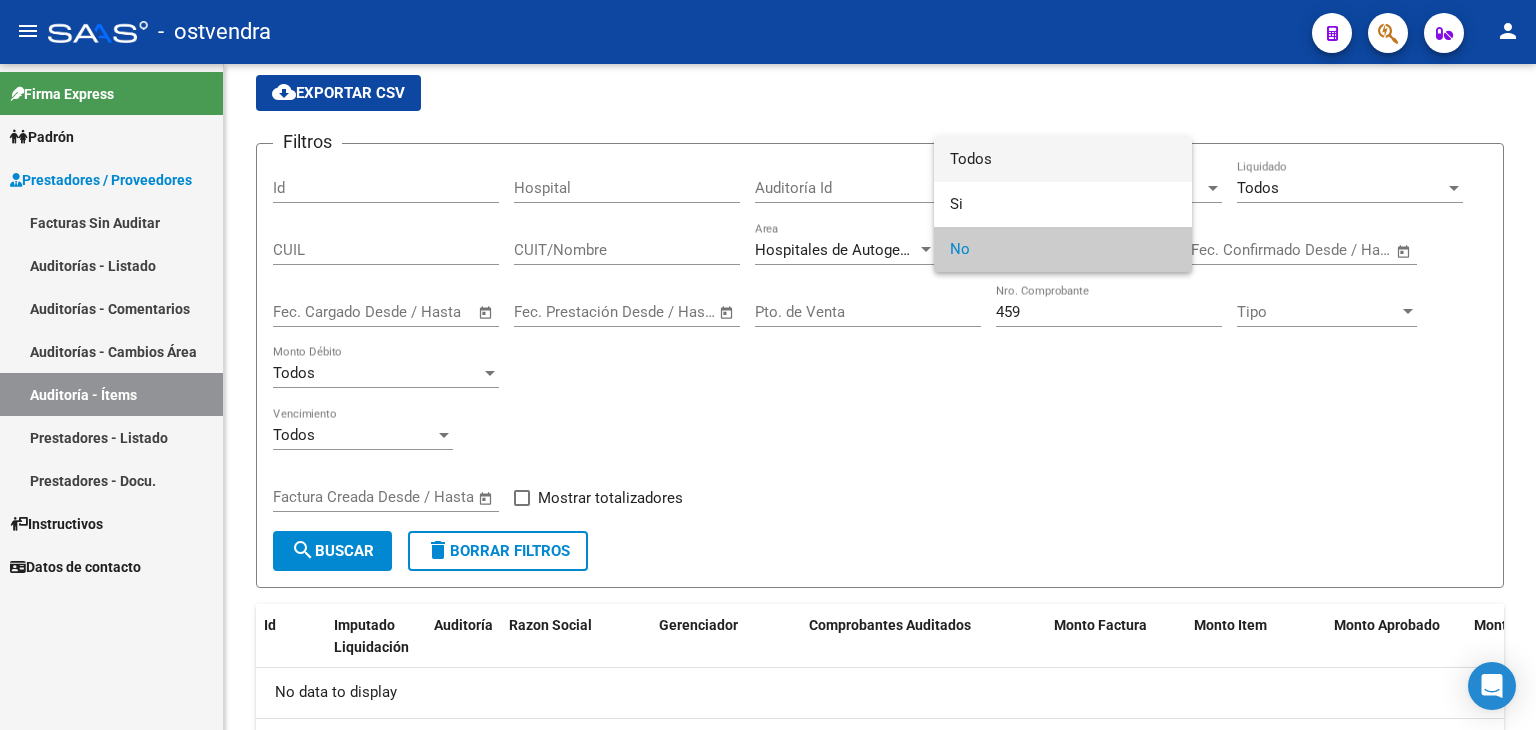 click on "Todos" at bounding box center (1063, 159) 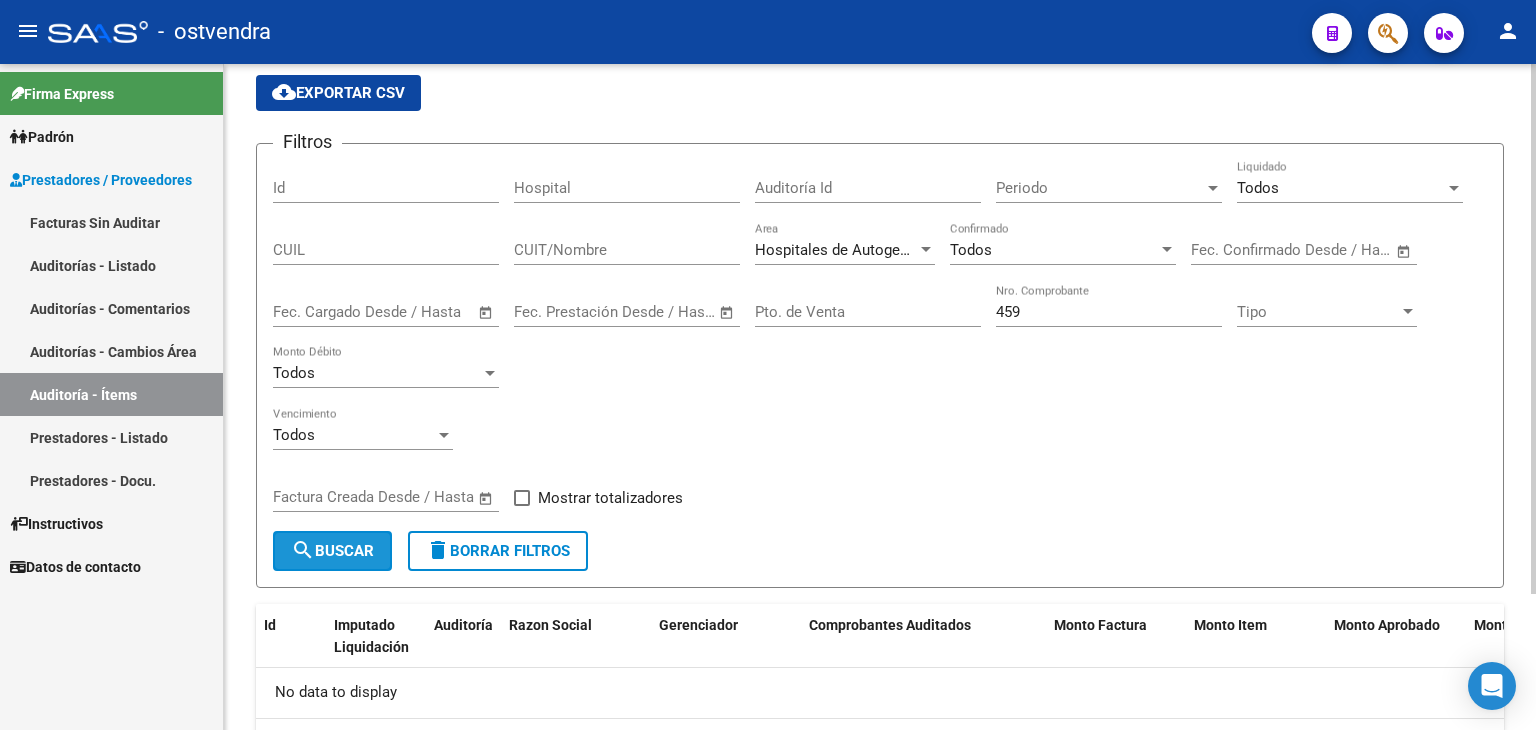 click on "search  Buscar" 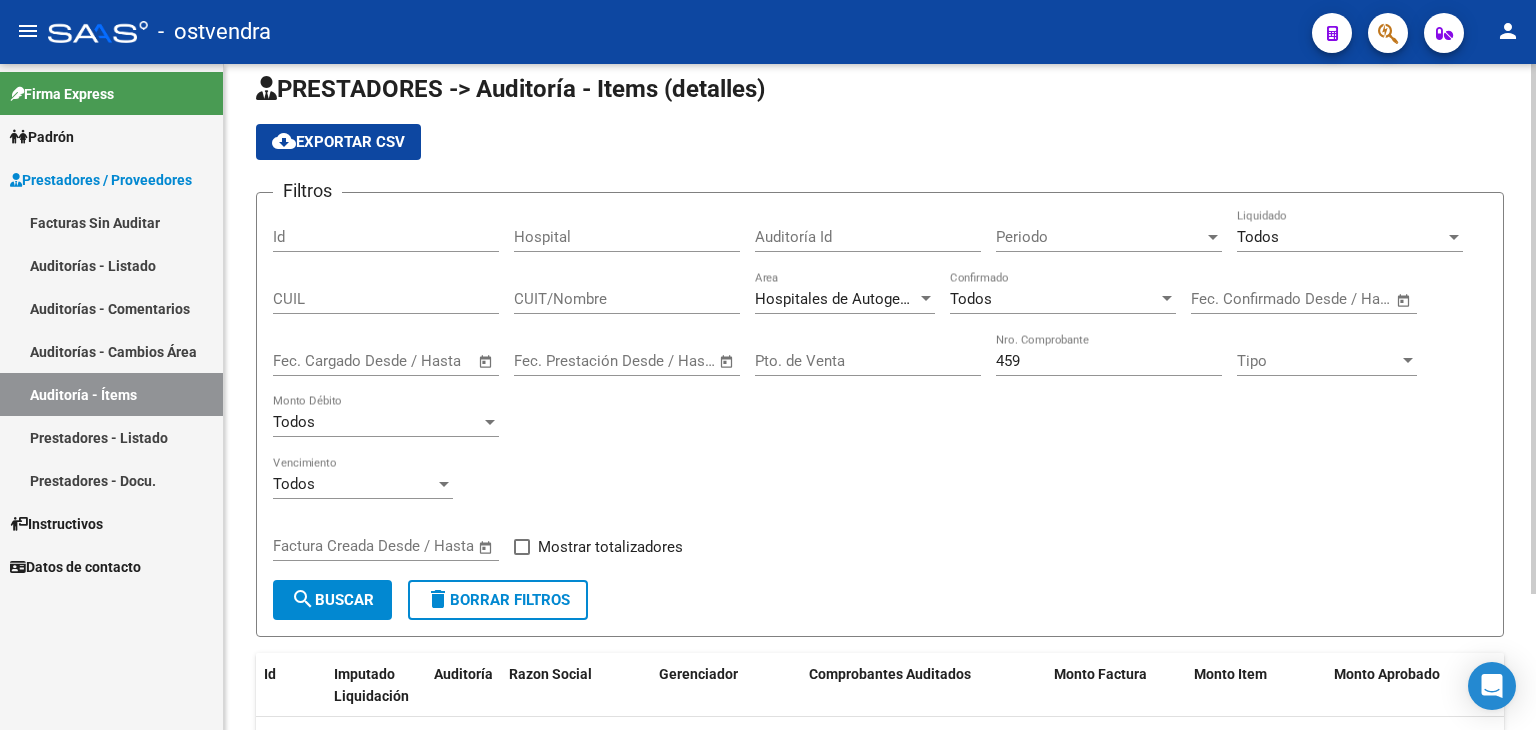 scroll, scrollTop: 0, scrollLeft: 0, axis: both 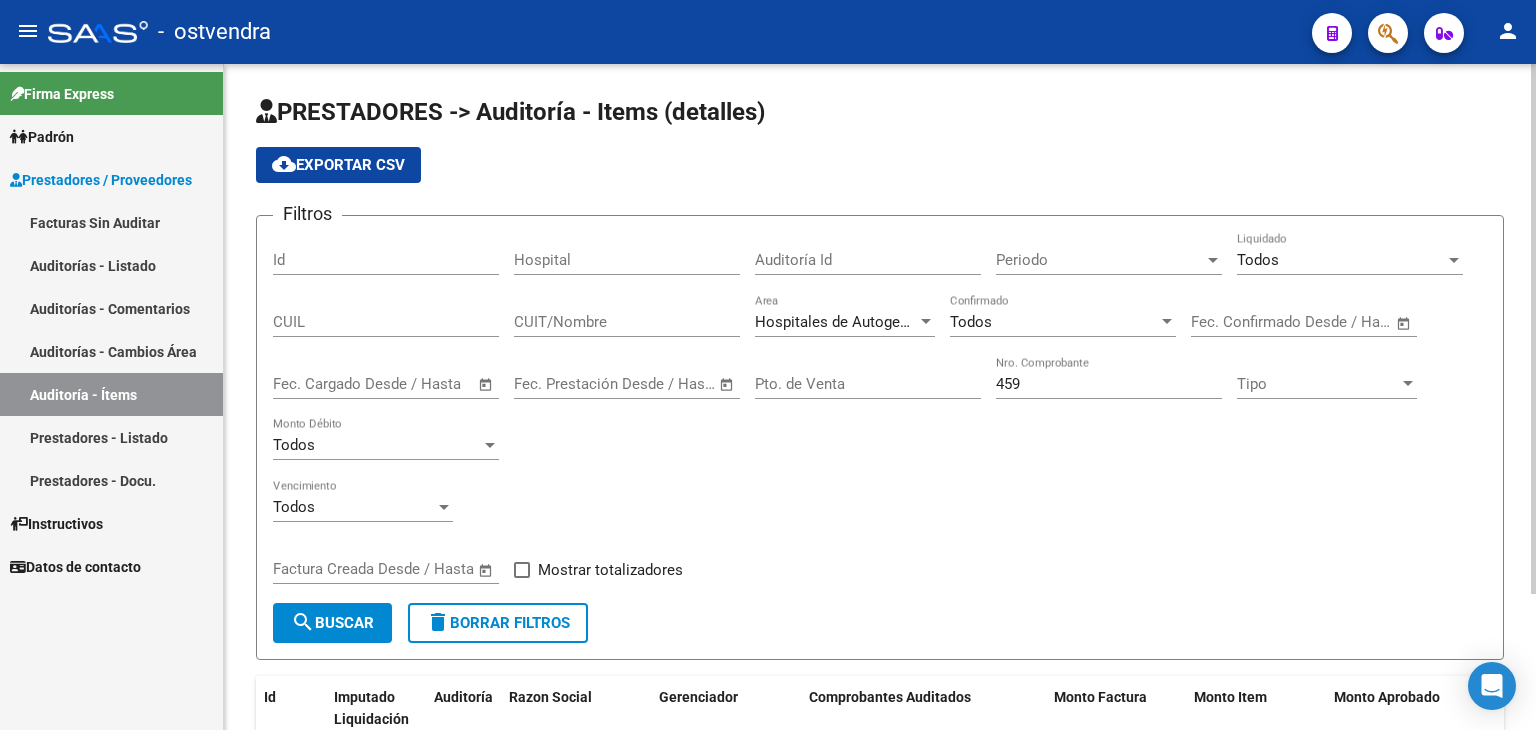 click at bounding box center (926, 322) 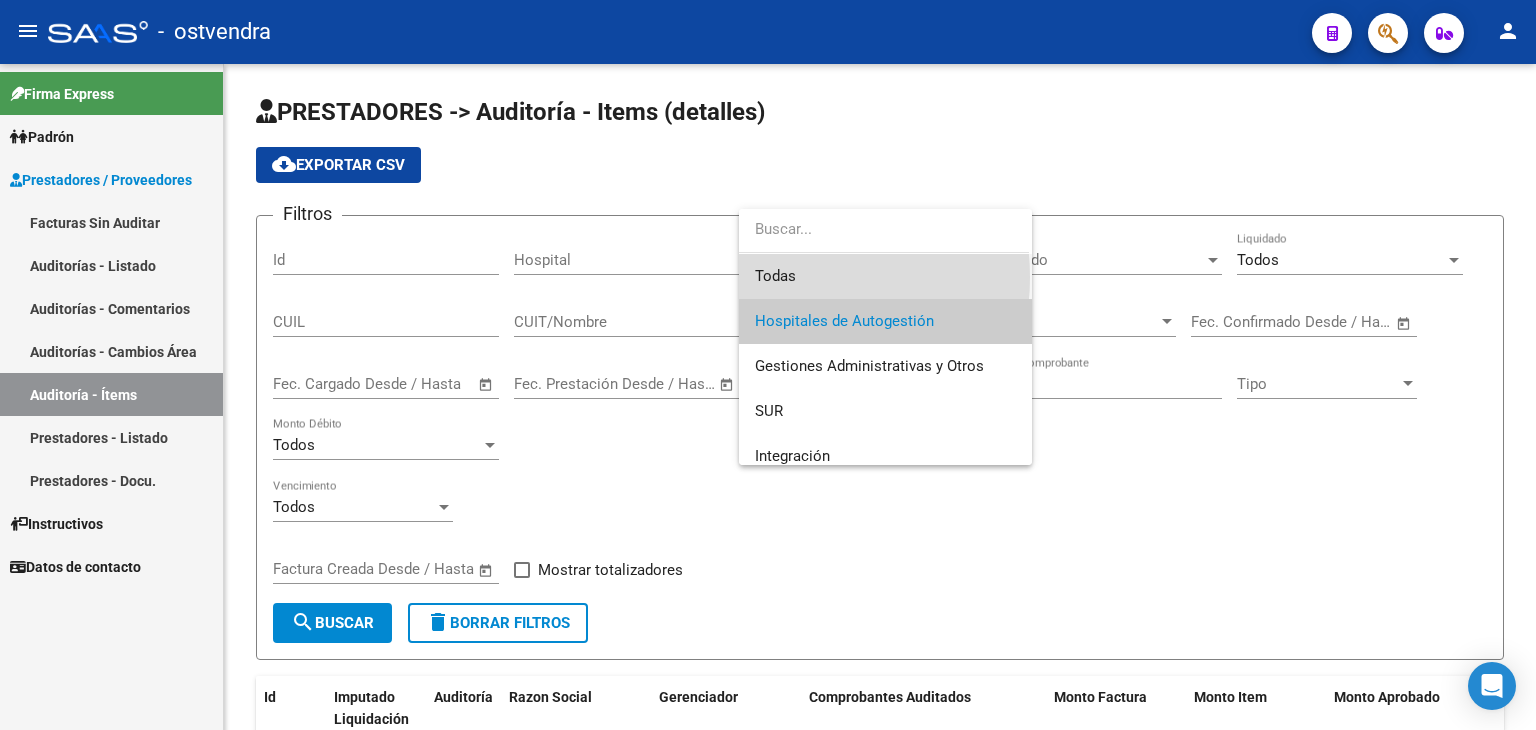 click on "Todas" at bounding box center [885, 276] 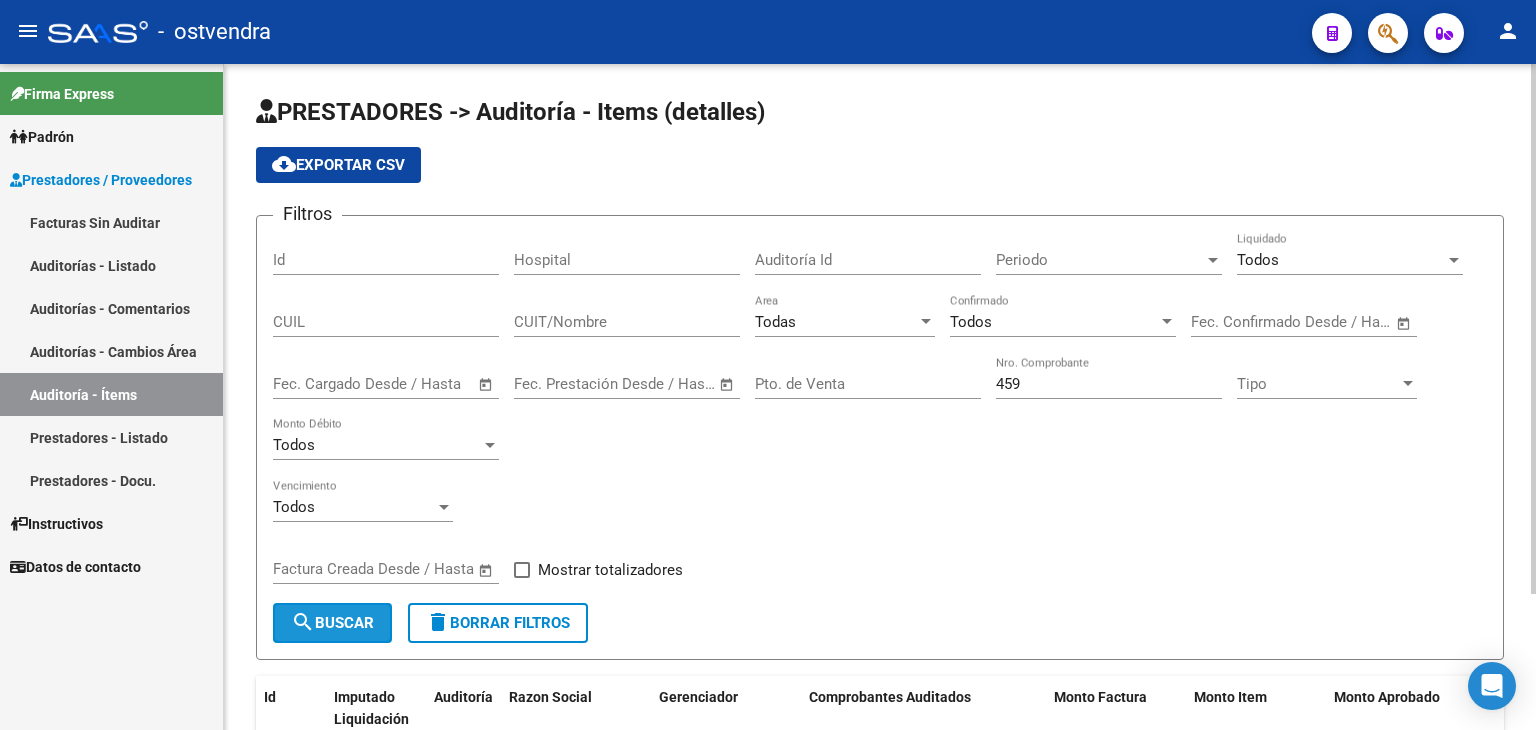 click on "search  Buscar" 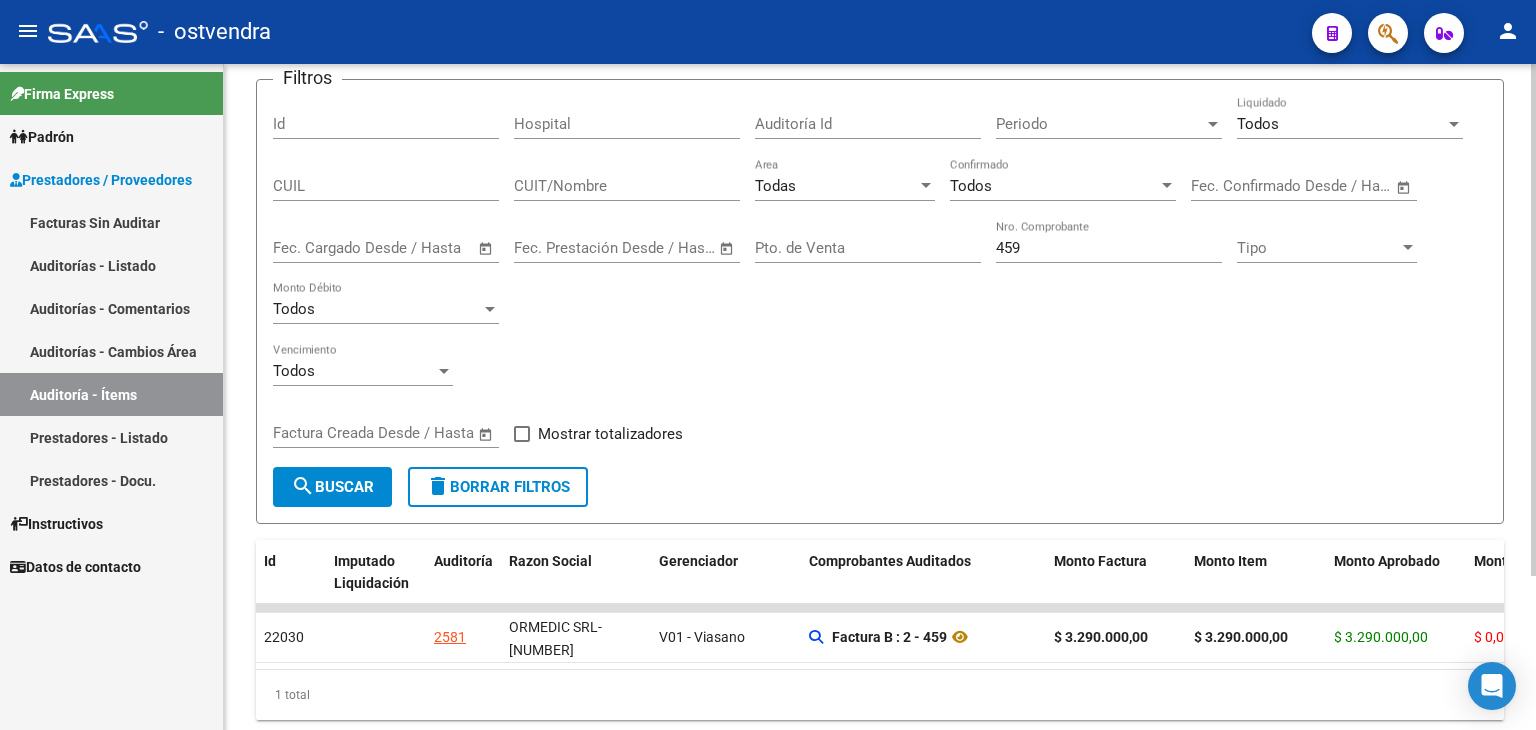 scroll, scrollTop: 200, scrollLeft: 0, axis: vertical 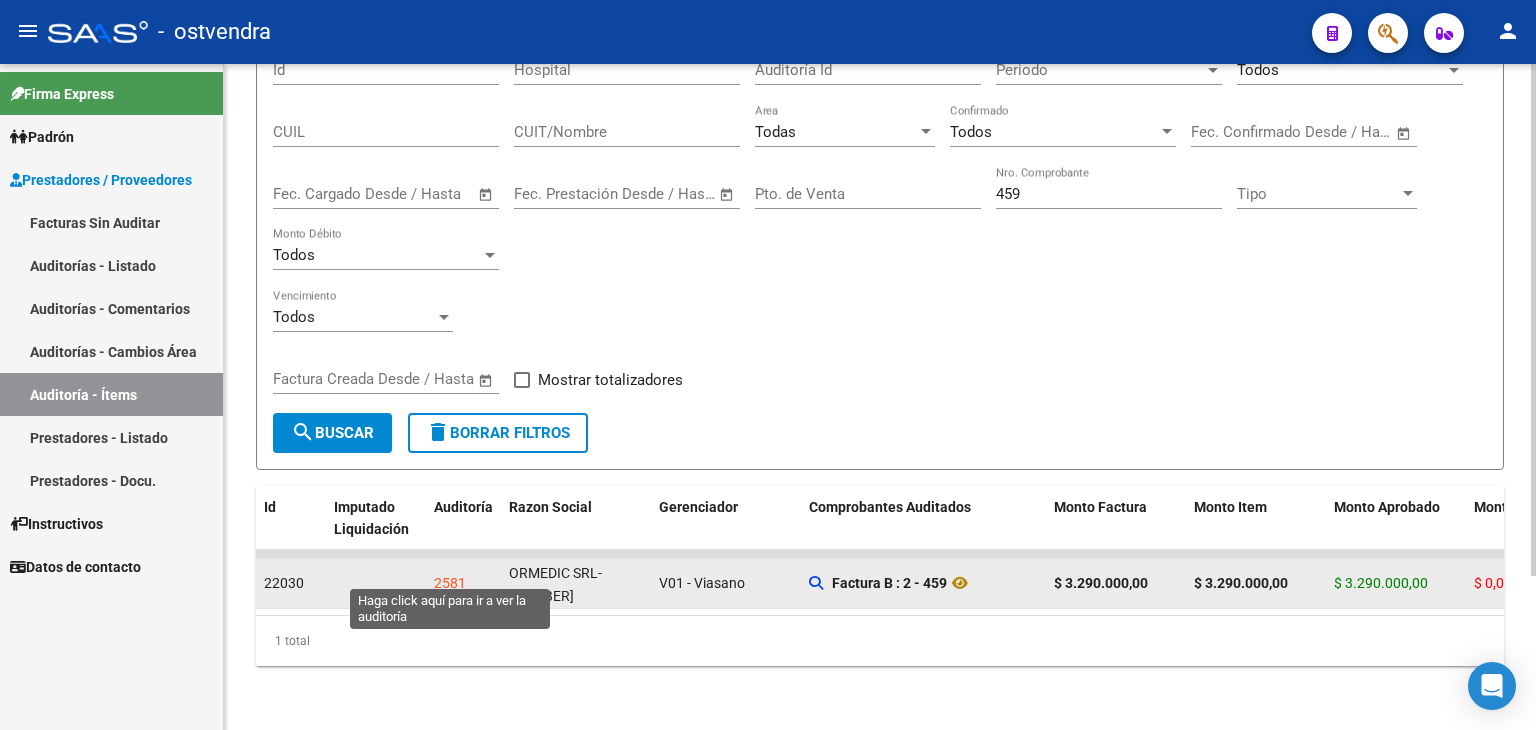 click on "2581" 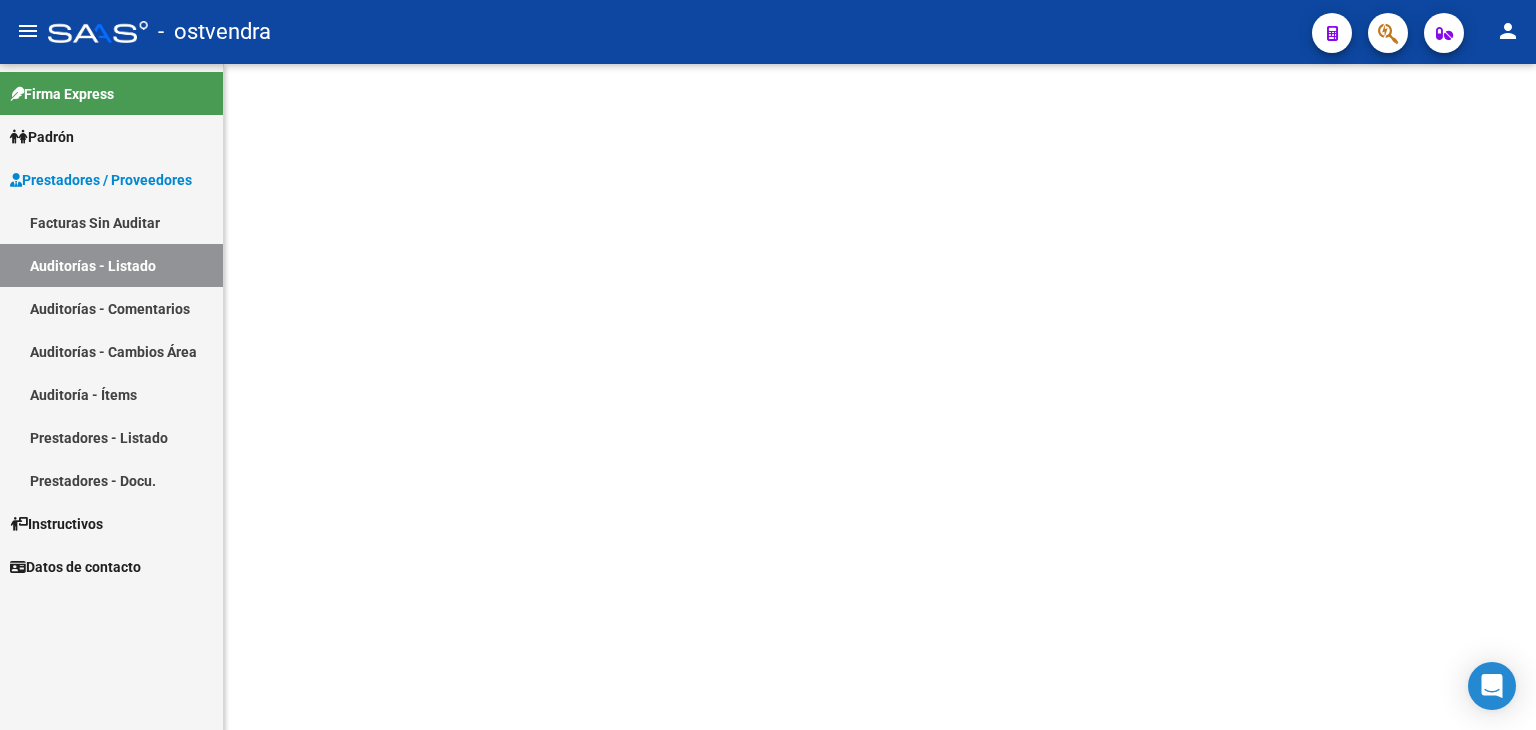 scroll, scrollTop: 0, scrollLeft: 0, axis: both 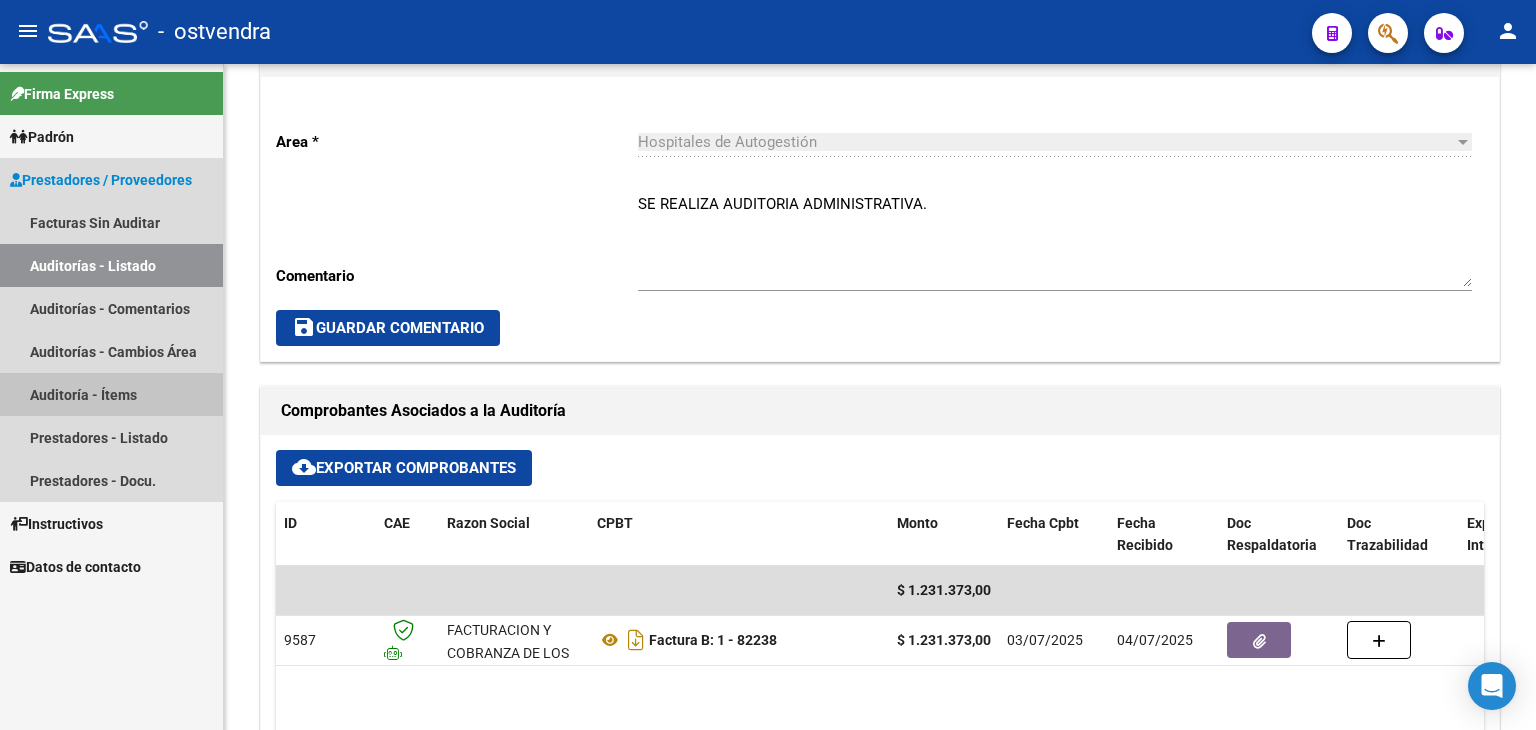 click on "Auditoría - Ítems" at bounding box center (111, 394) 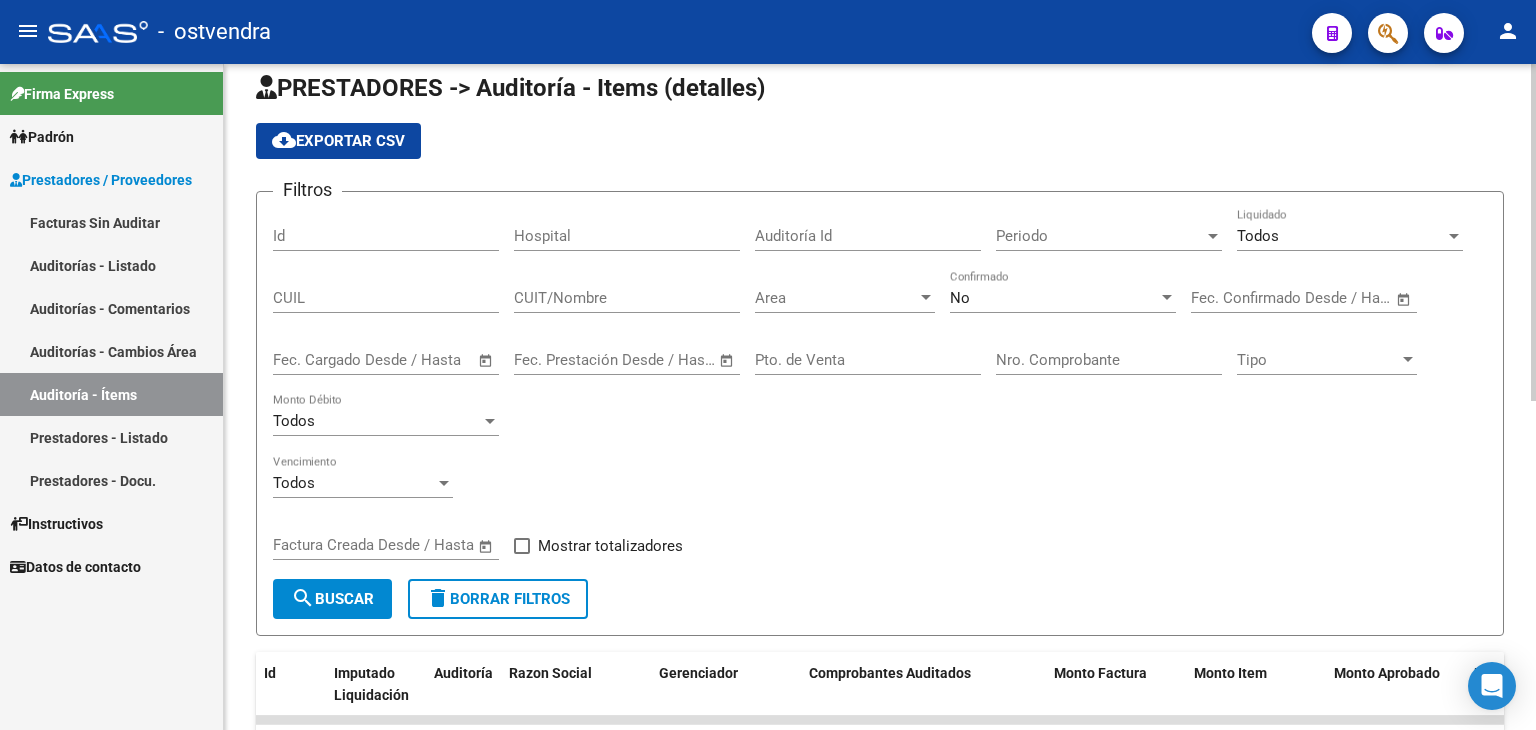 scroll, scrollTop: 0, scrollLeft: 0, axis: both 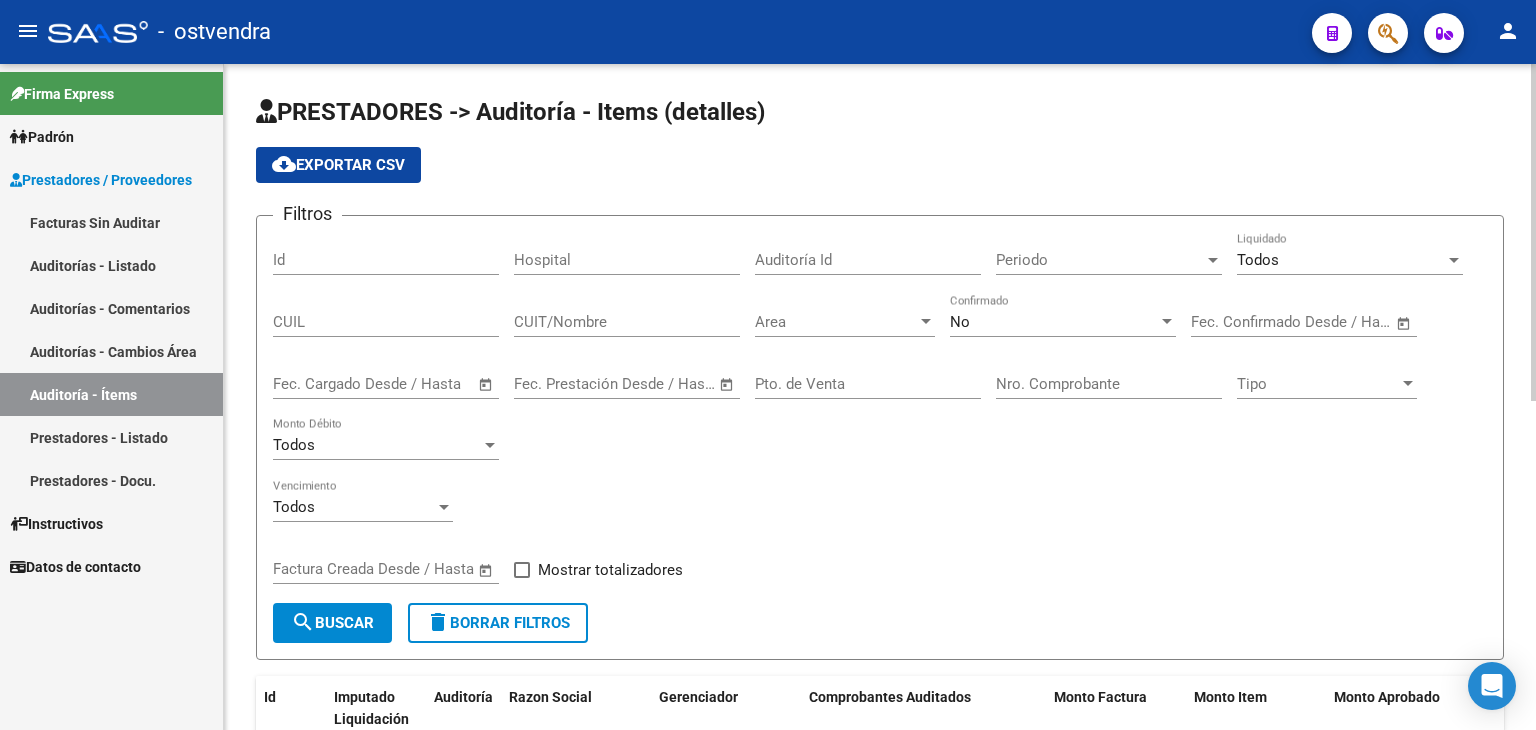 click on "Area Area" 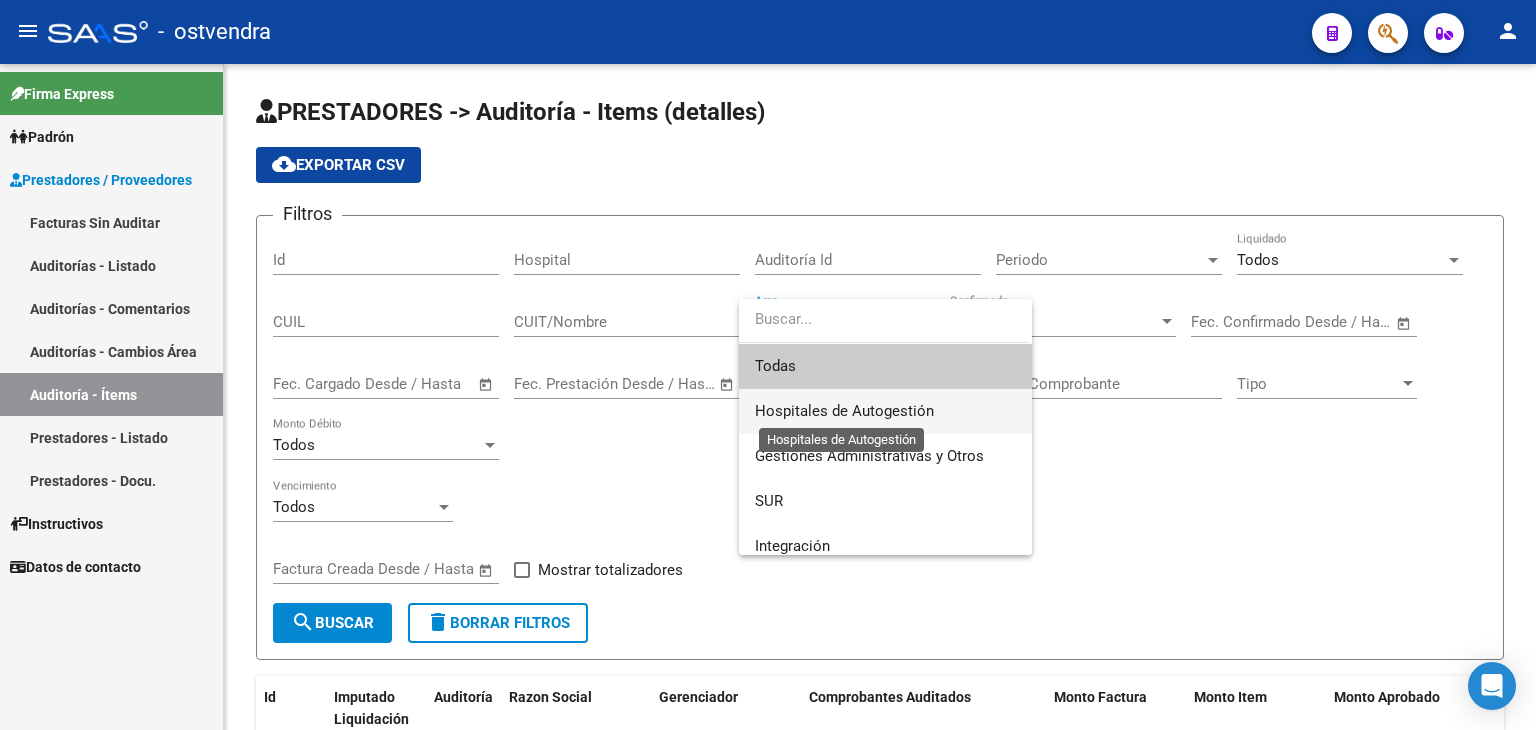 click on "Hospitales de Autogestión" at bounding box center (844, 411) 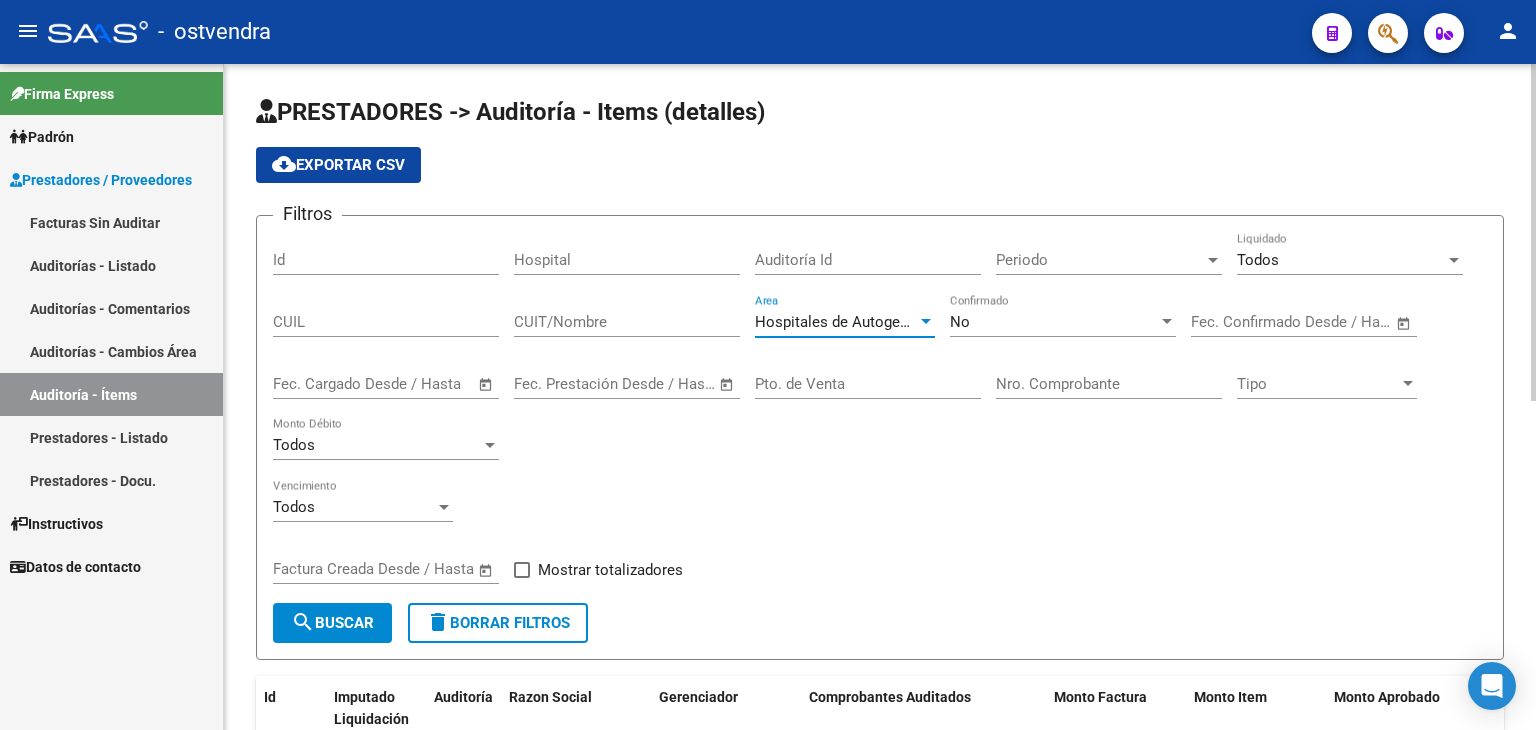 click on "Nro. Comprobante" at bounding box center (1109, 384) 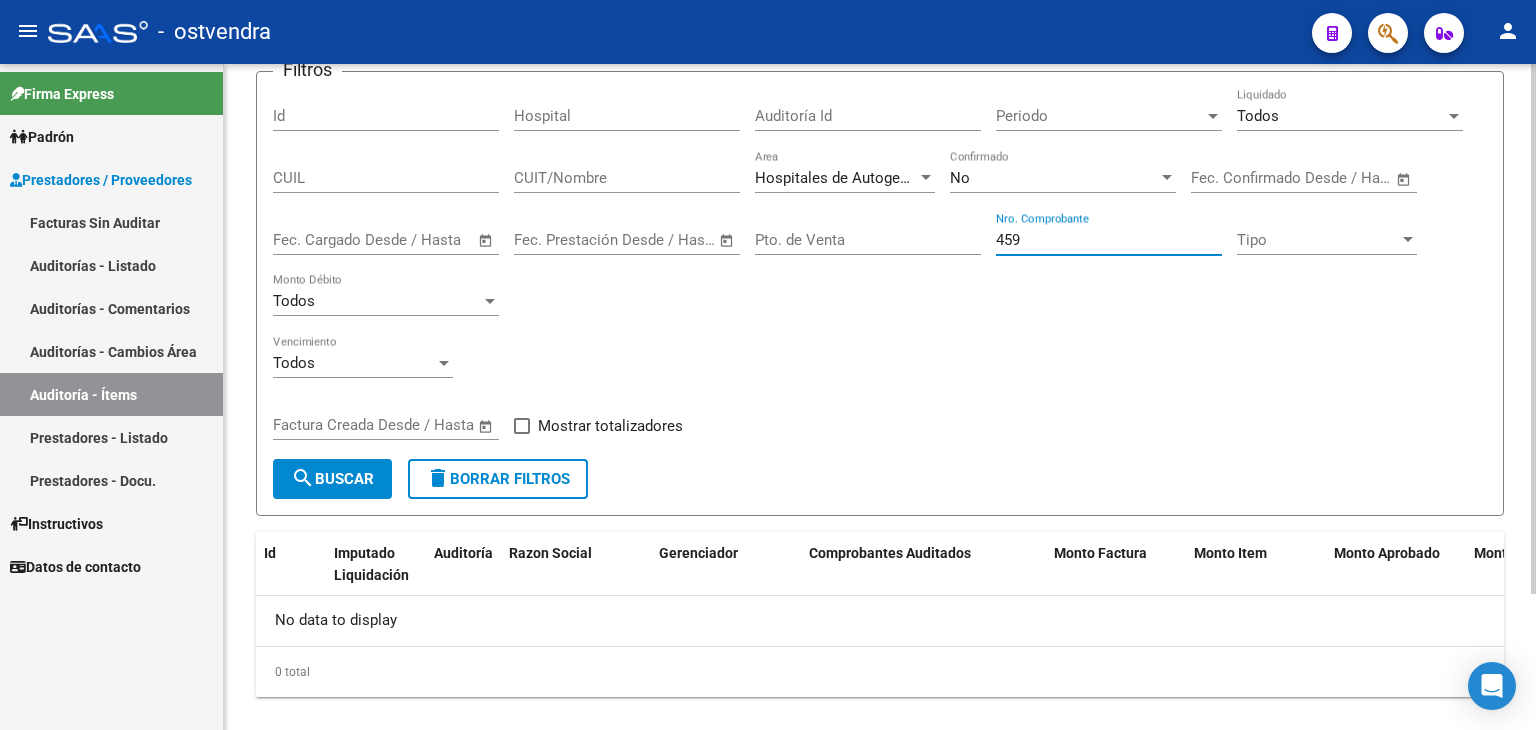 scroll, scrollTop: 172, scrollLeft: 0, axis: vertical 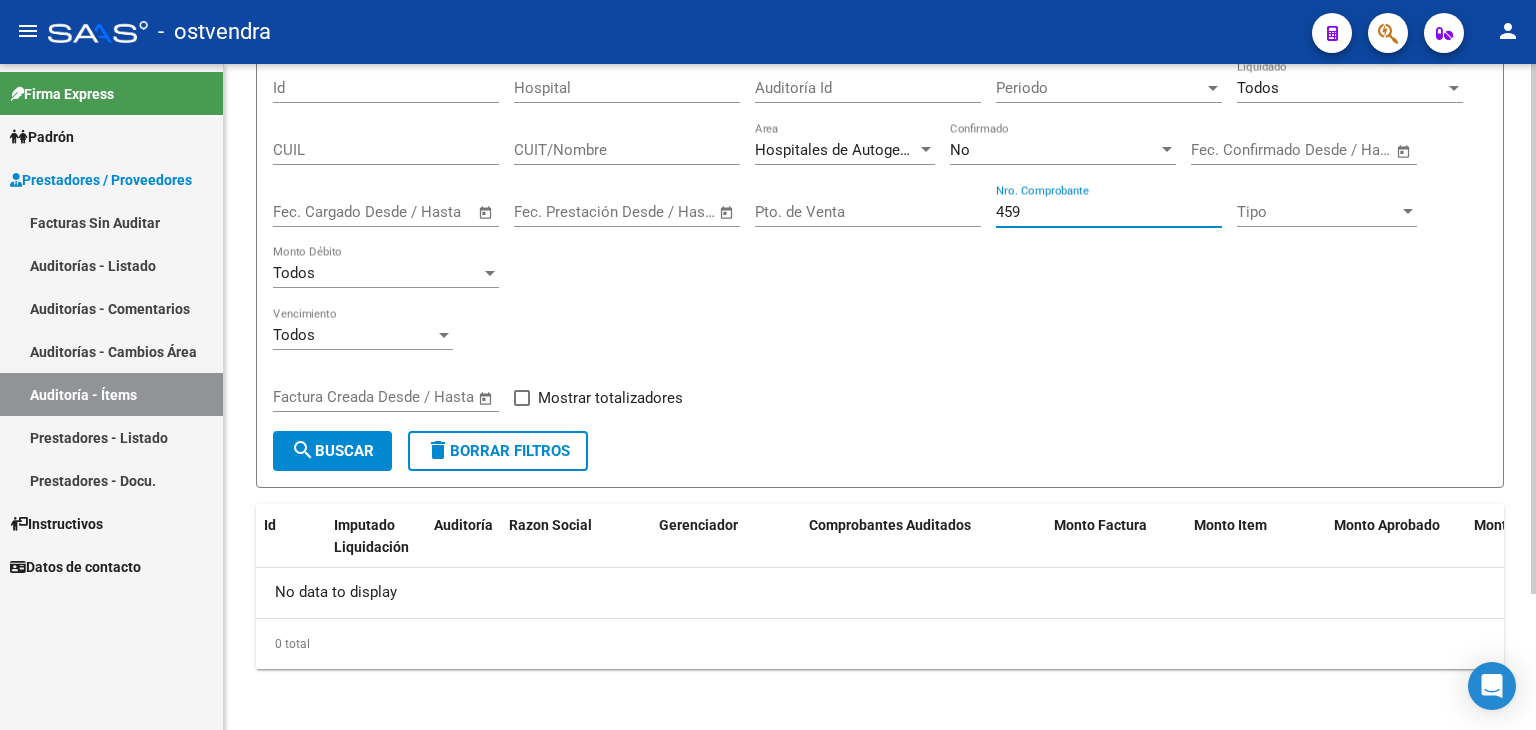 click on "search  Buscar" 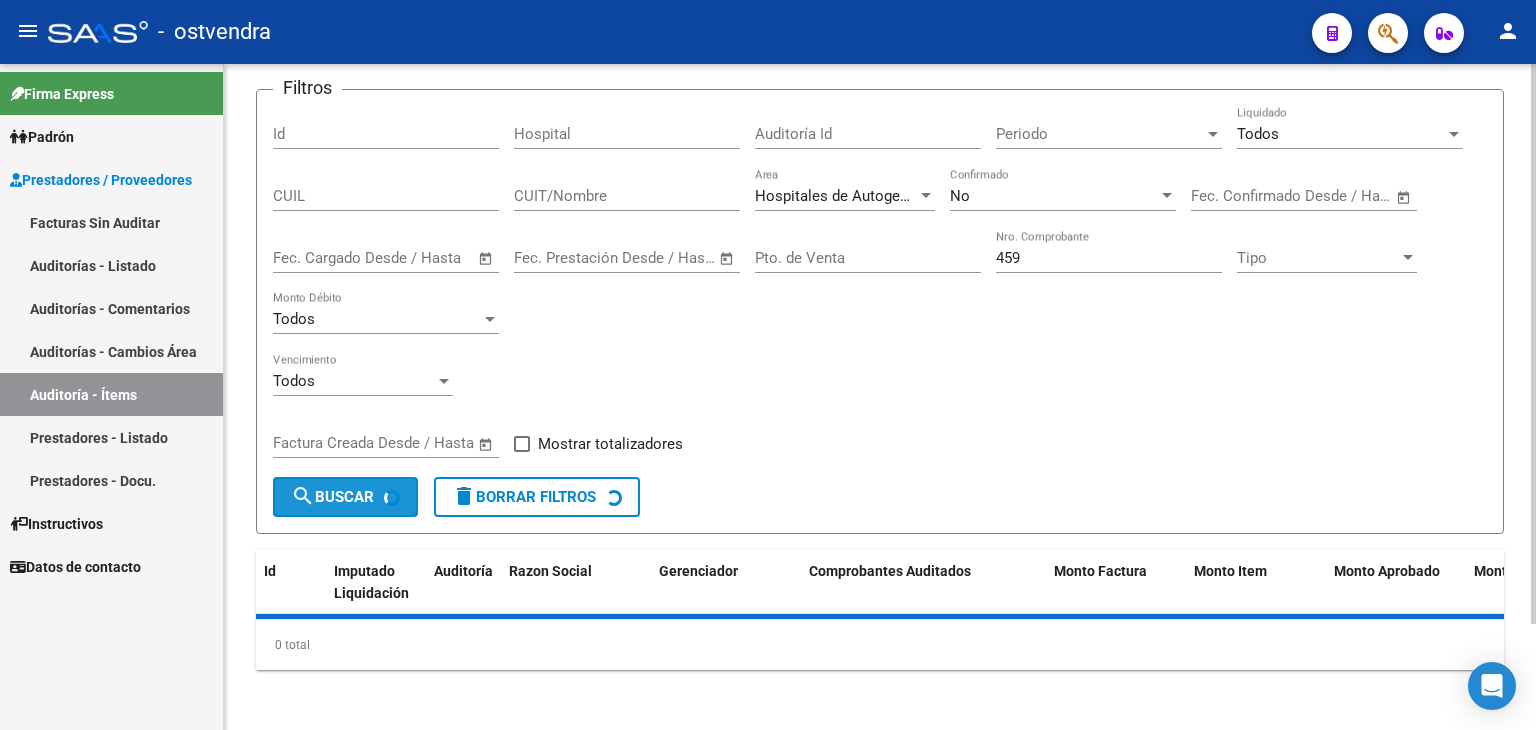 scroll, scrollTop: 172, scrollLeft: 0, axis: vertical 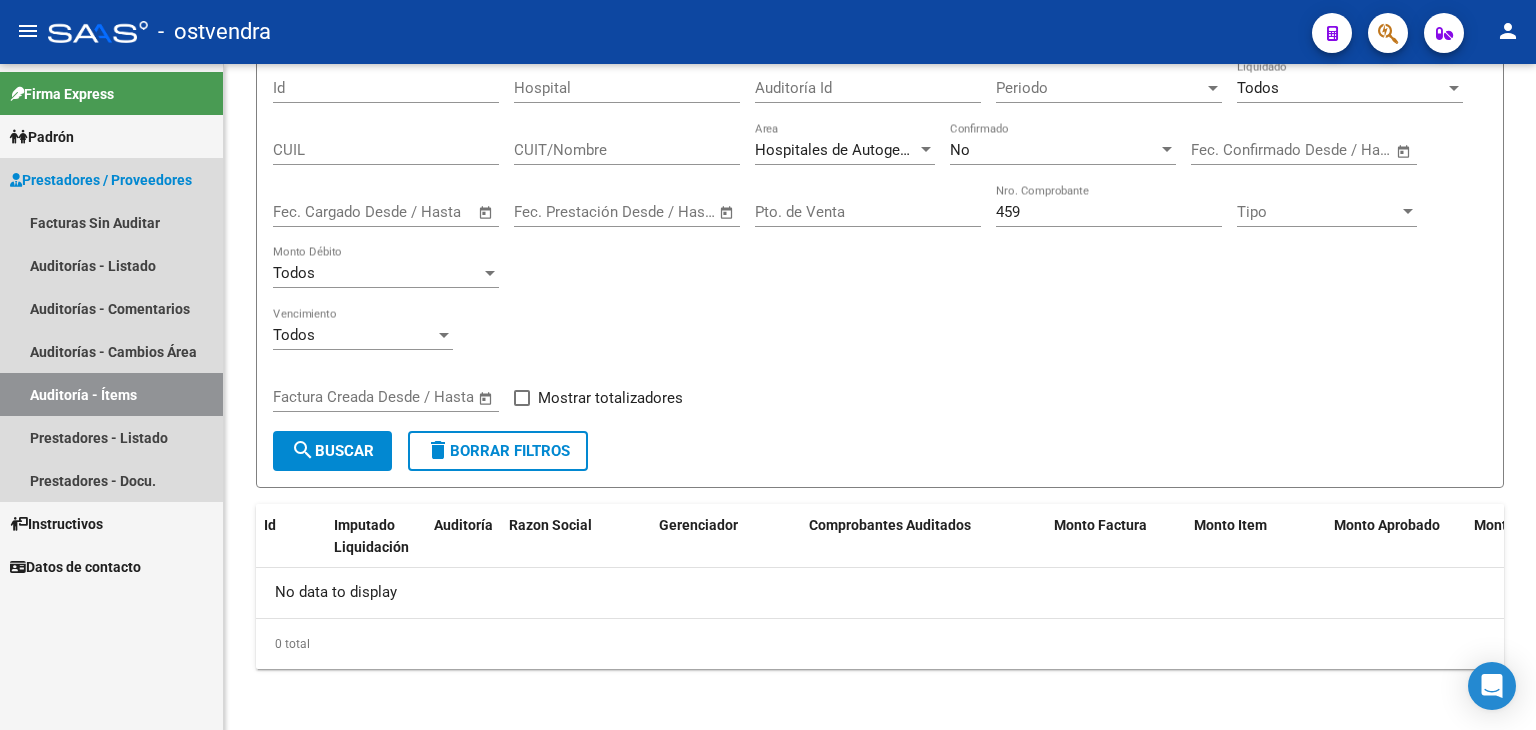 click on "Auditoría - Ítems" at bounding box center [111, 394] 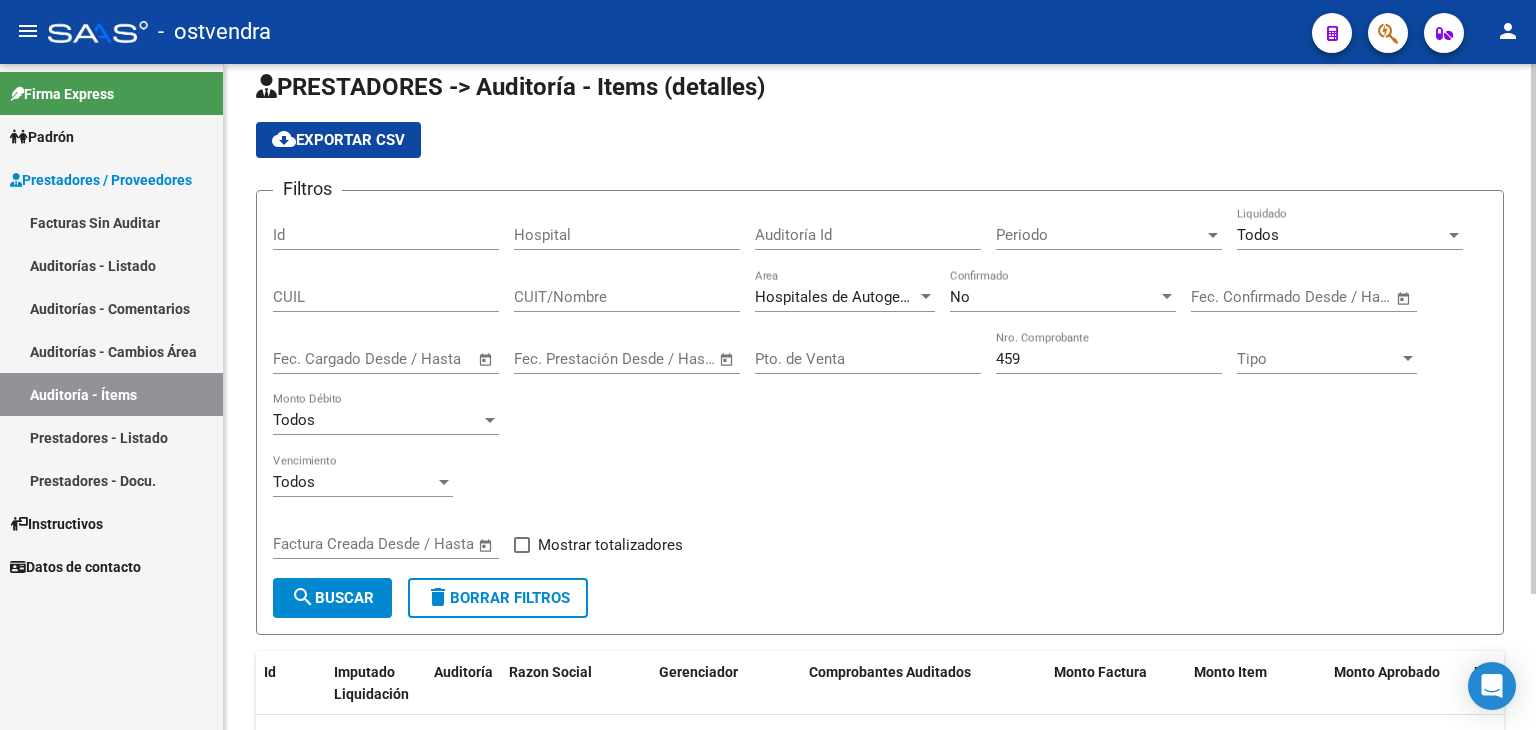 scroll, scrollTop: 0, scrollLeft: 0, axis: both 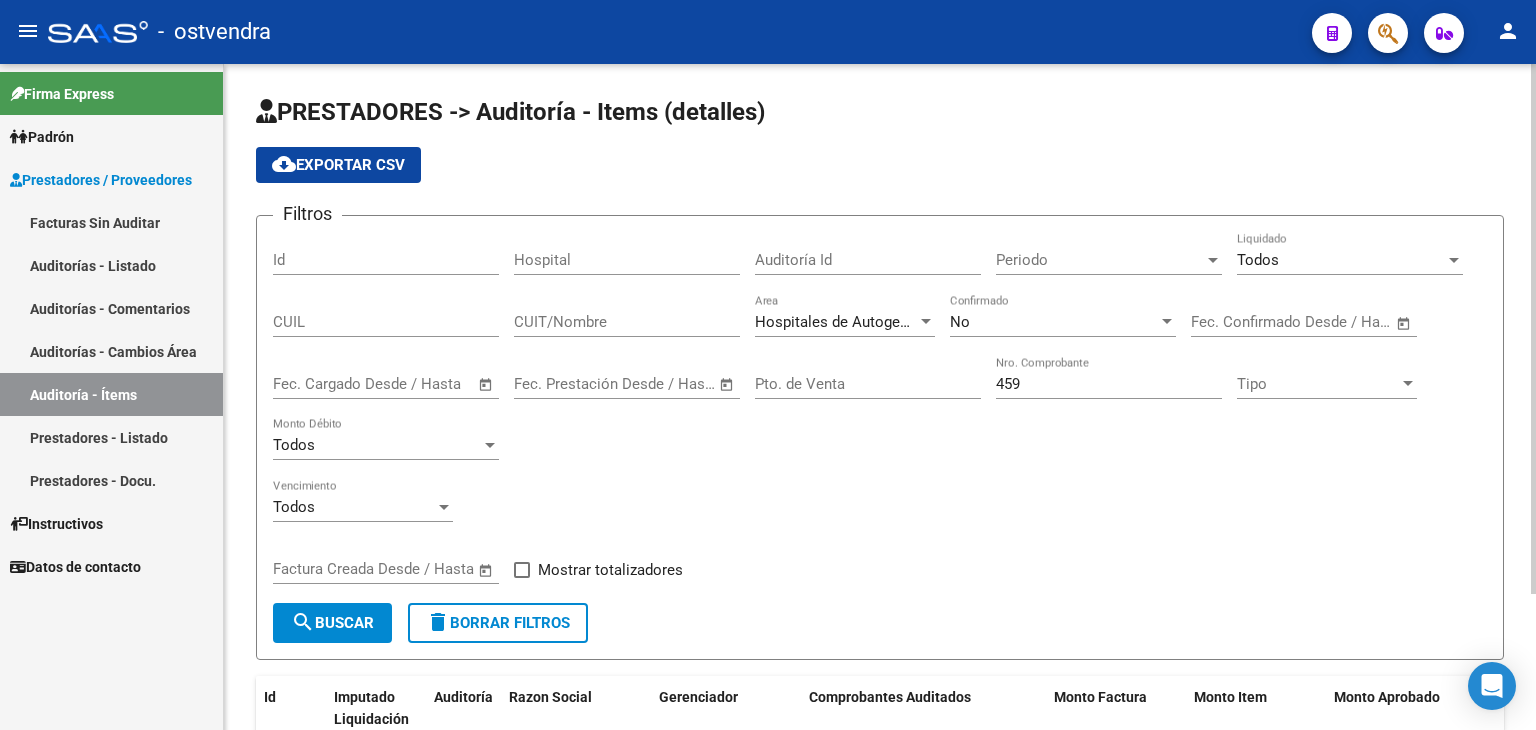 click on "459" at bounding box center (1109, 384) 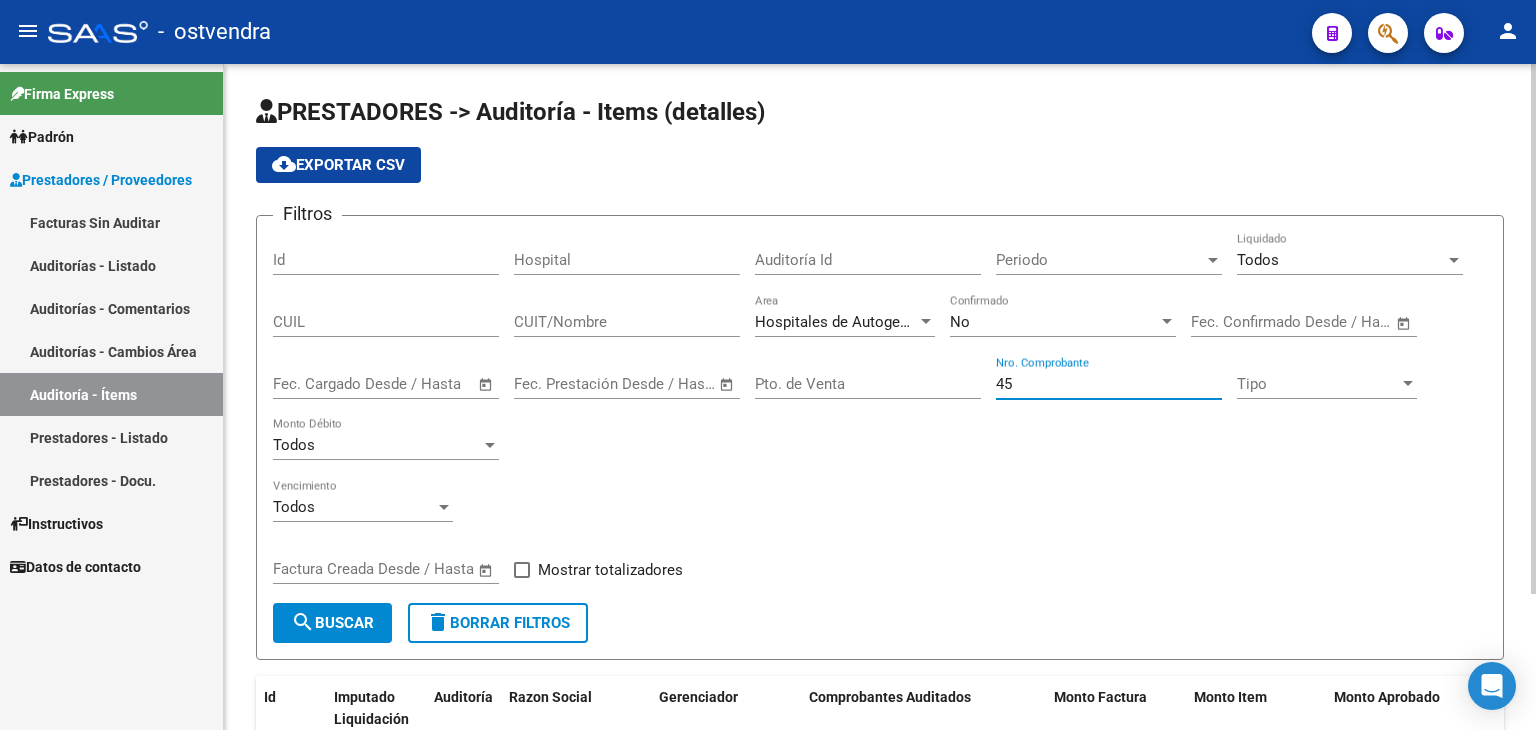 type on "4" 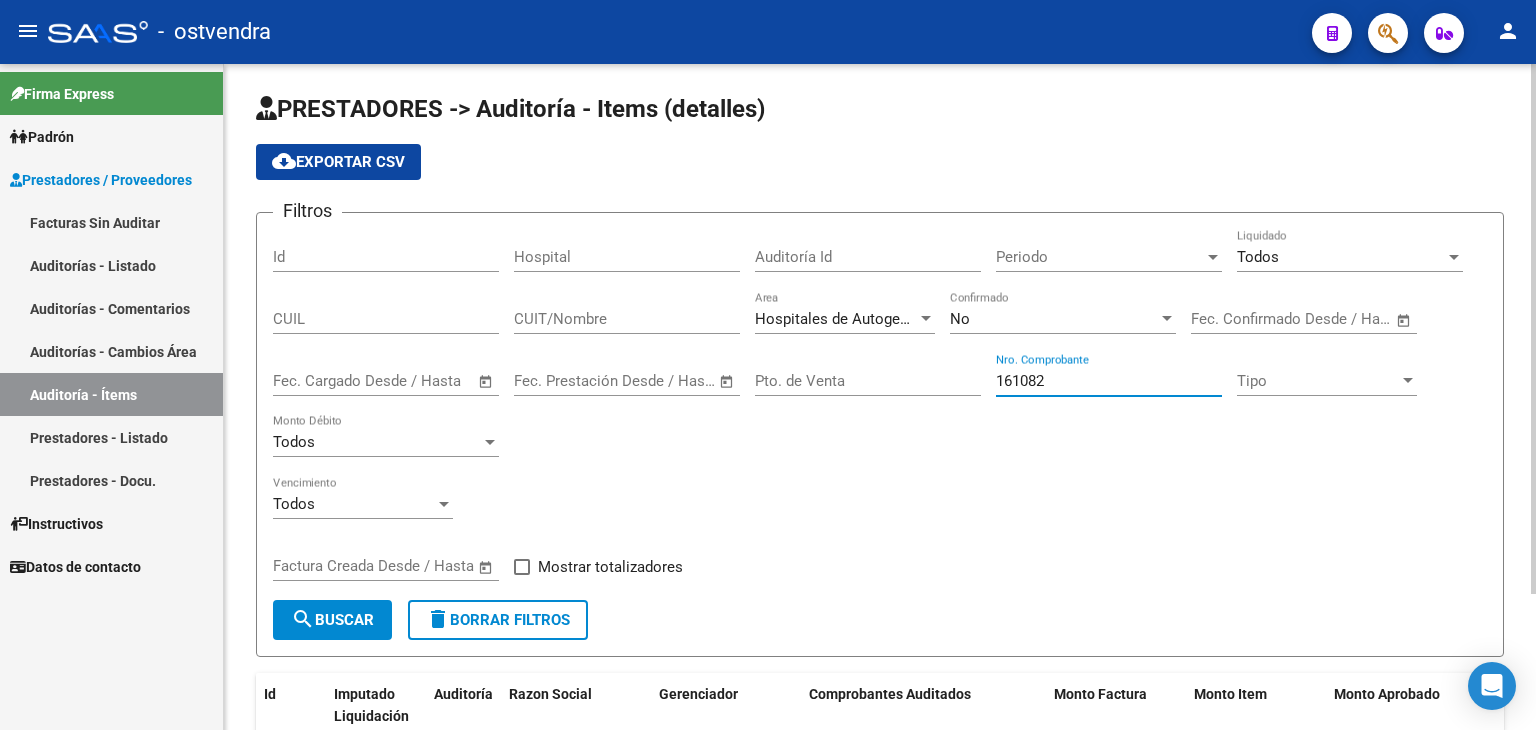 scroll, scrollTop: 0, scrollLeft: 0, axis: both 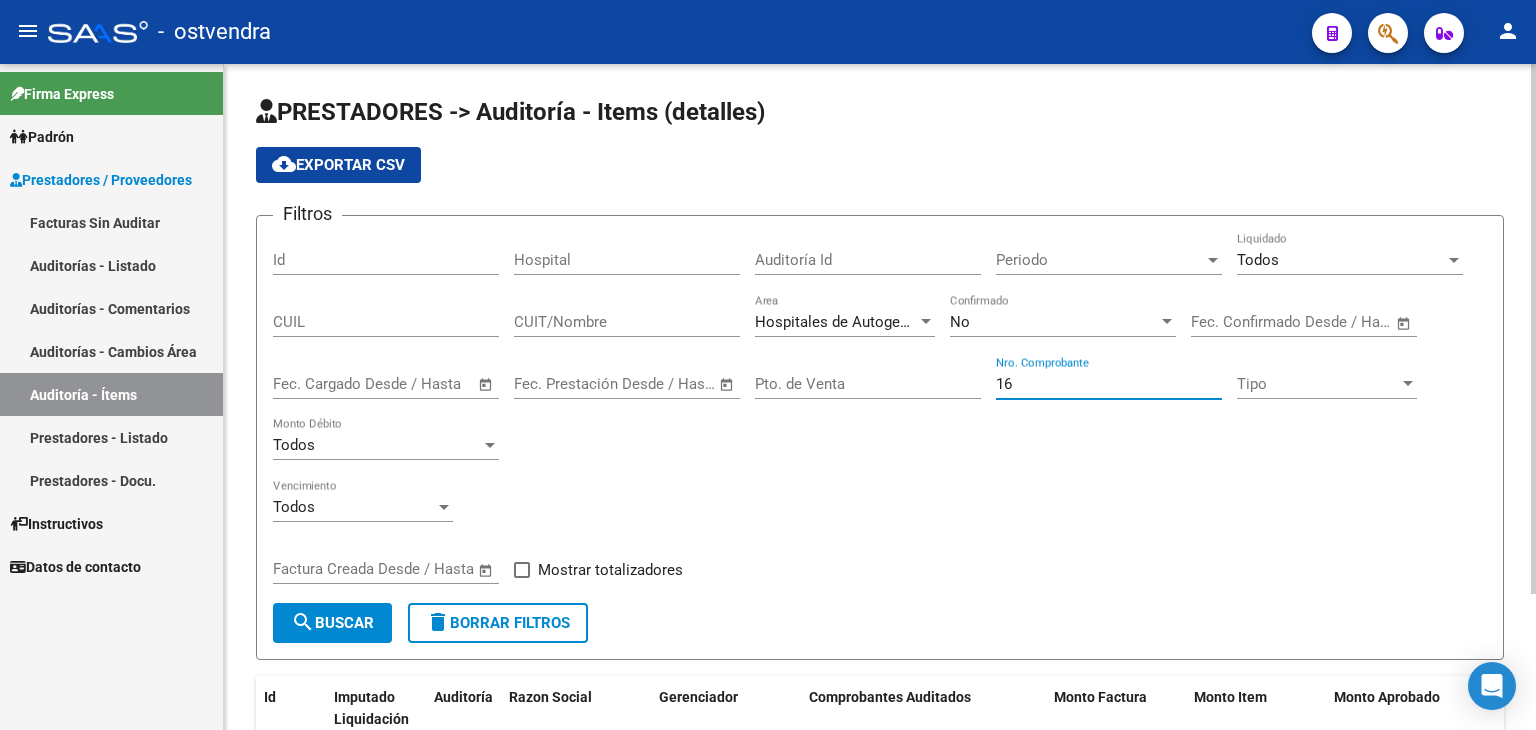 type on "1" 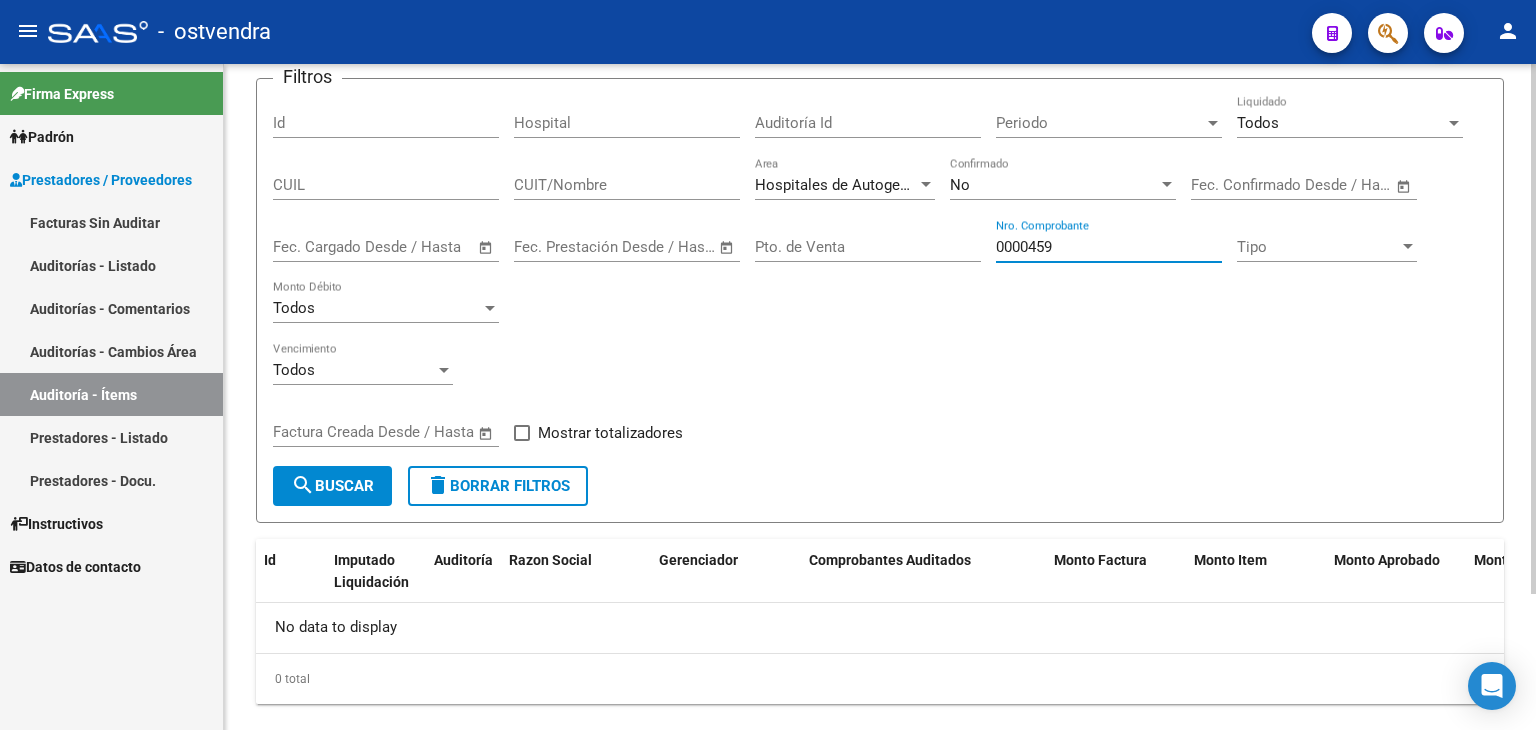 scroll, scrollTop: 172, scrollLeft: 0, axis: vertical 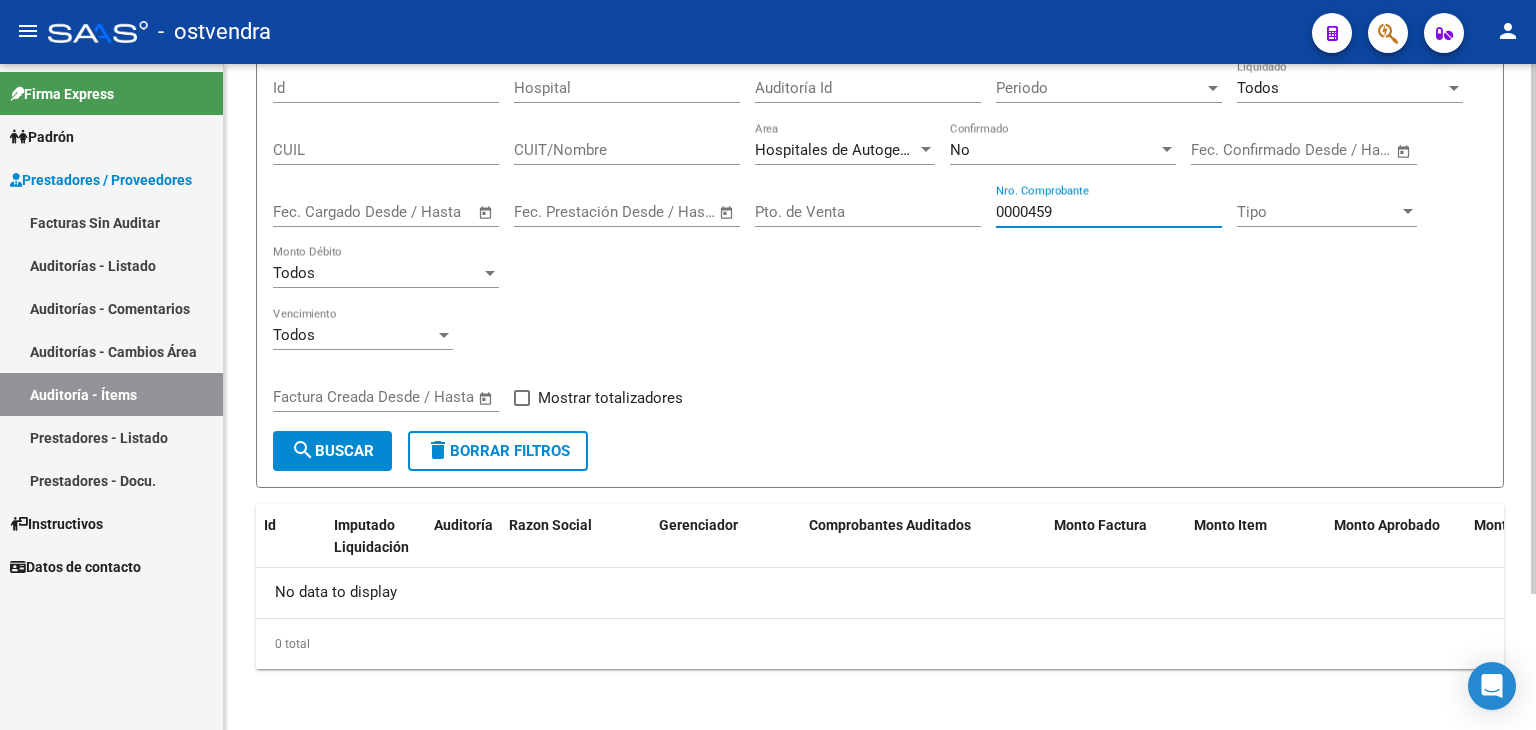 type on "0000459" 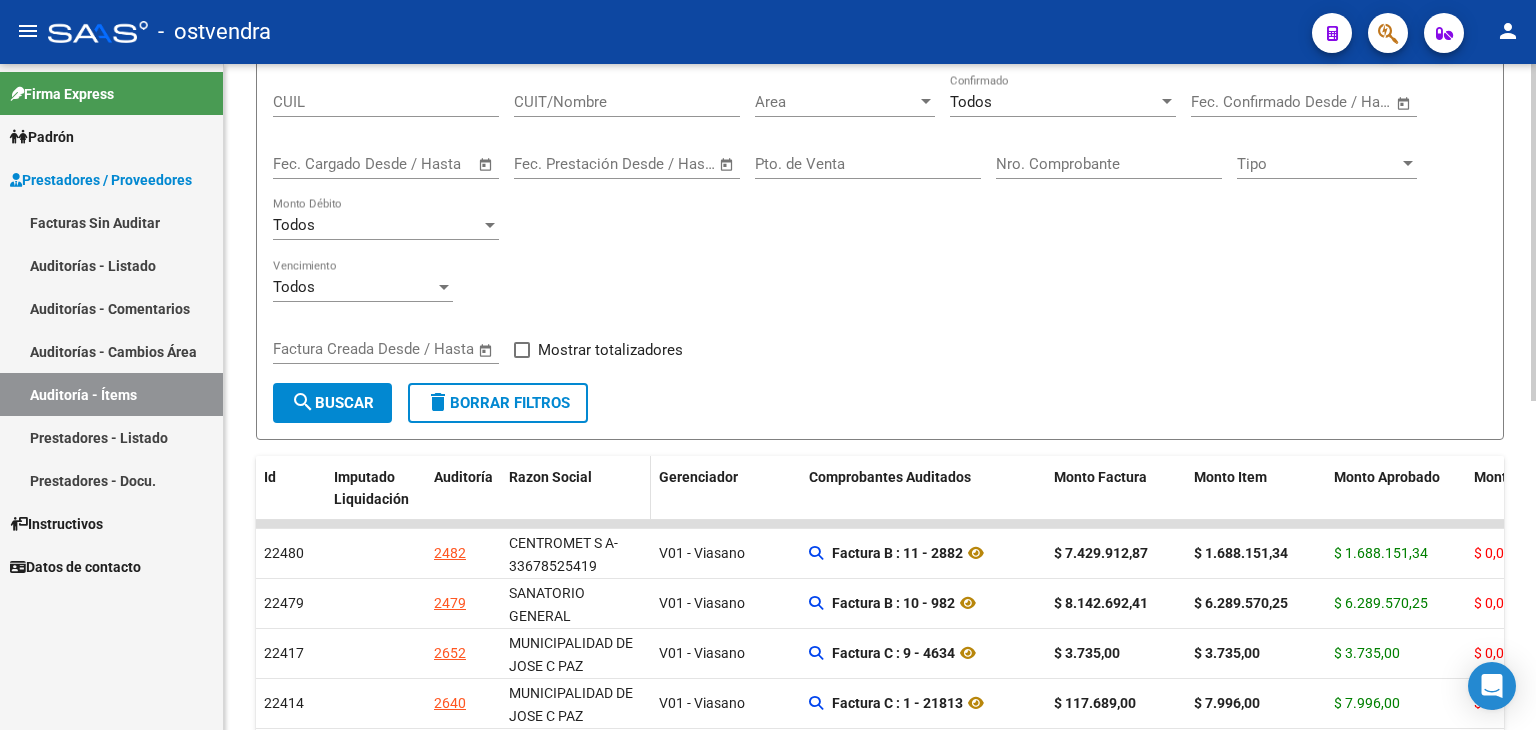 scroll, scrollTop: 272, scrollLeft: 0, axis: vertical 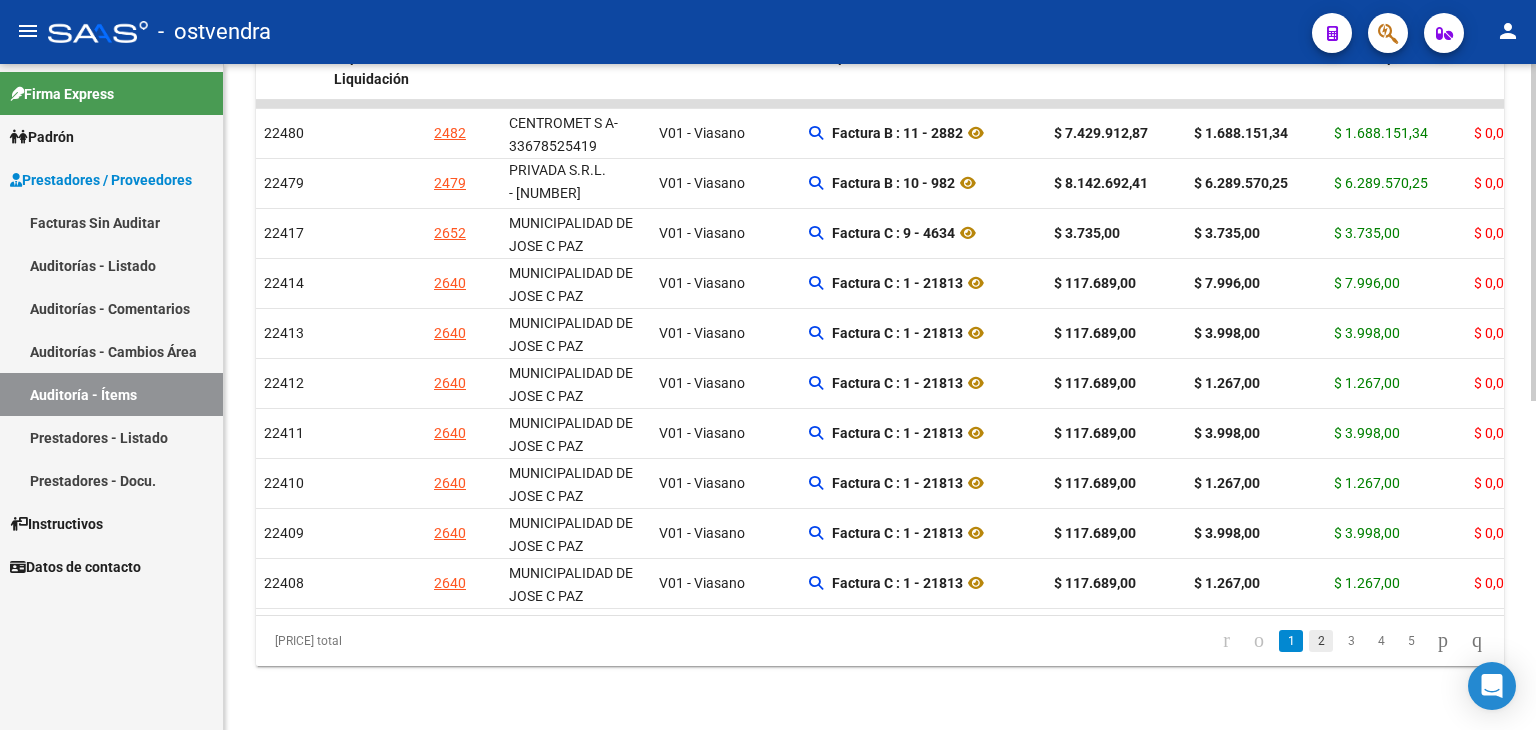 click on "2" 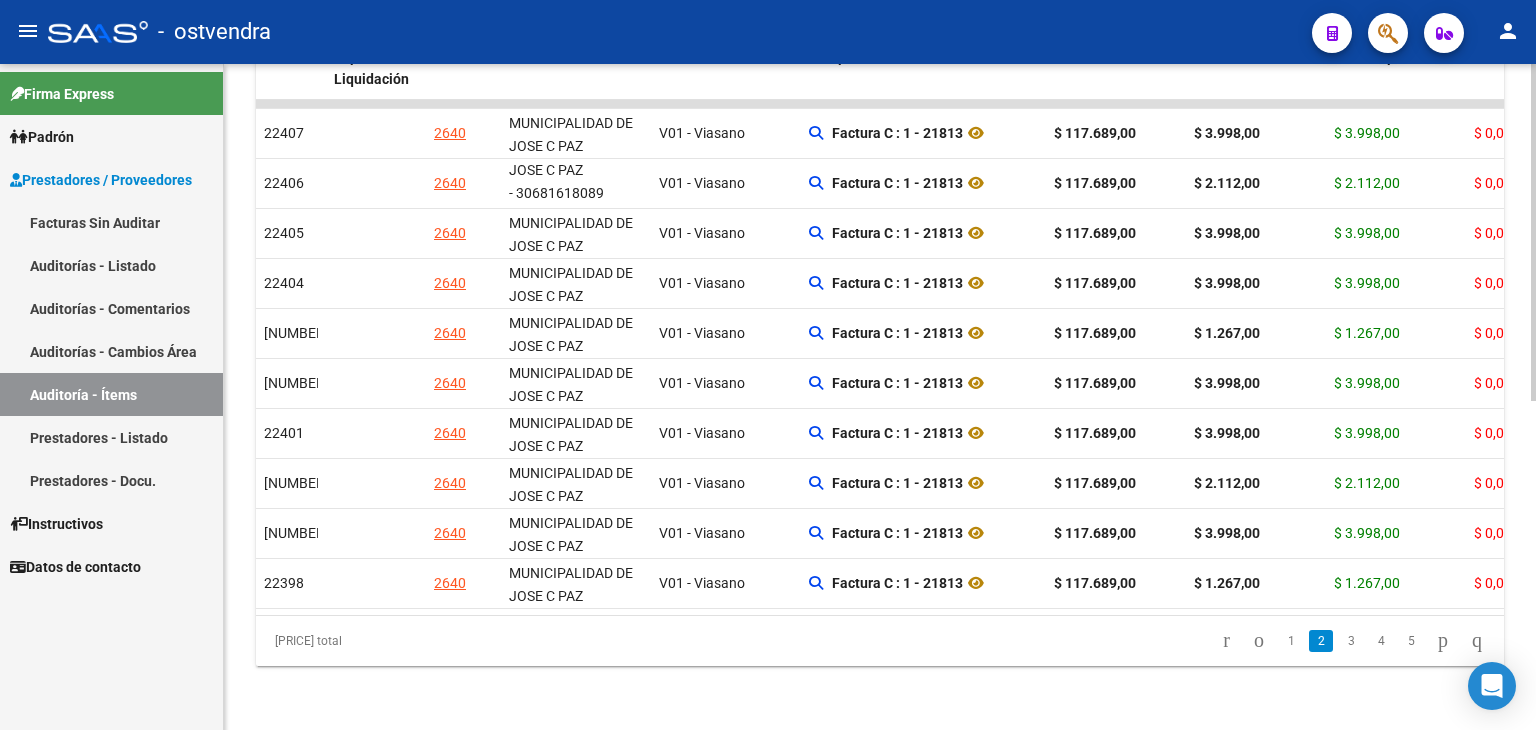 scroll, scrollTop: 25, scrollLeft: 0, axis: vertical 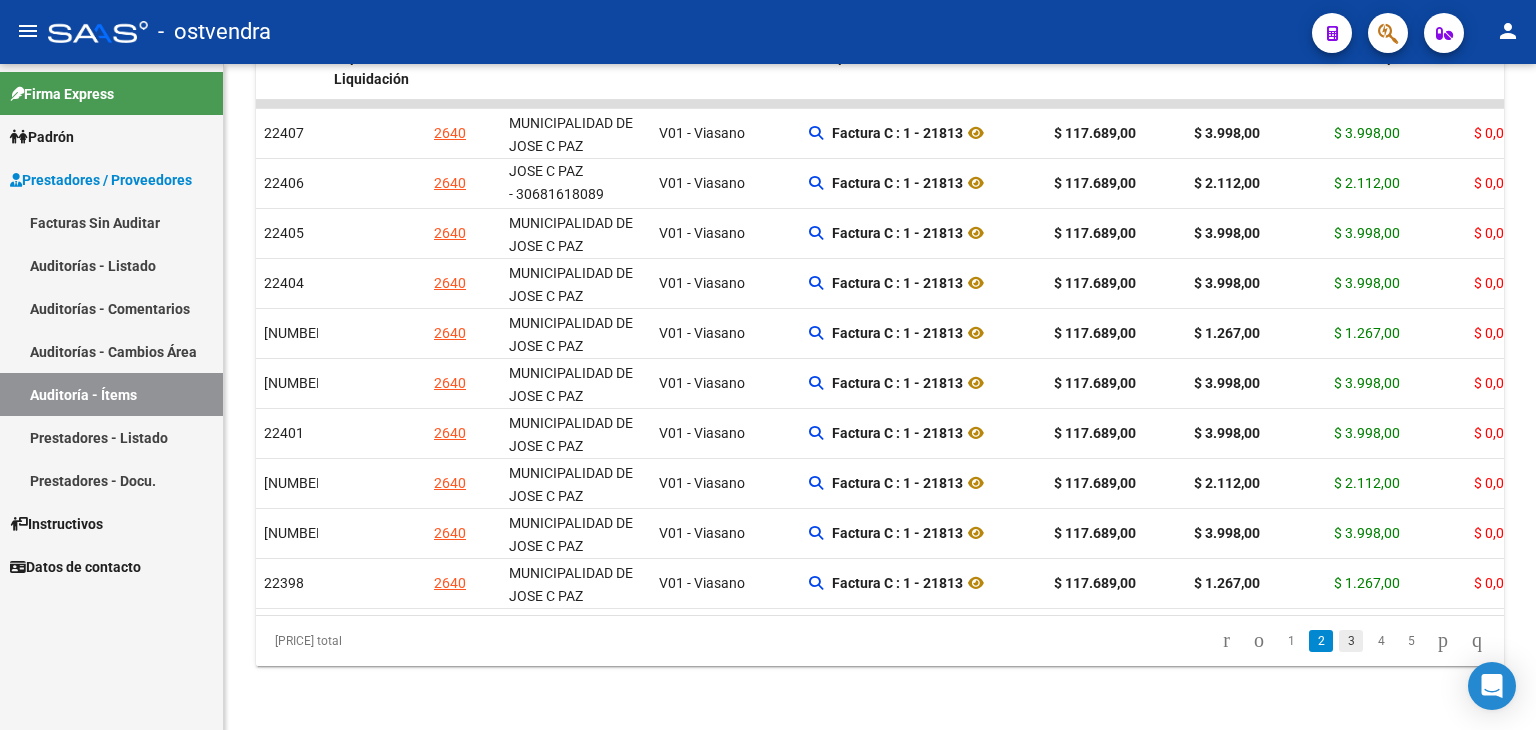 click on "3" 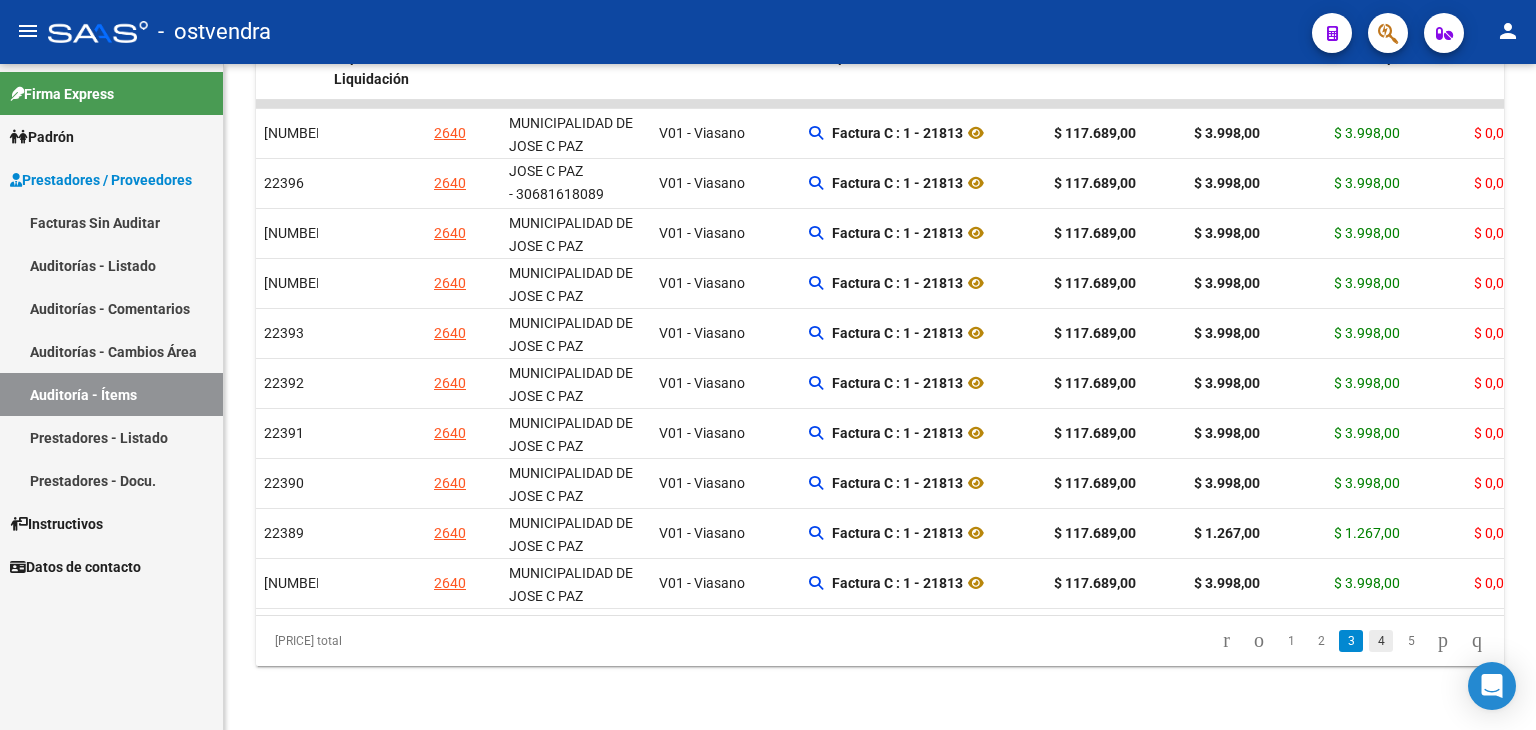 click on "4" 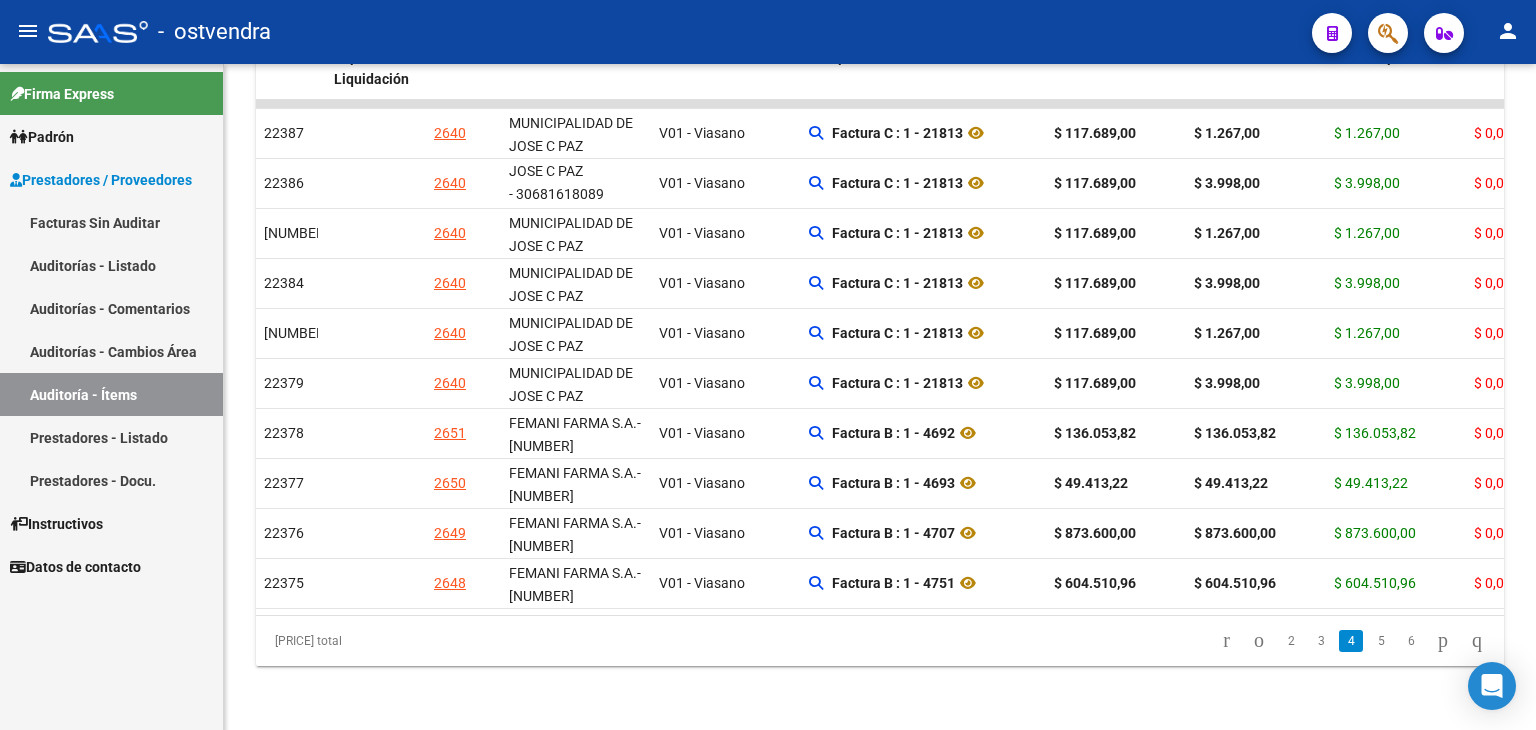 click on "5" 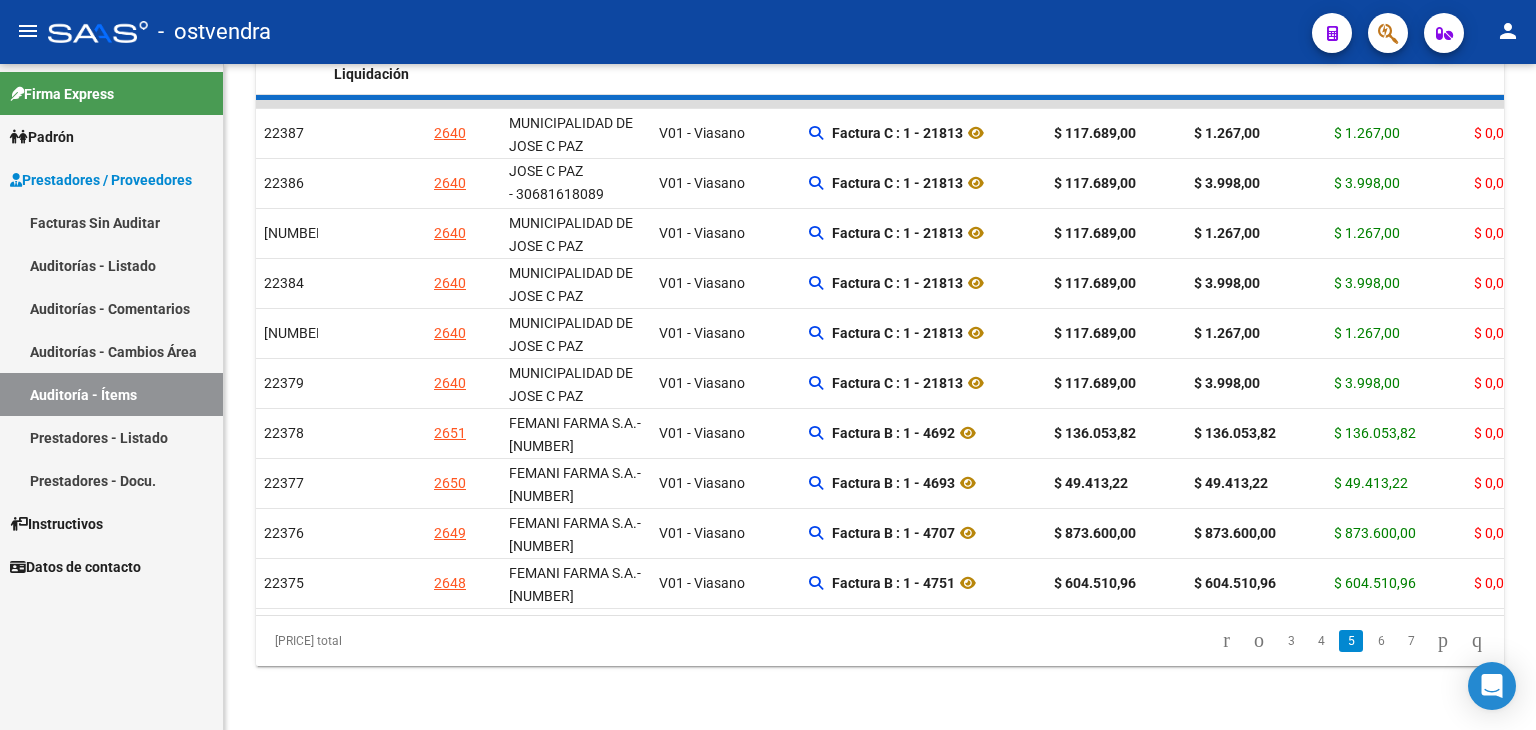 scroll, scrollTop: 3, scrollLeft: 0, axis: vertical 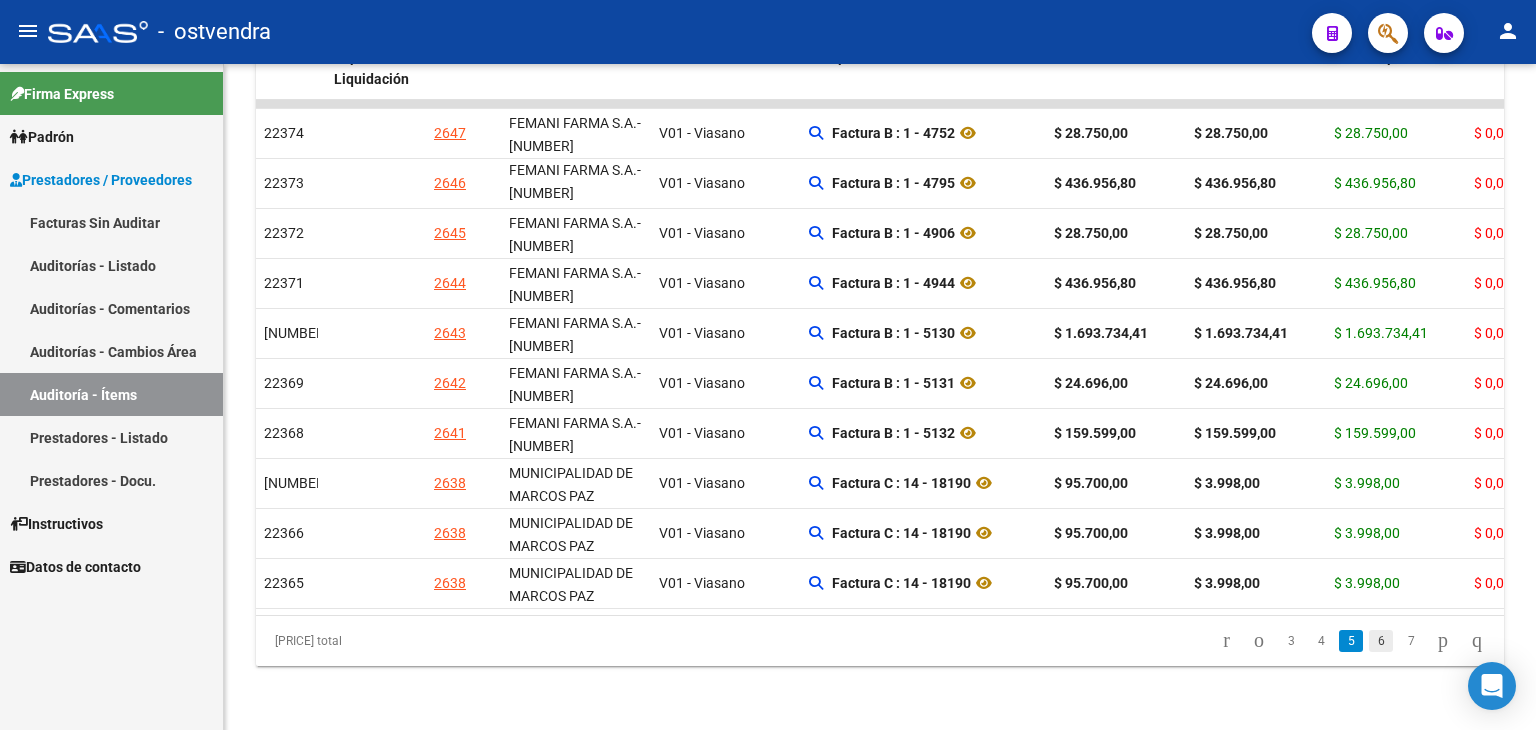 click on "6" 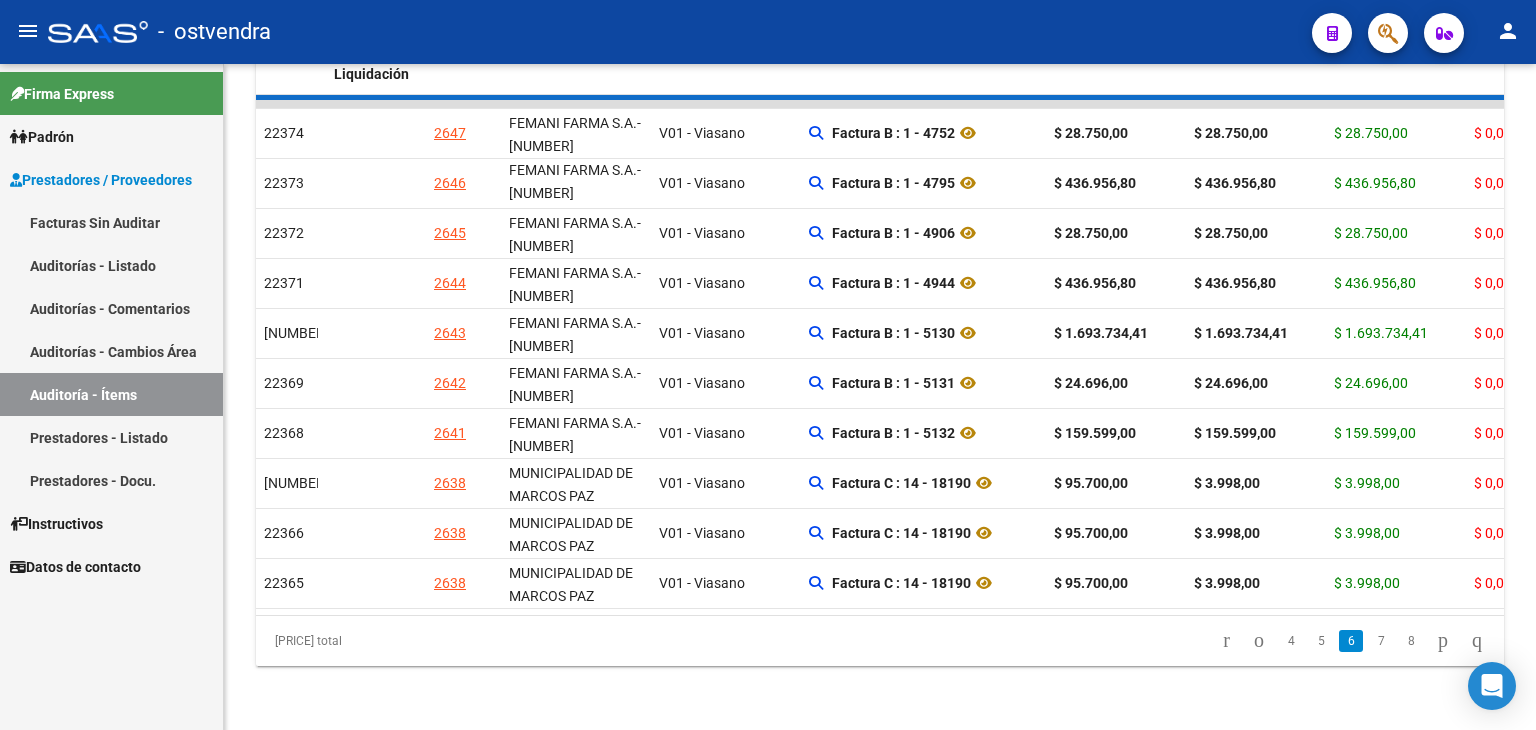 scroll, scrollTop: 25, scrollLeft: 0, axis: vertical 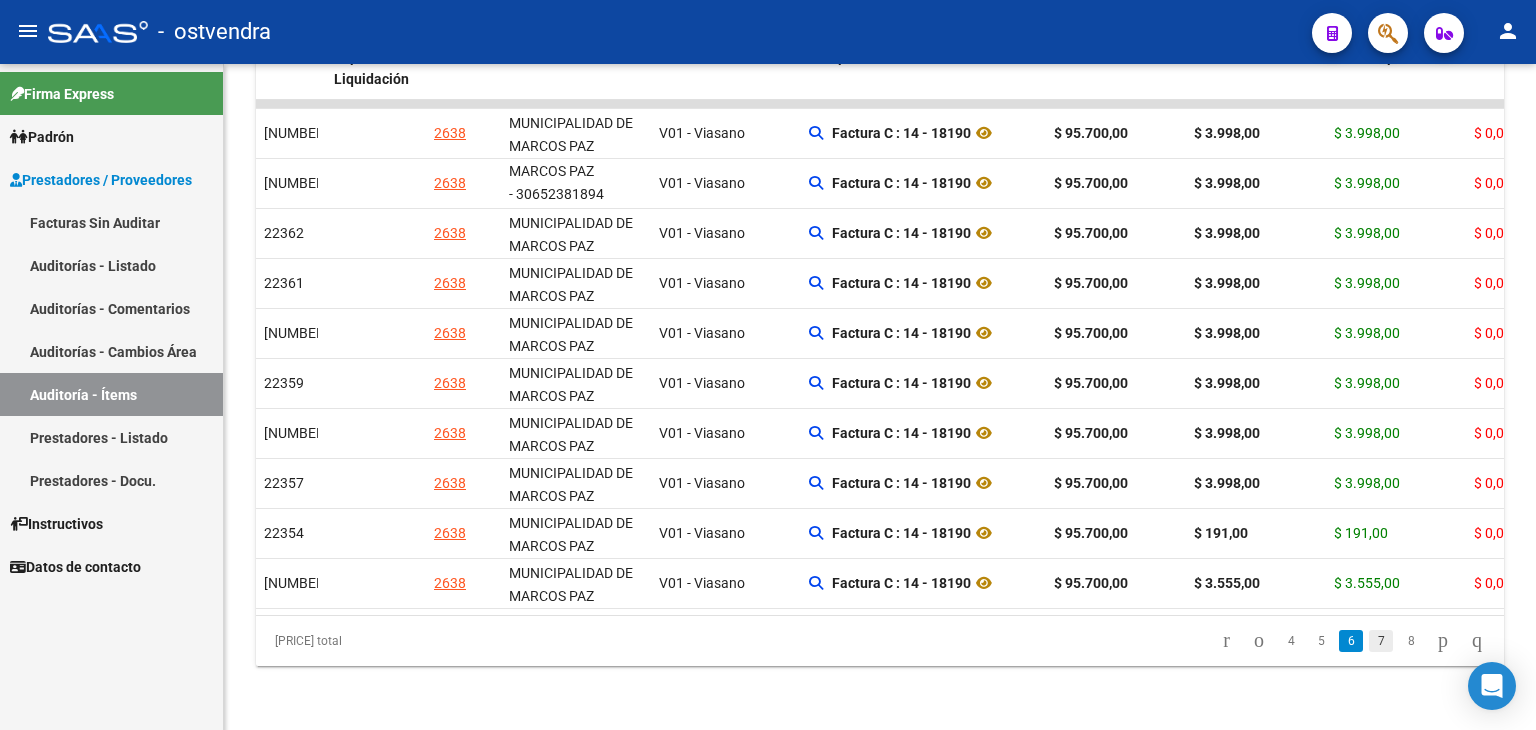 click on "7" 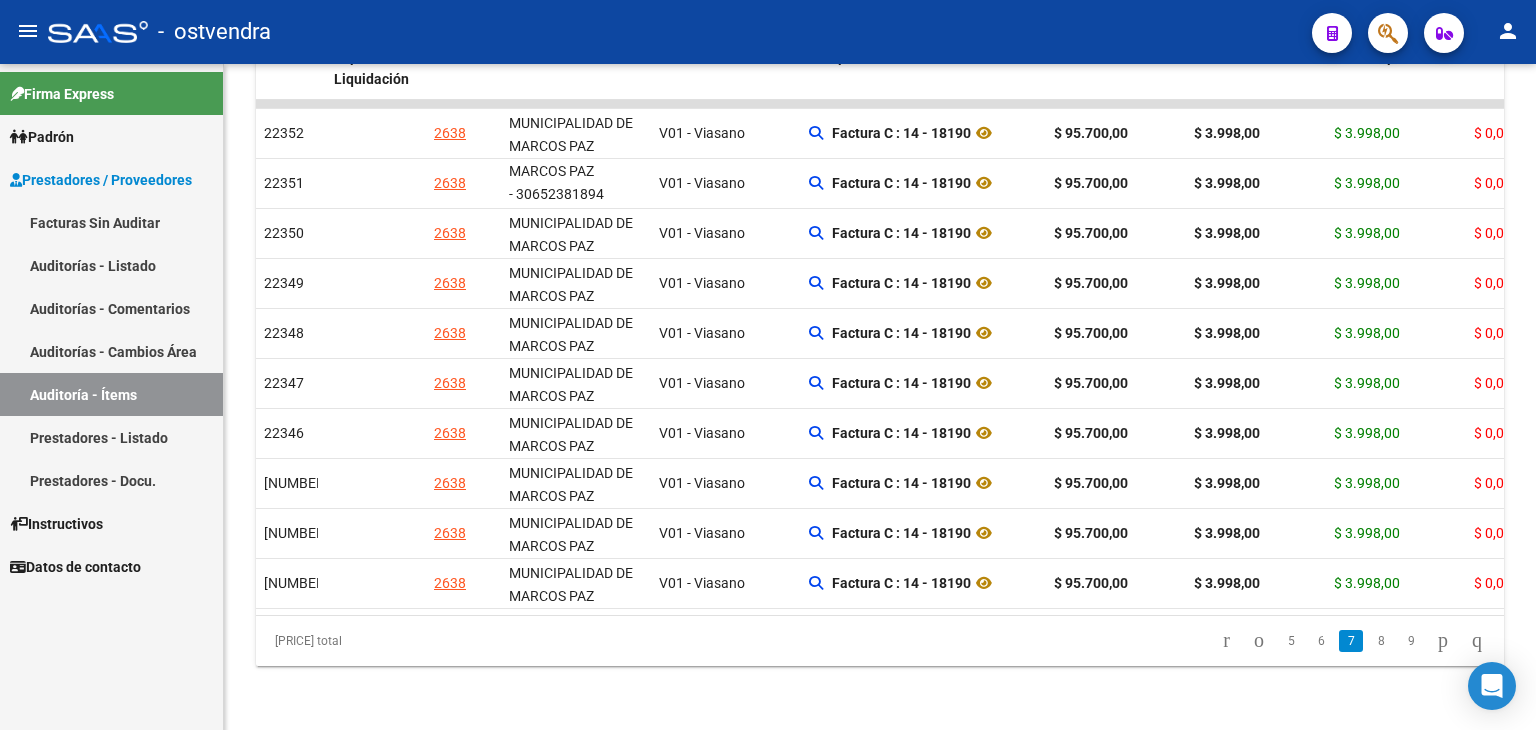 click on "8" 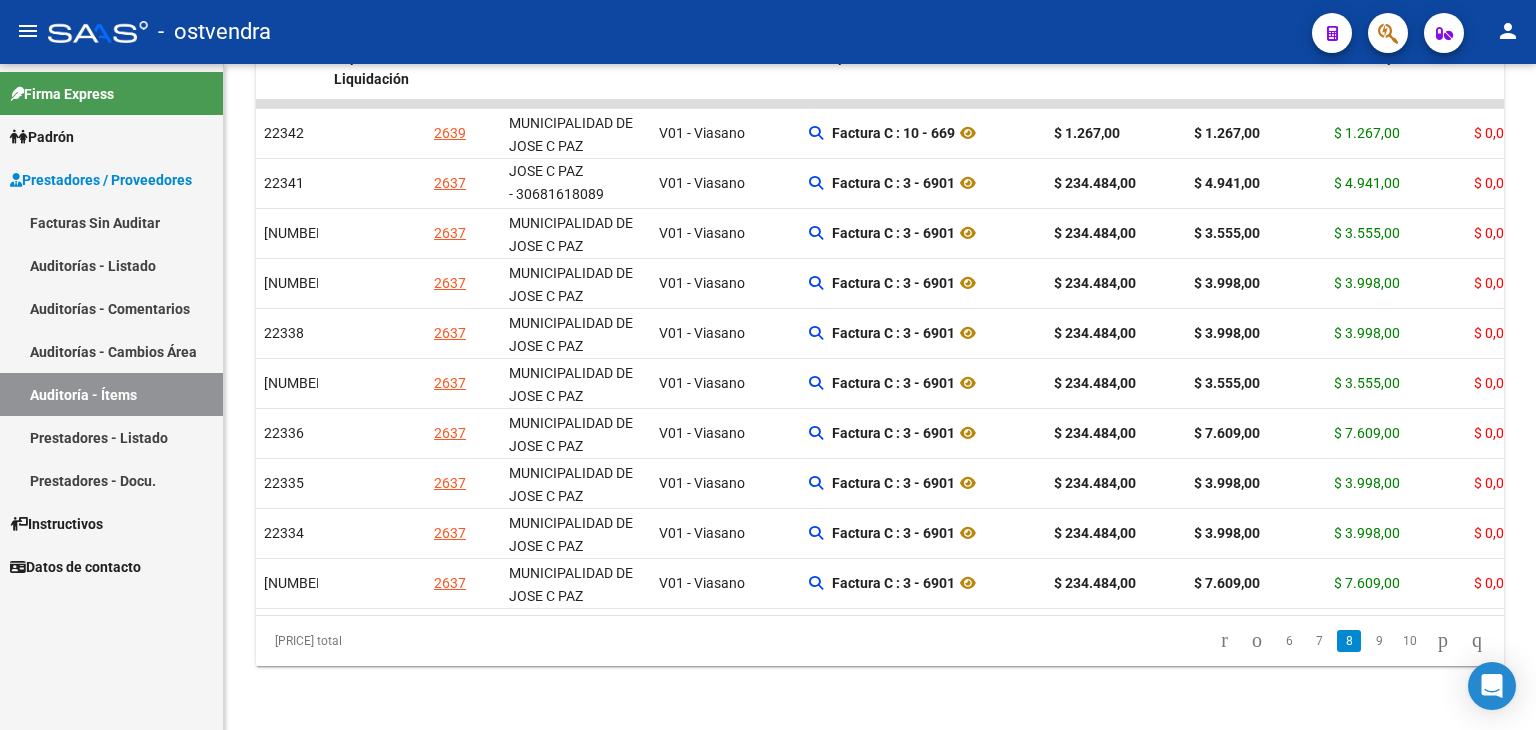 click on "9" 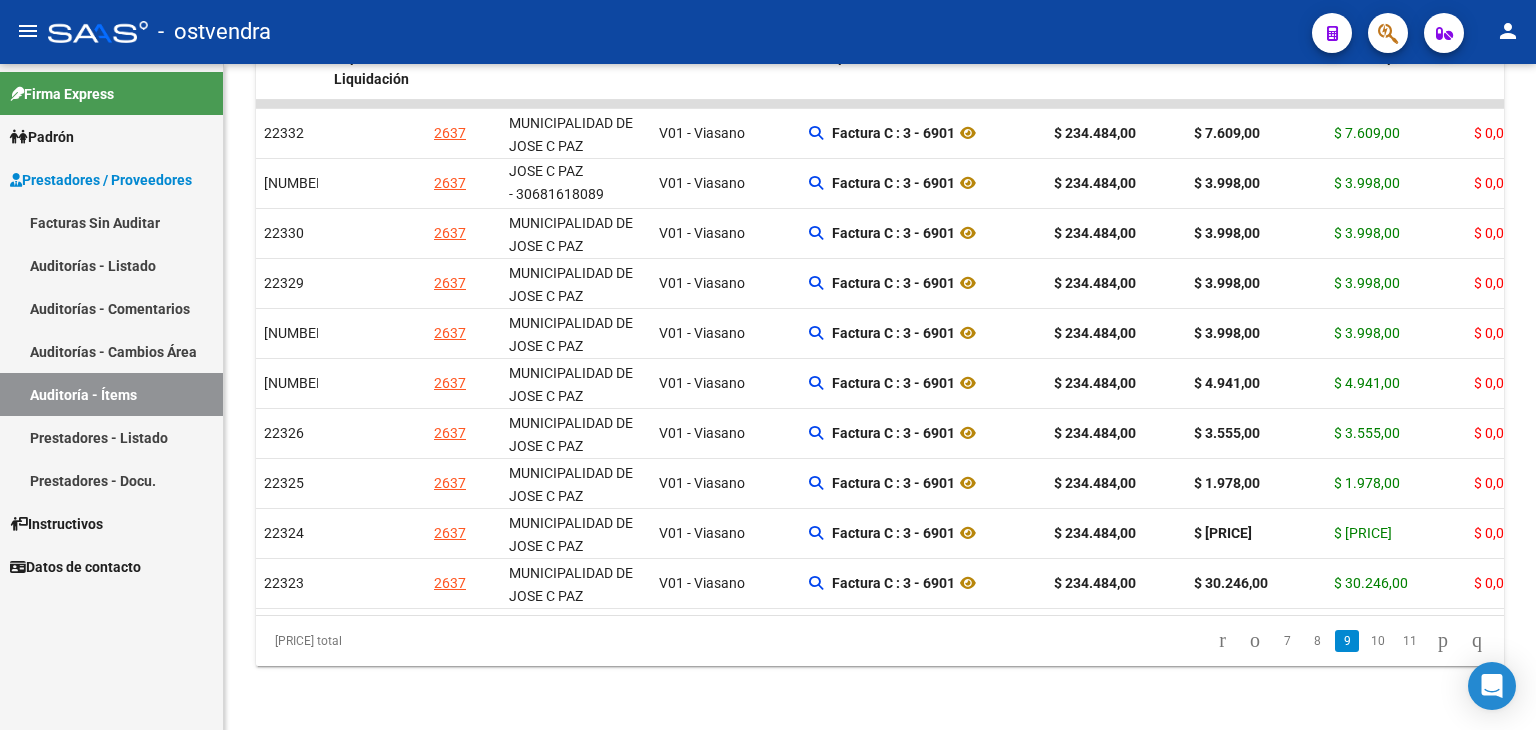 click on "10" 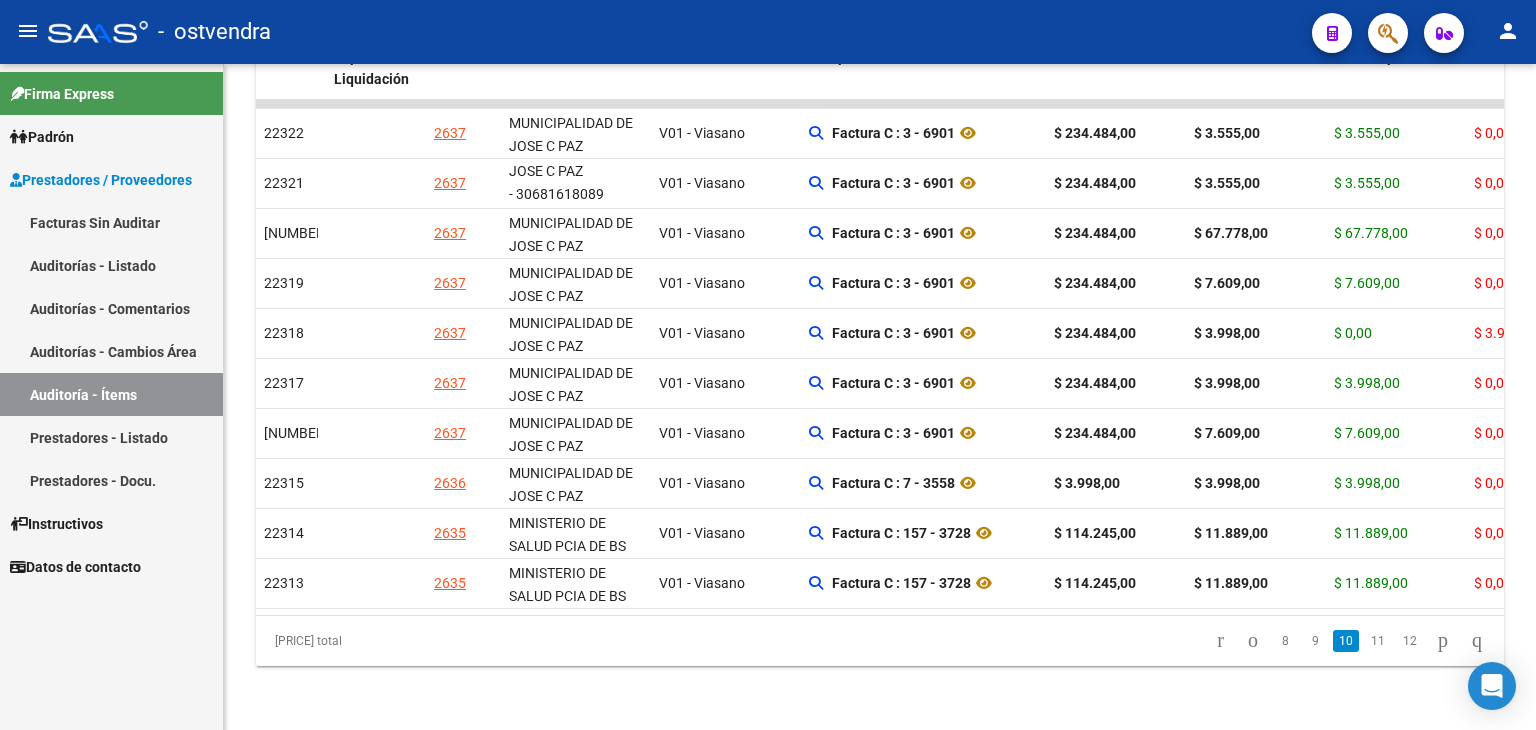click on "11" 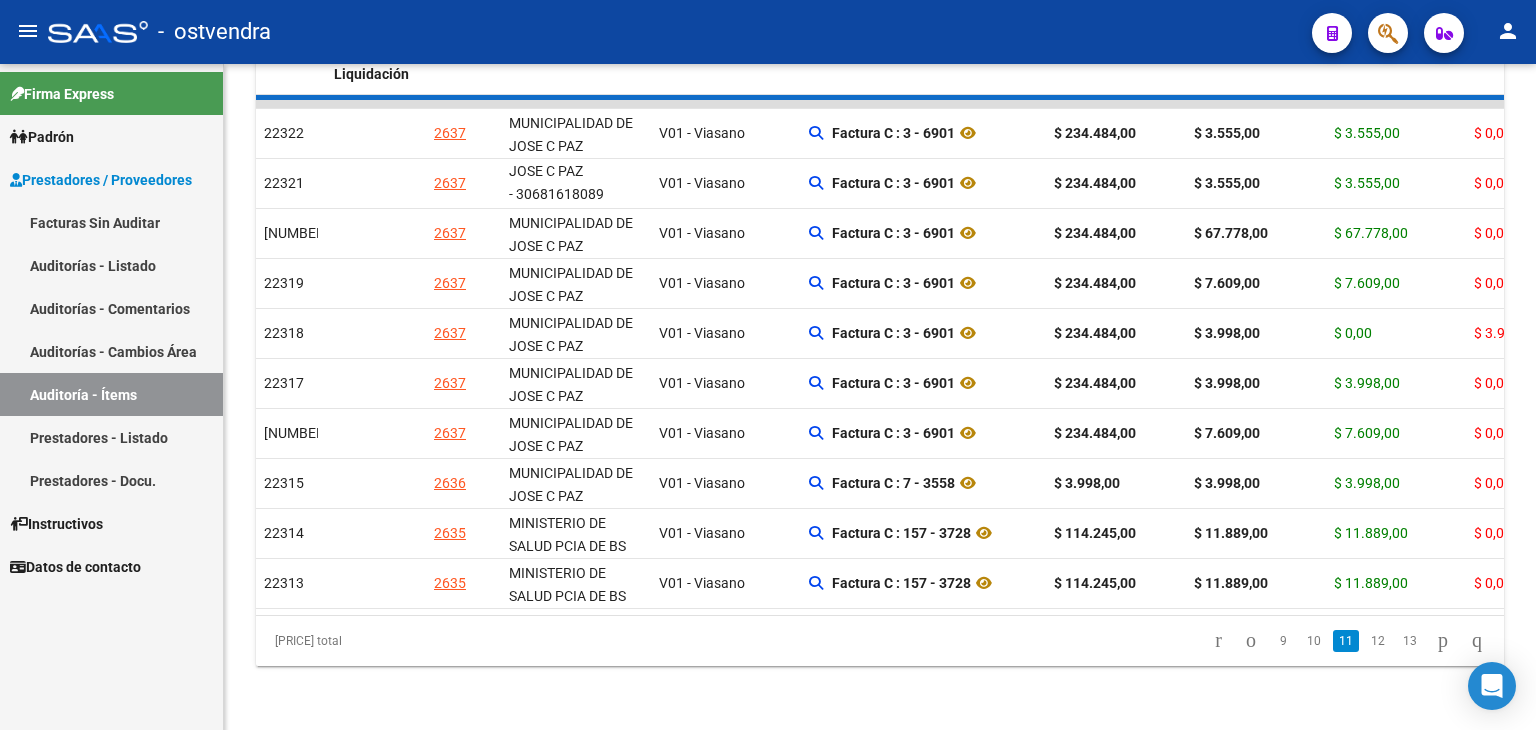 scroll, scrollTop: 48, scrollLeft: 0, axis: vertical 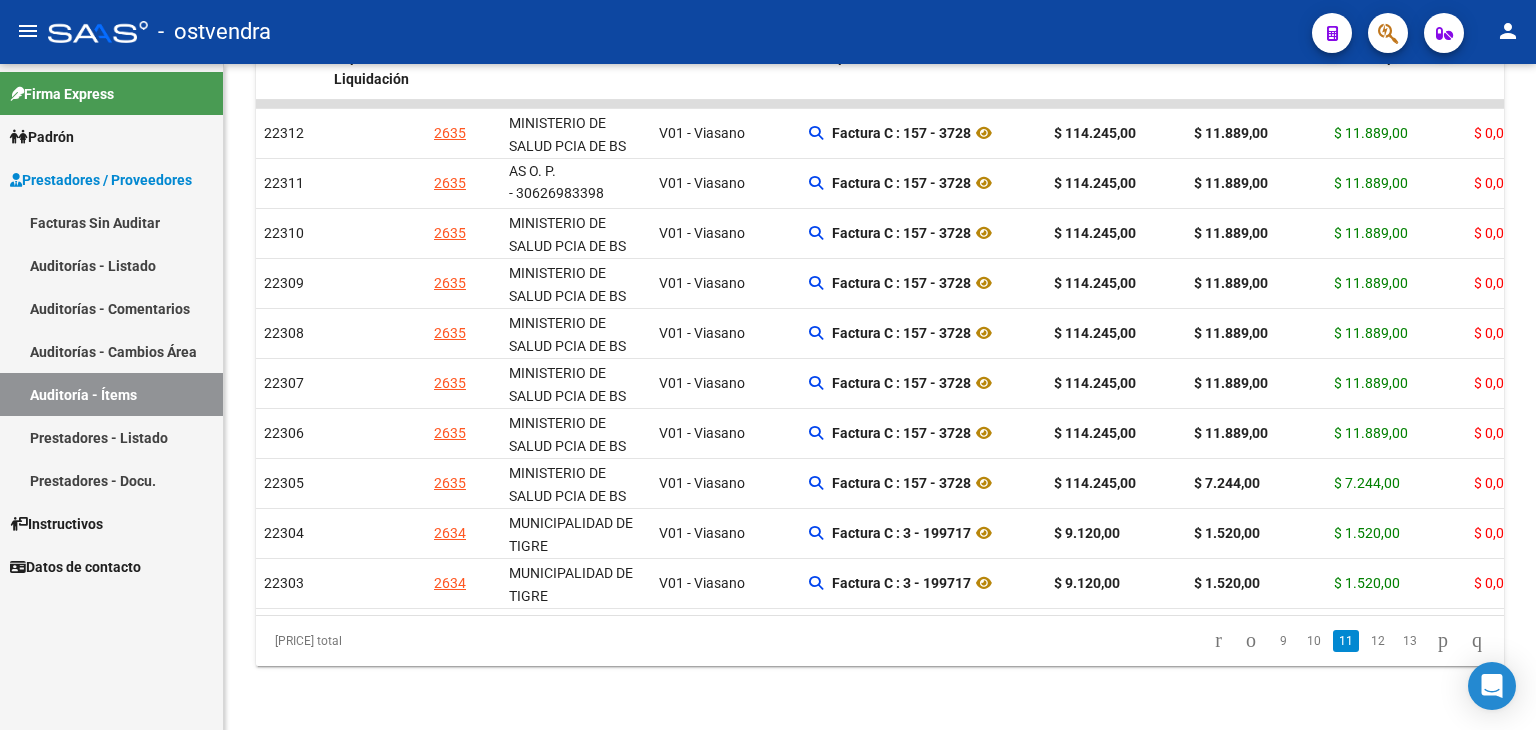 click on "12" 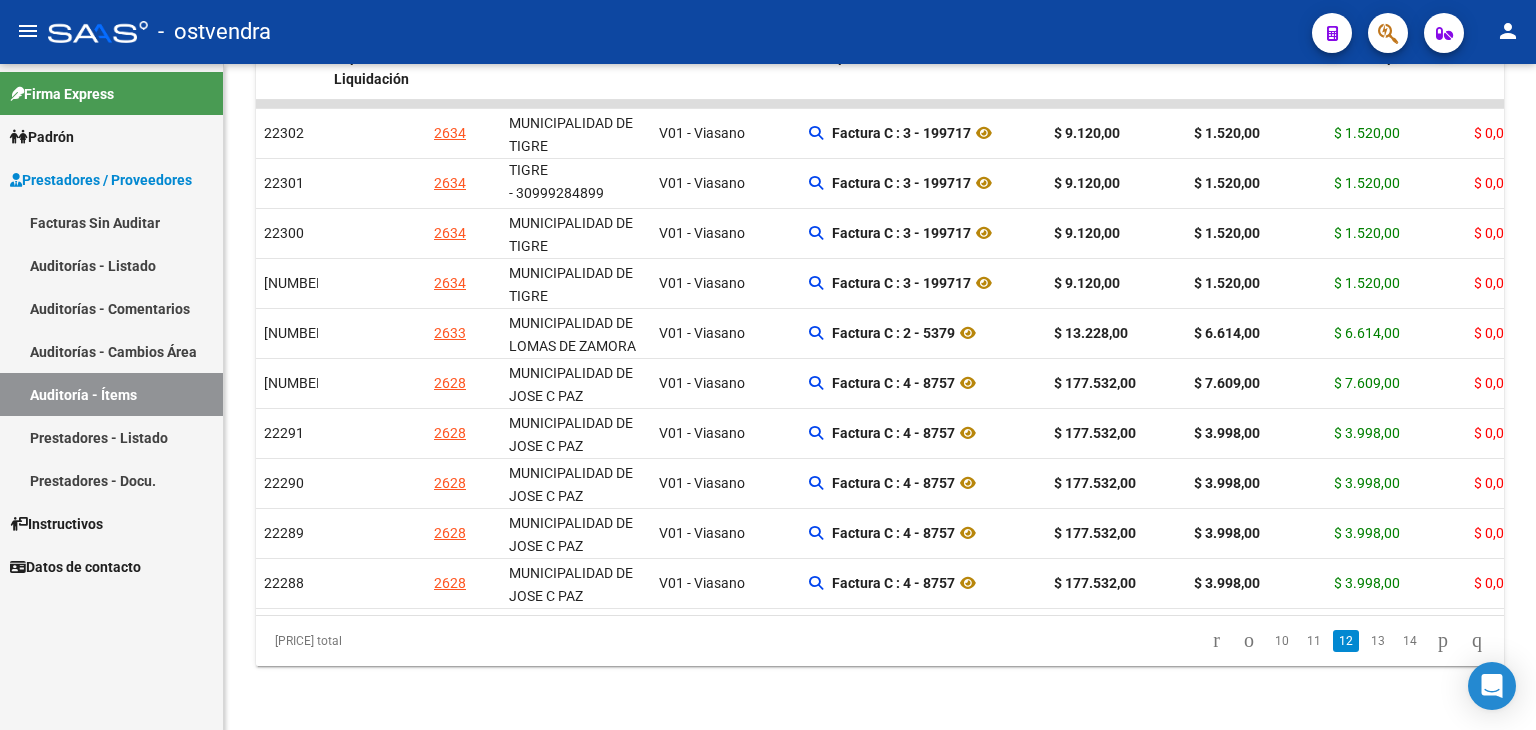 scroll, scrollTop: 25, scrollLeft: 0, axis: vertical 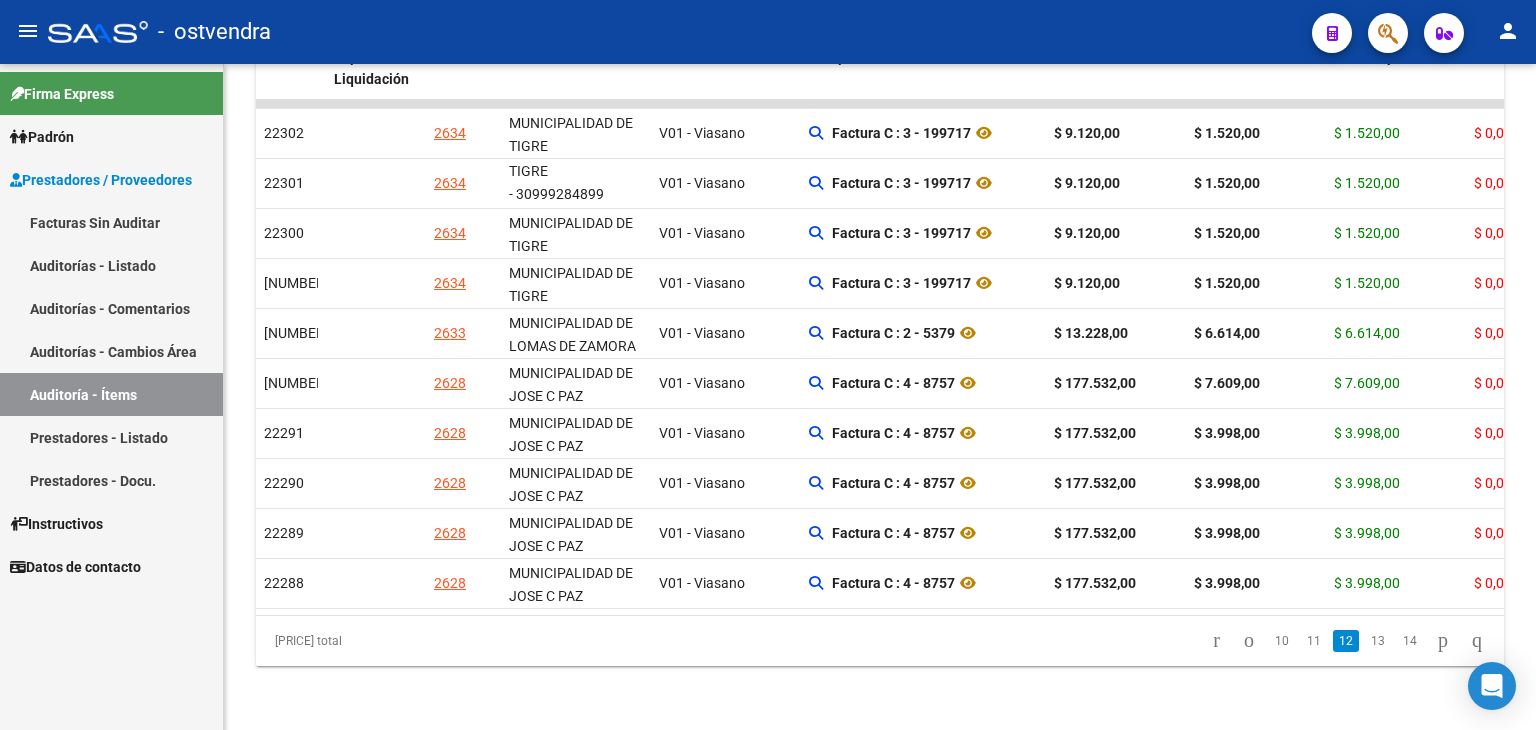 click on "13" 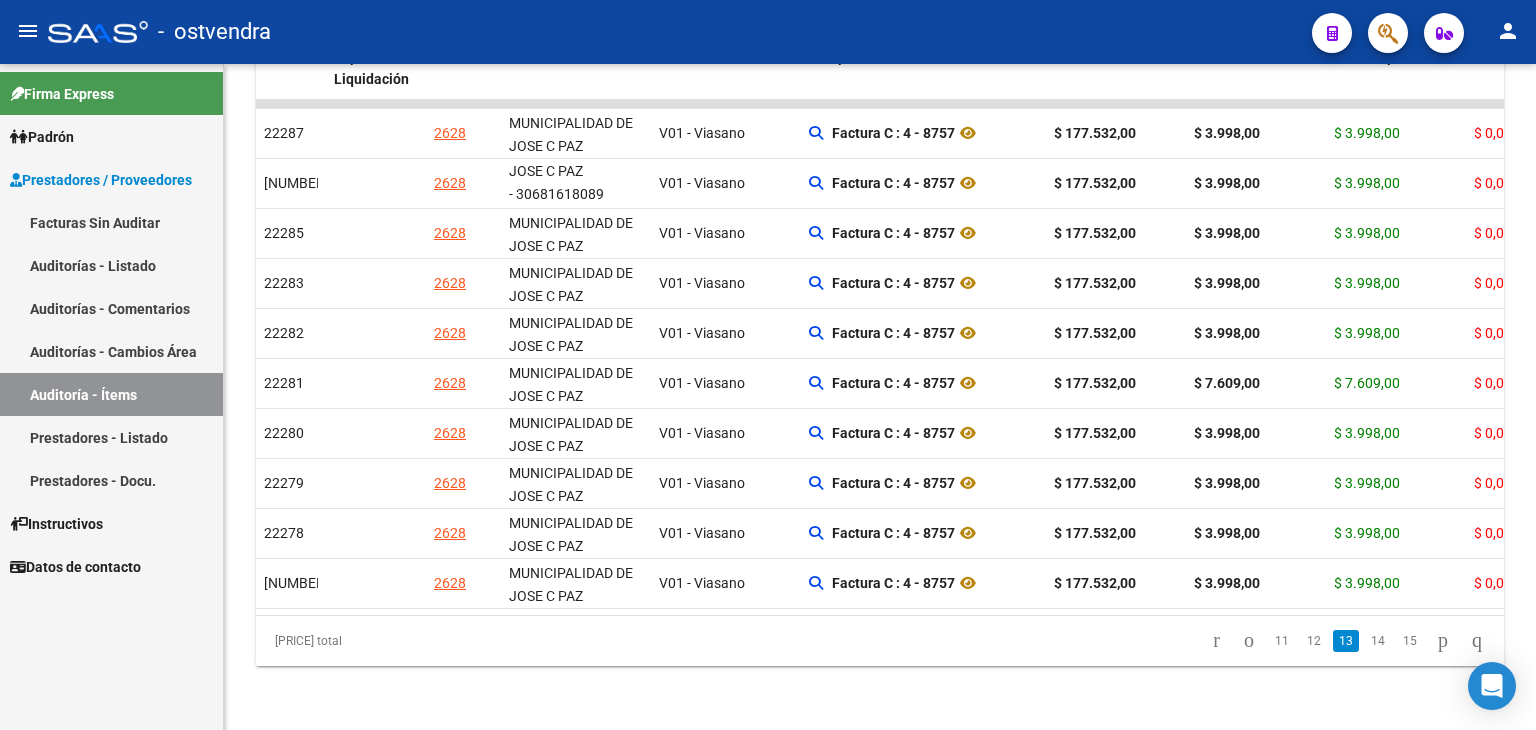 click on "14" 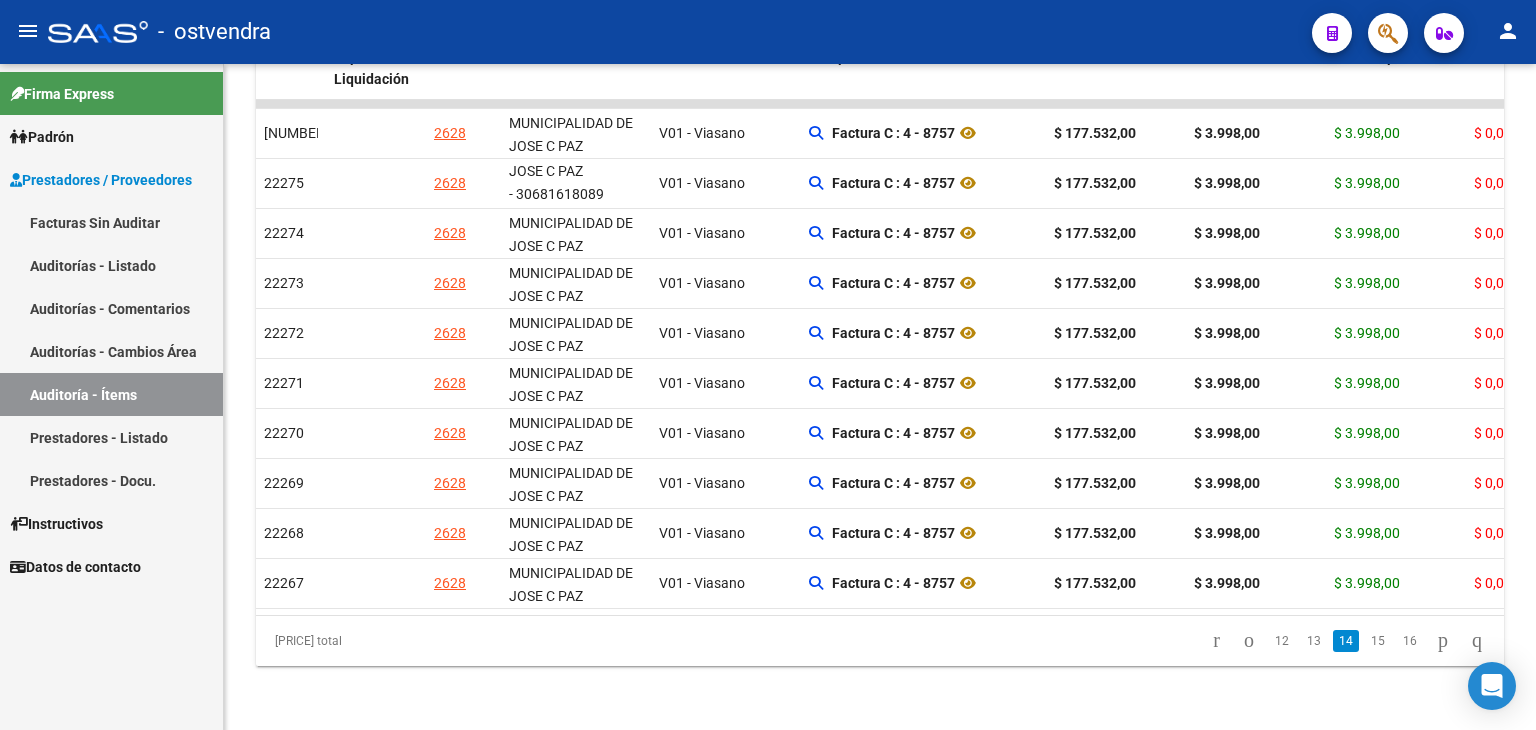 click on "15" 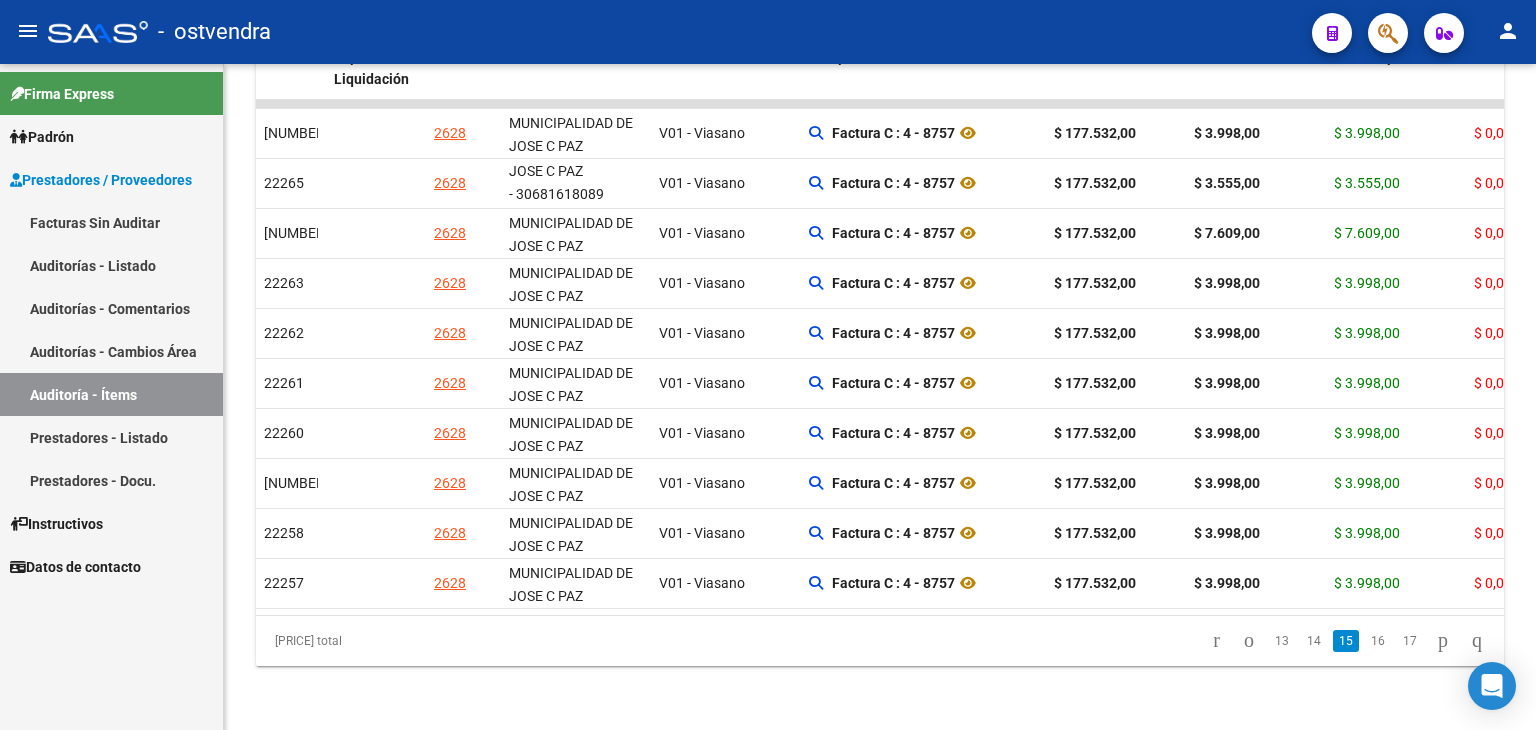 click on "16" 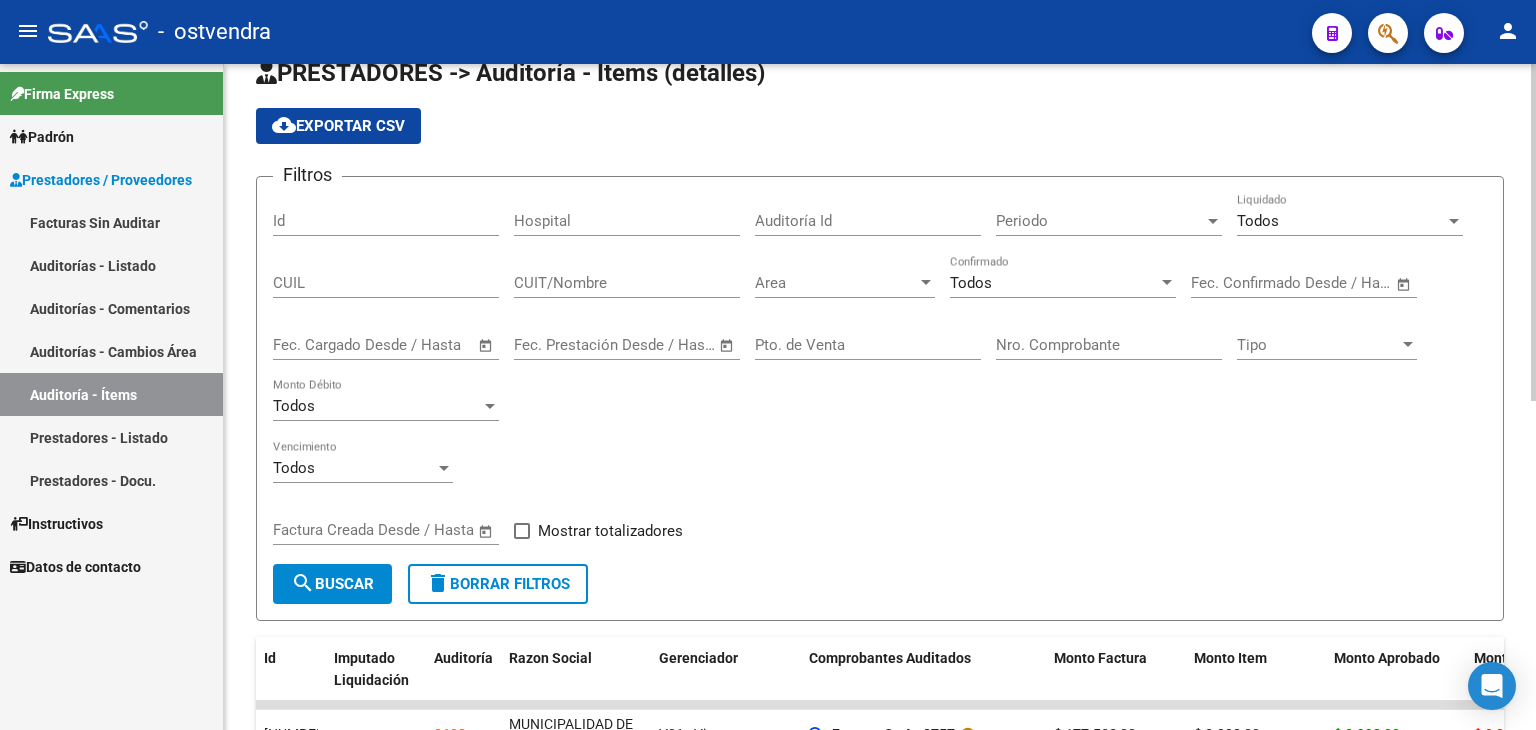 scroll, scrollTop: 0, scrollLeft: 0, axis: both 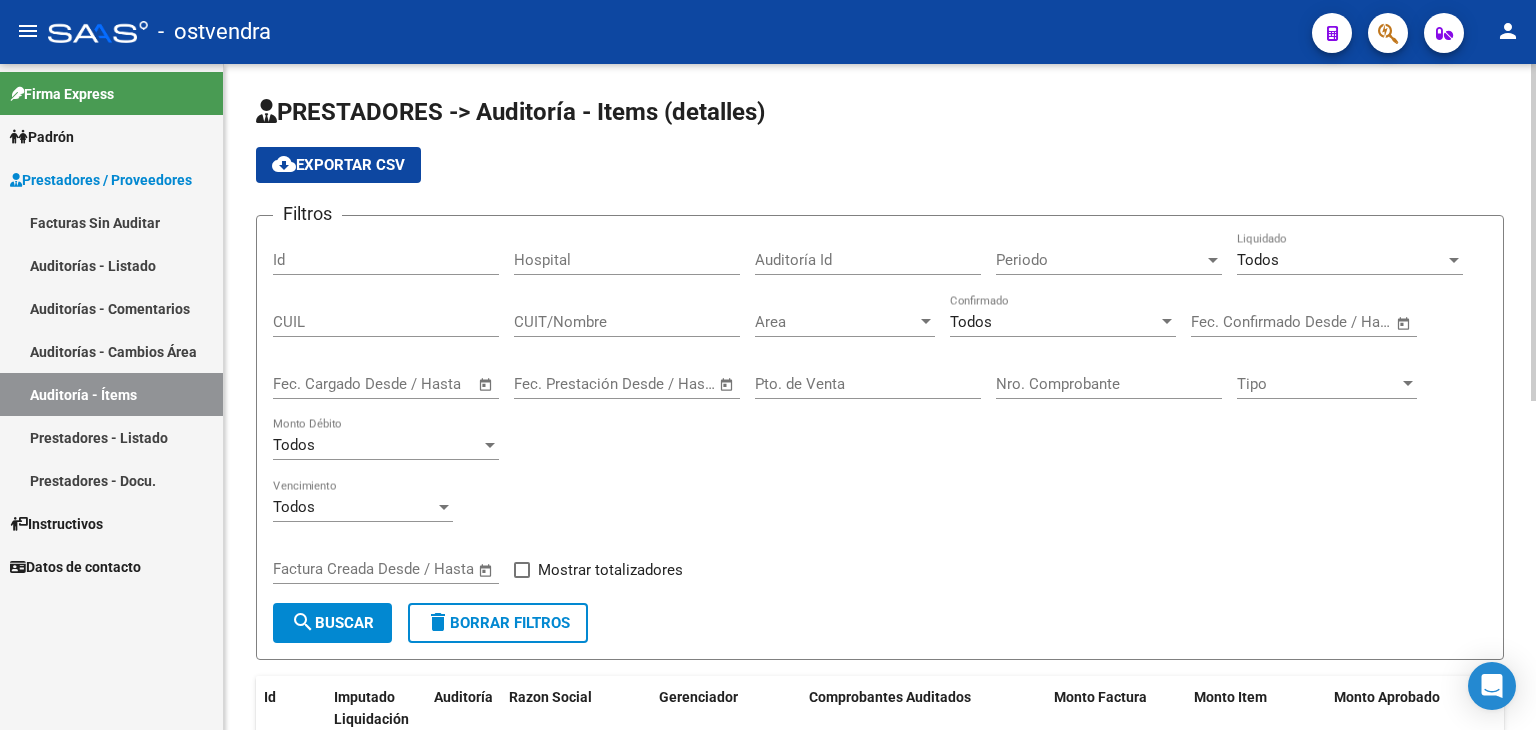 click at bounding box center [926, 322] 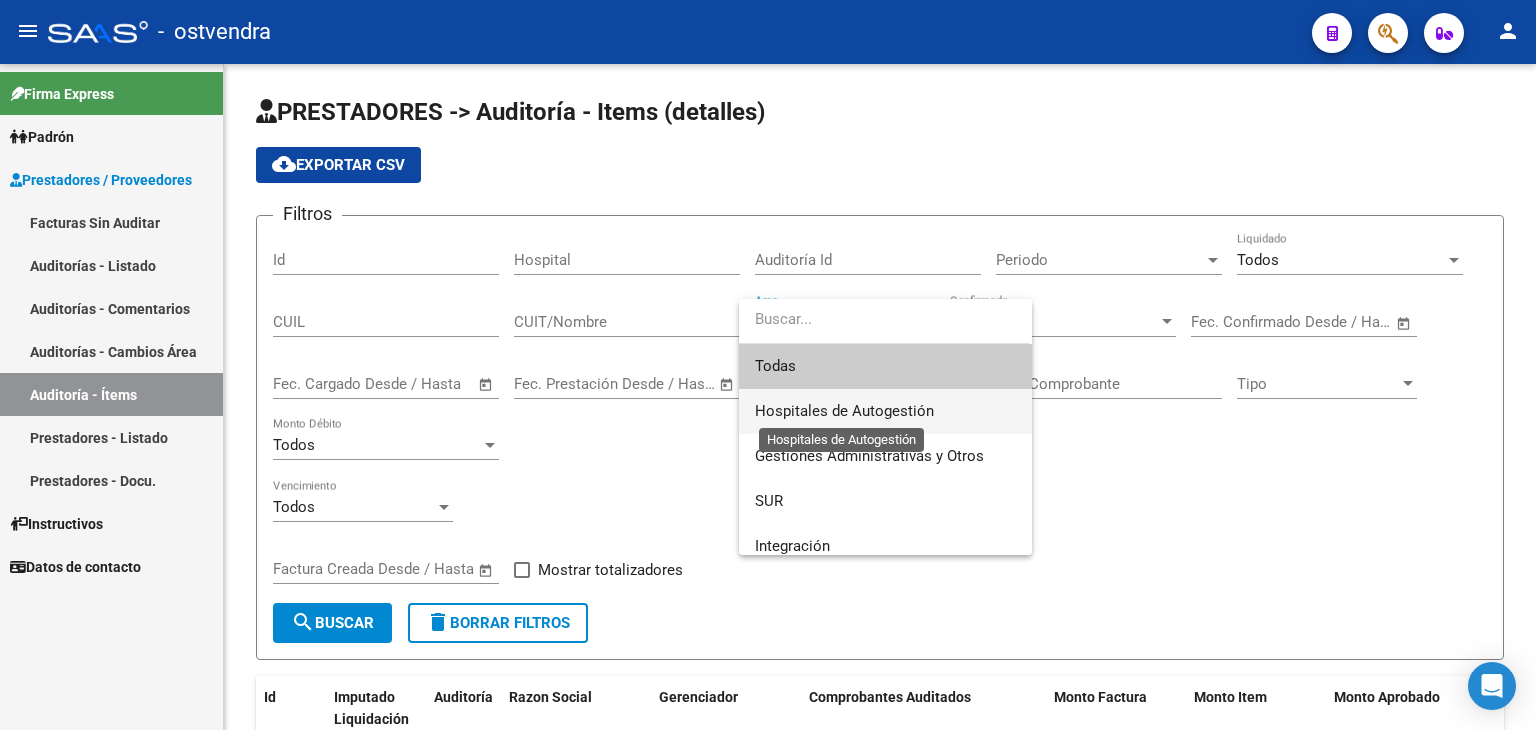 click on "Hospitales de Autogestión" at bounding box center (844, 411) 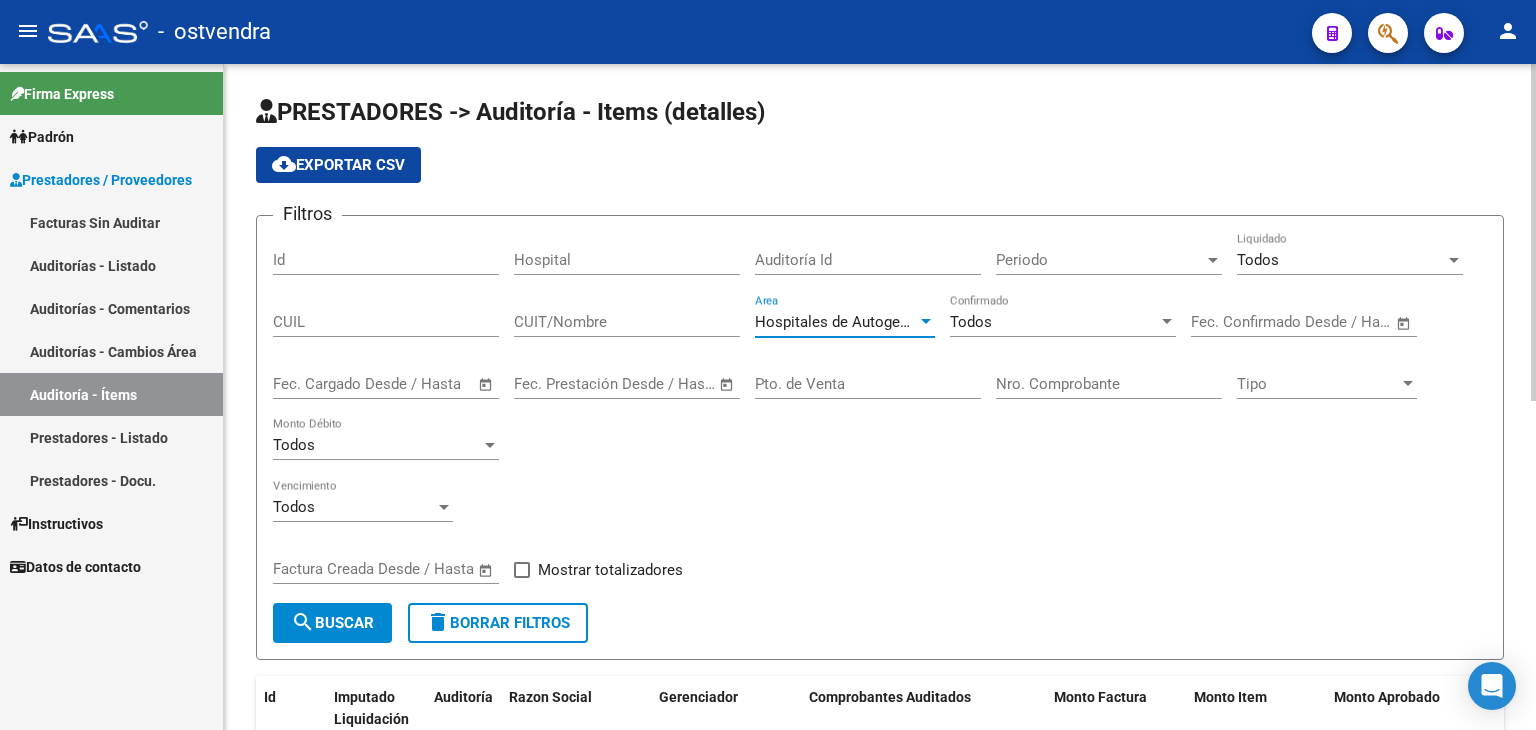 click on "Nro. Comprobante" 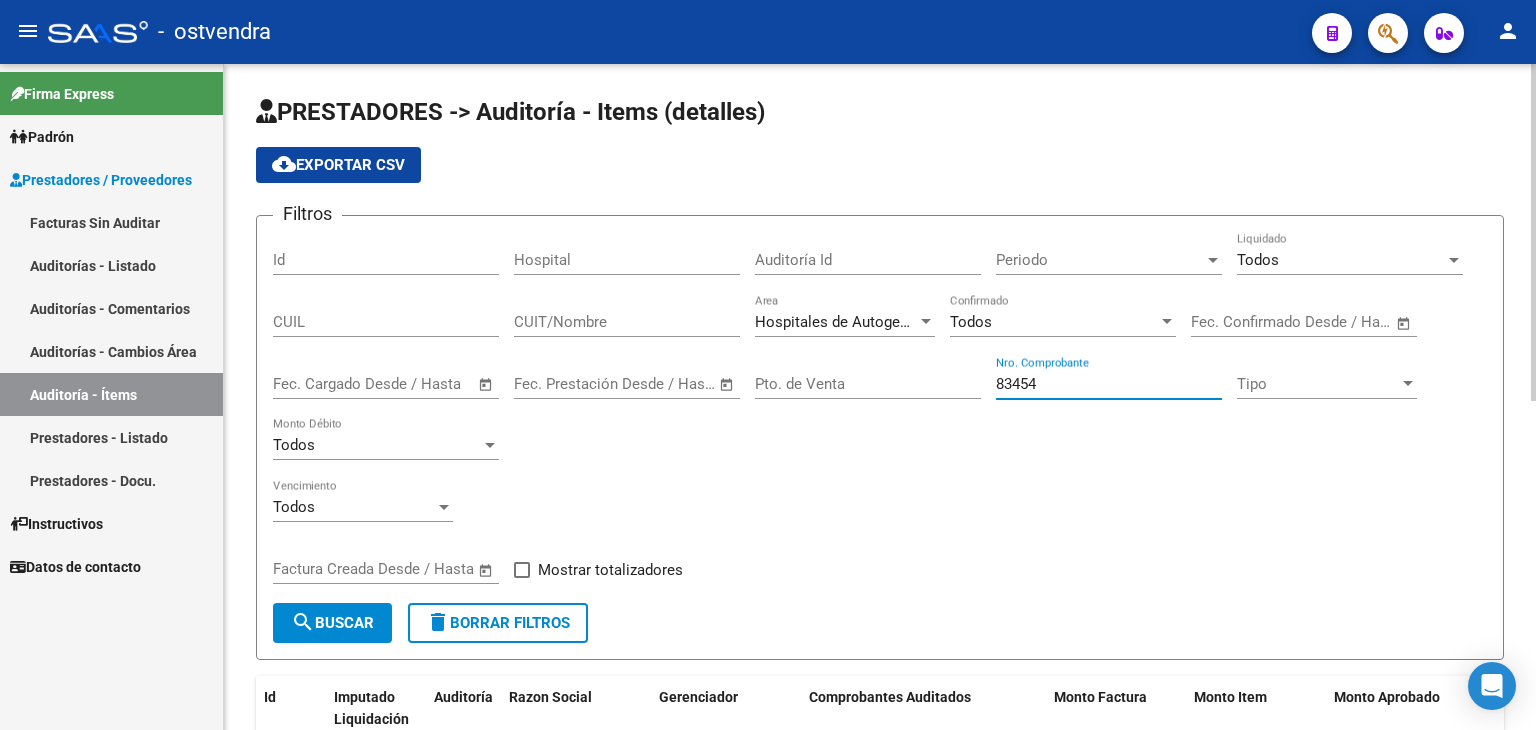 scroll, scrollTop: 71, scrollLeft: 0, axis: vertical 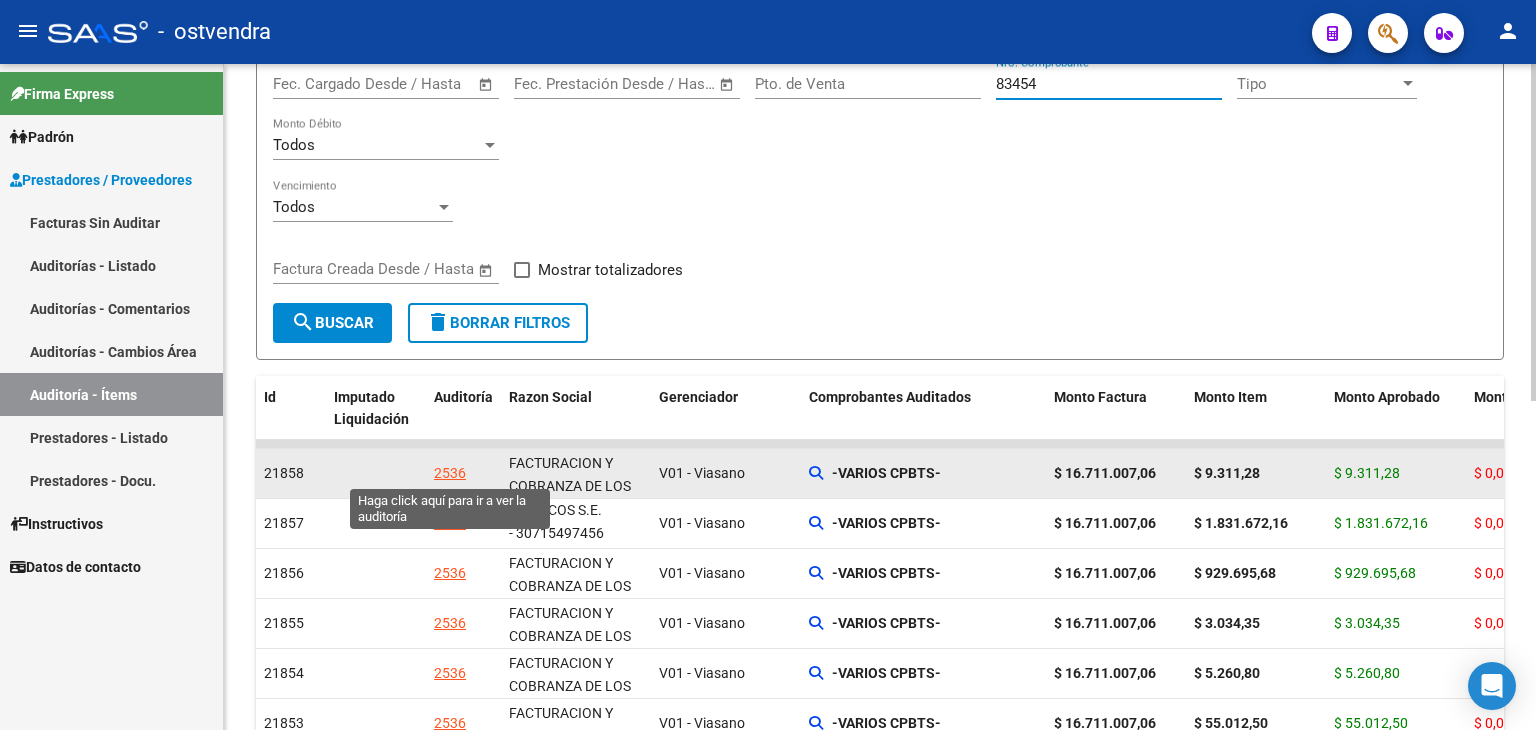 type on "83454" 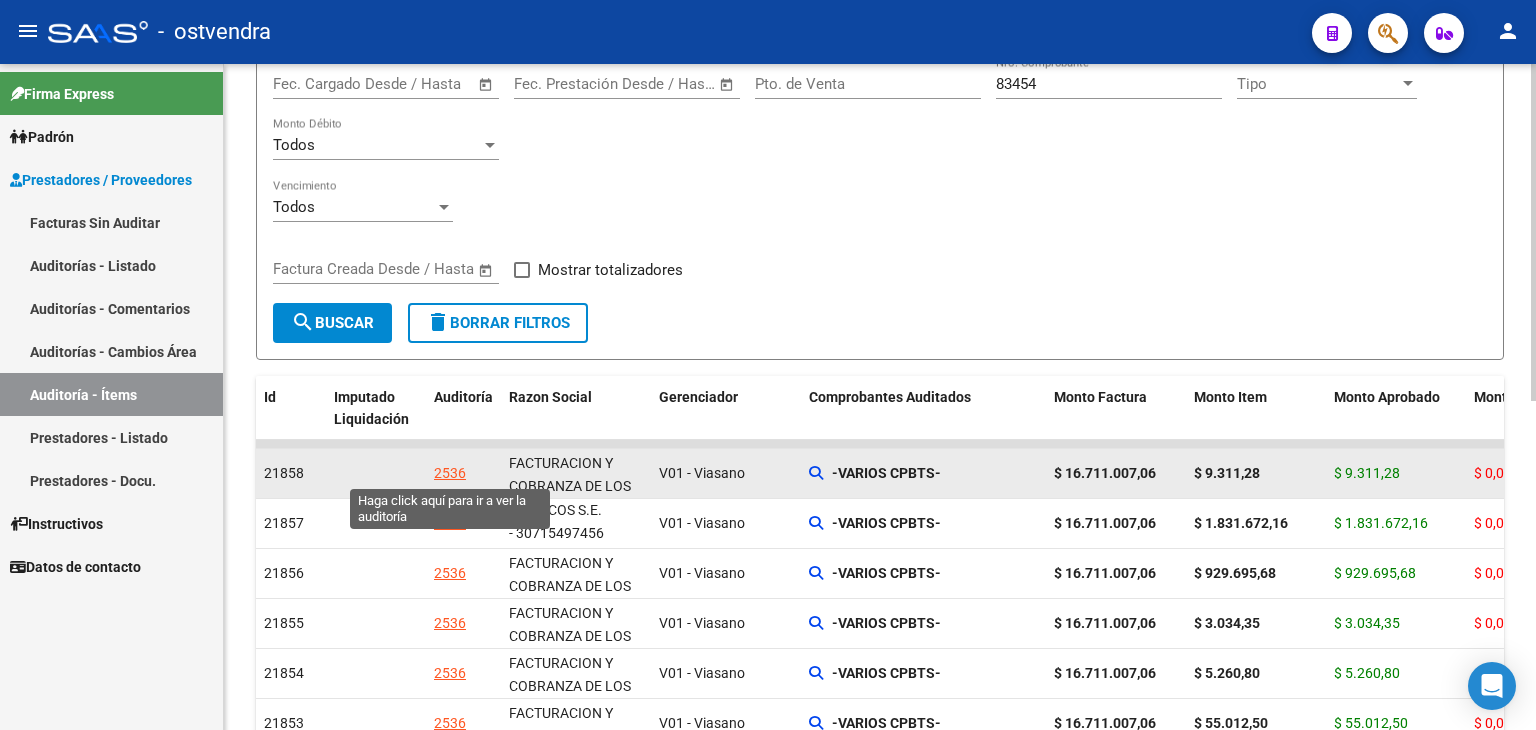 click on "2536" 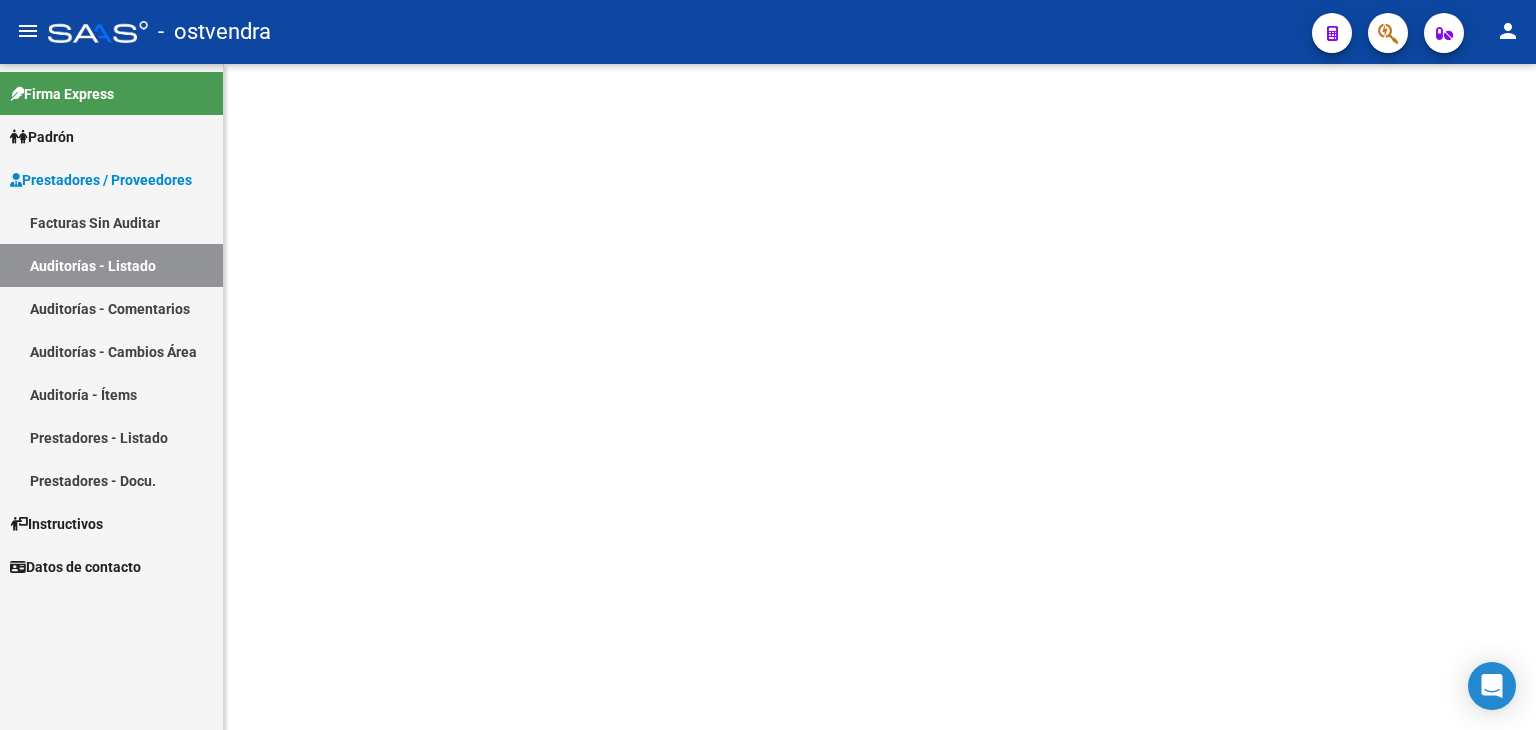 scroll, scrollTop: 0, scrollLeft: 0, axis: both 